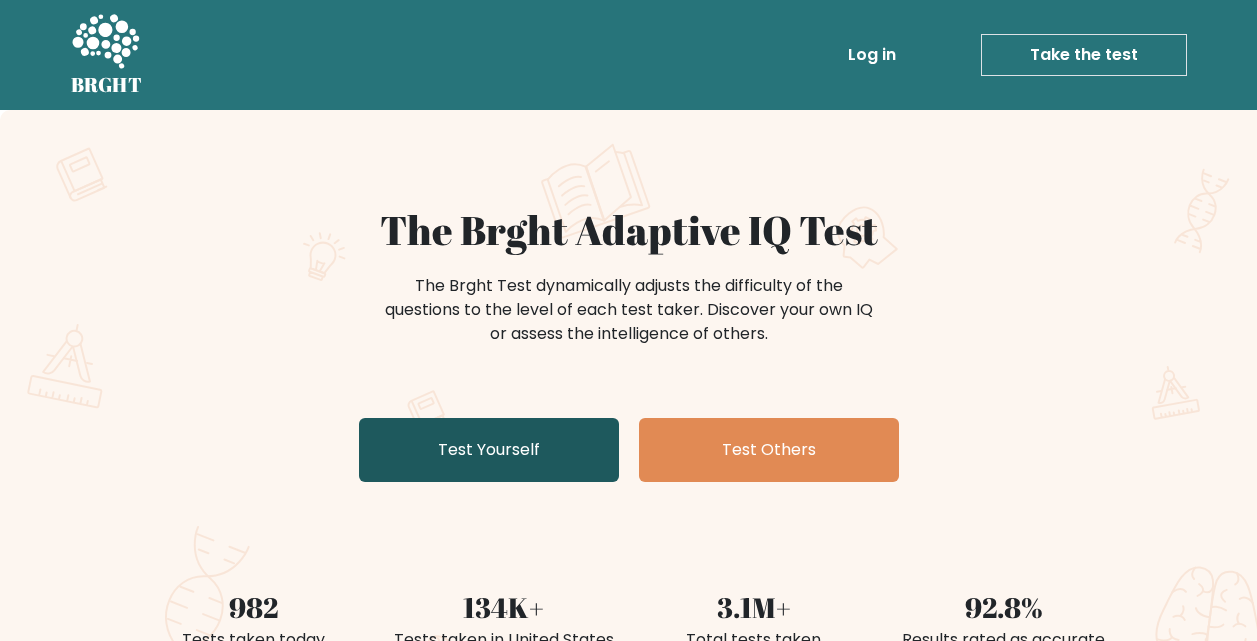 scroll, scrollTop: 0, scrollLeft: 0, axis: both 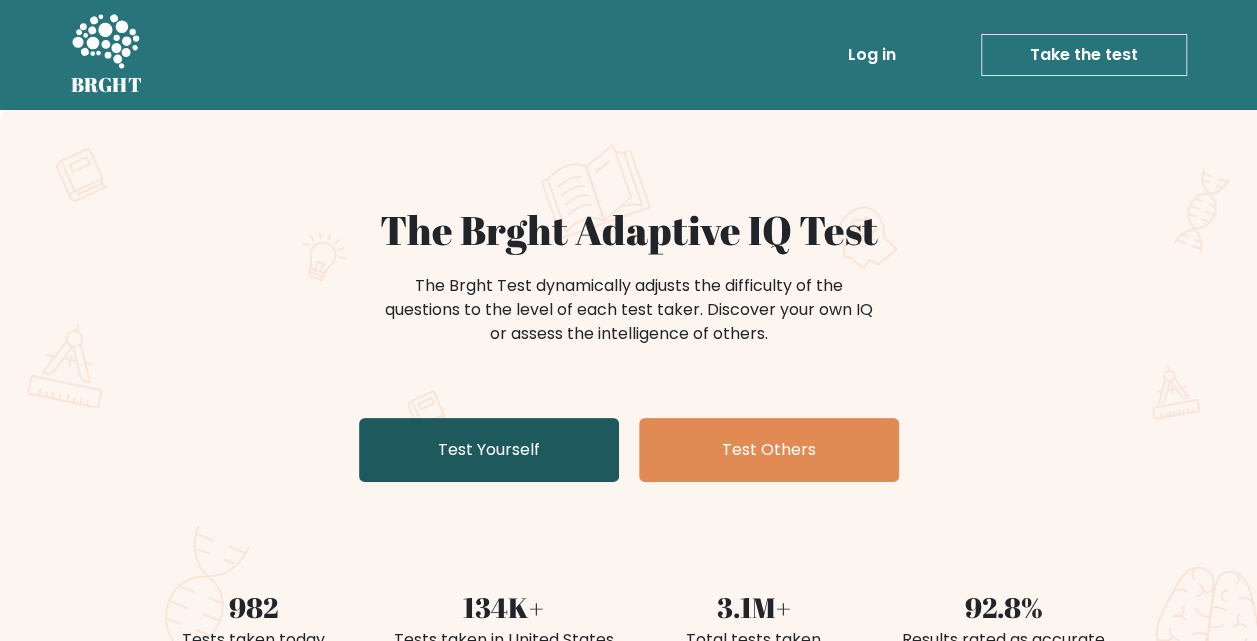 click on "Test Yourself" at bounding box center [489, 450] 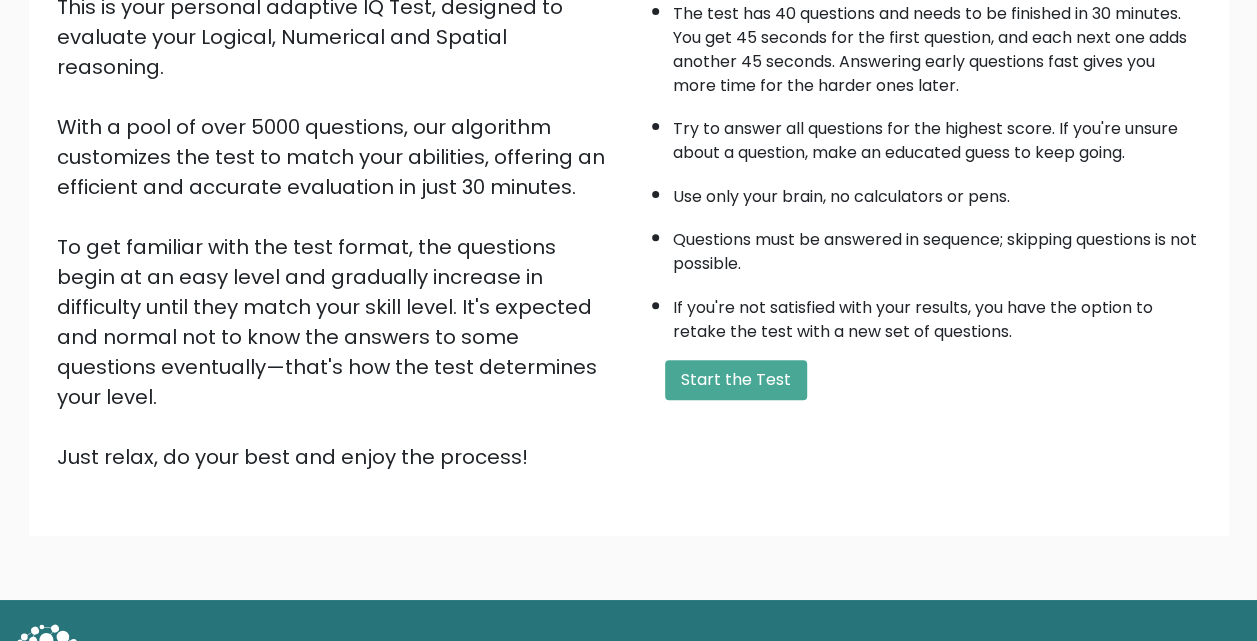 scroll, scrollTop: 274, scrollLeft: 0, axis: vertical 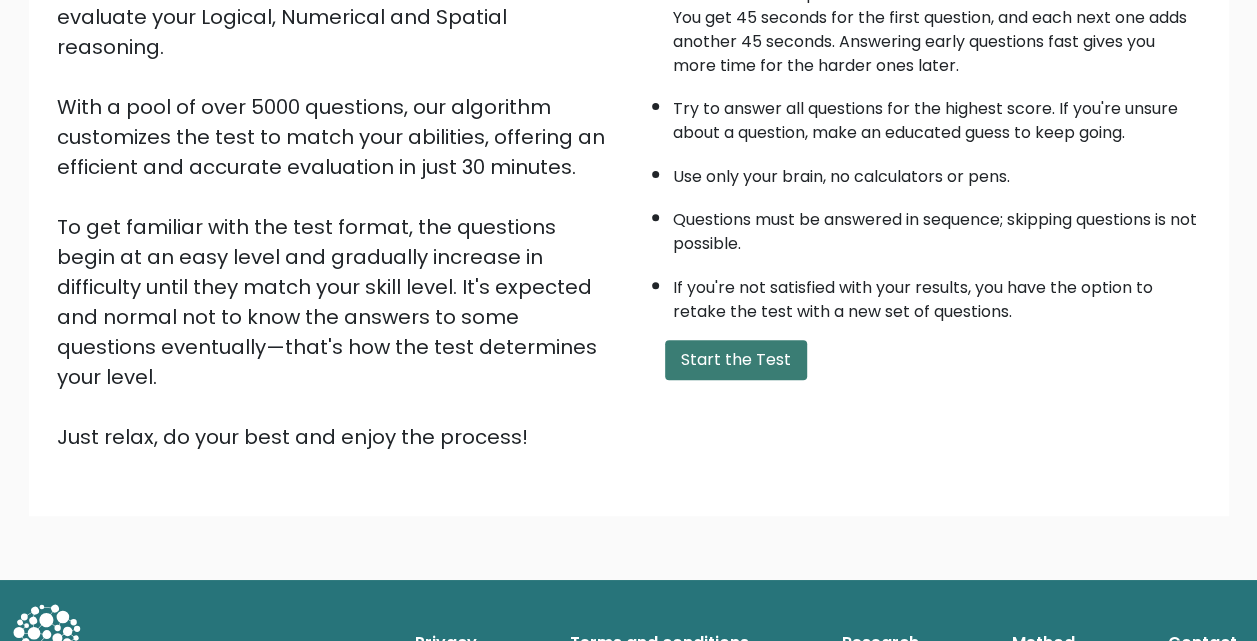 click on "Start the Test" at bounding box center (736, 360) 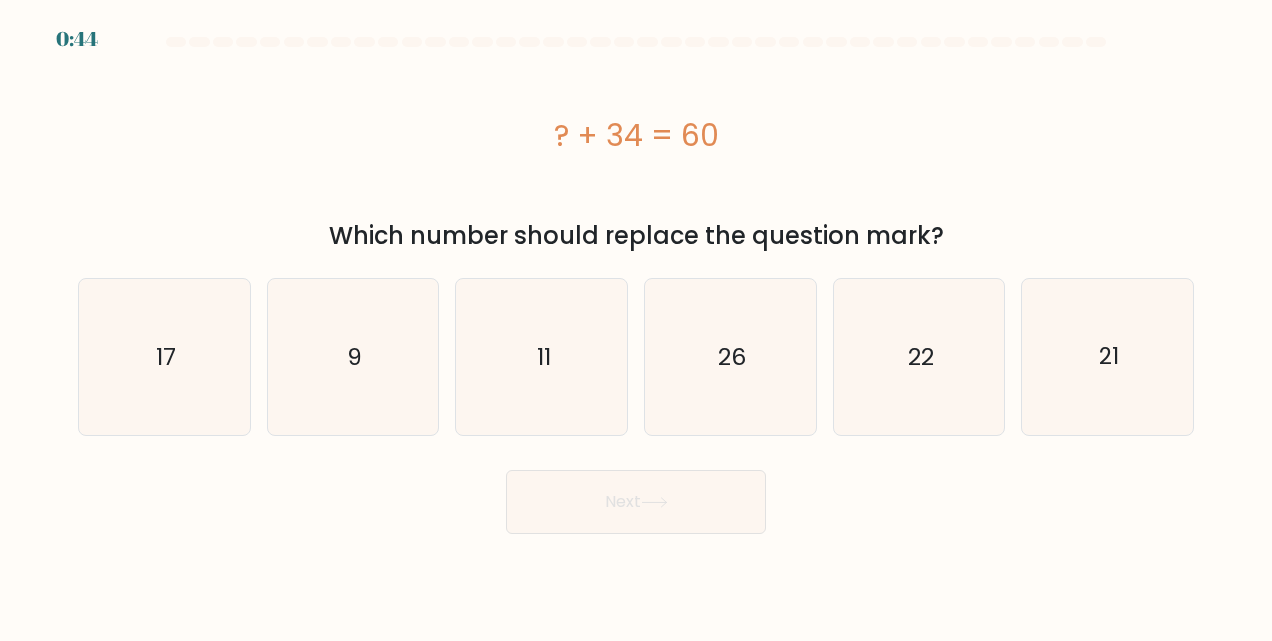 scroll, scrollTop: 0, scrollLeft: 0, axis: both 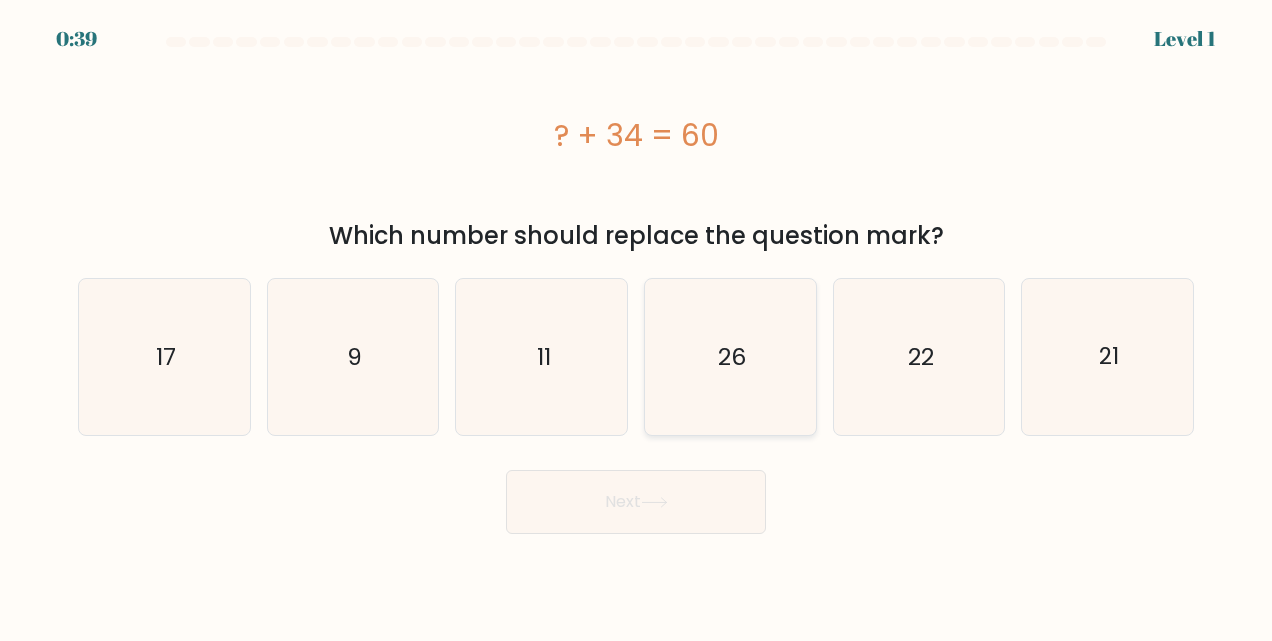 click on "26" 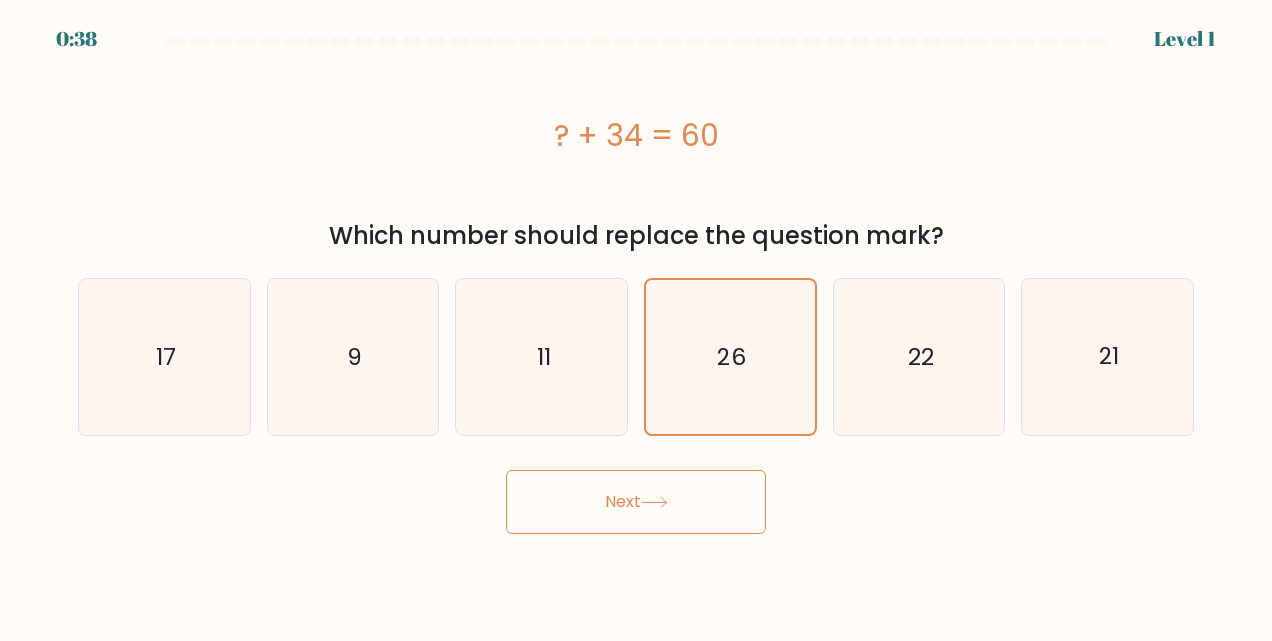 click on "Next" at bounding box center [636, 502] 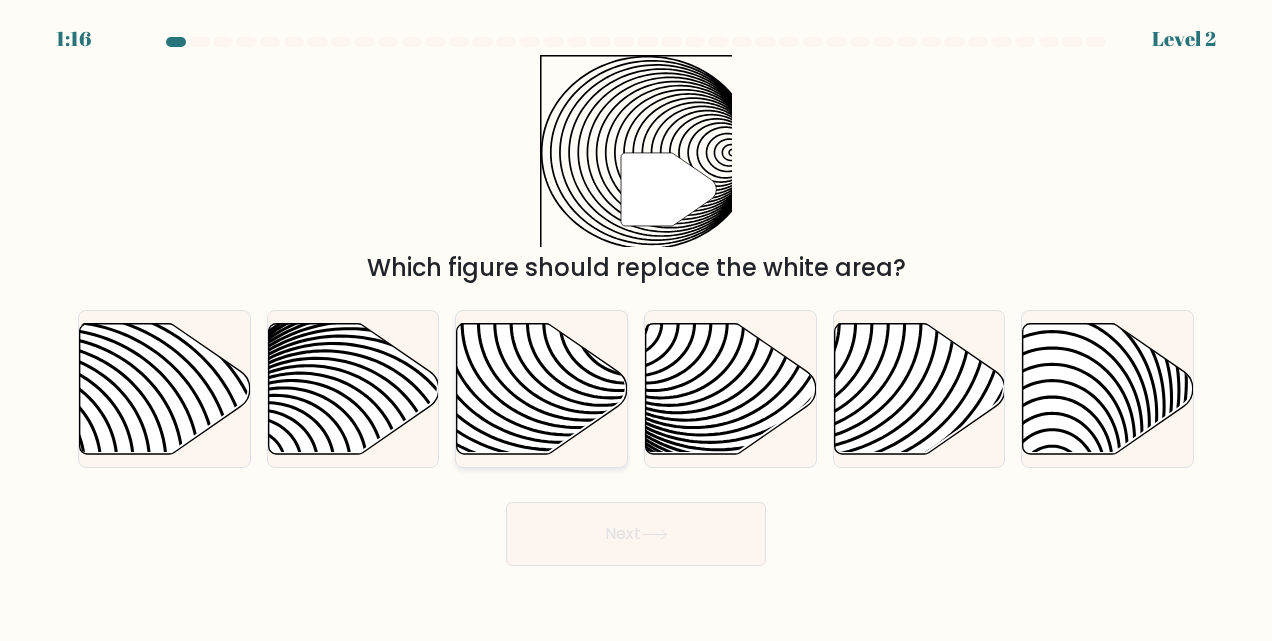 click 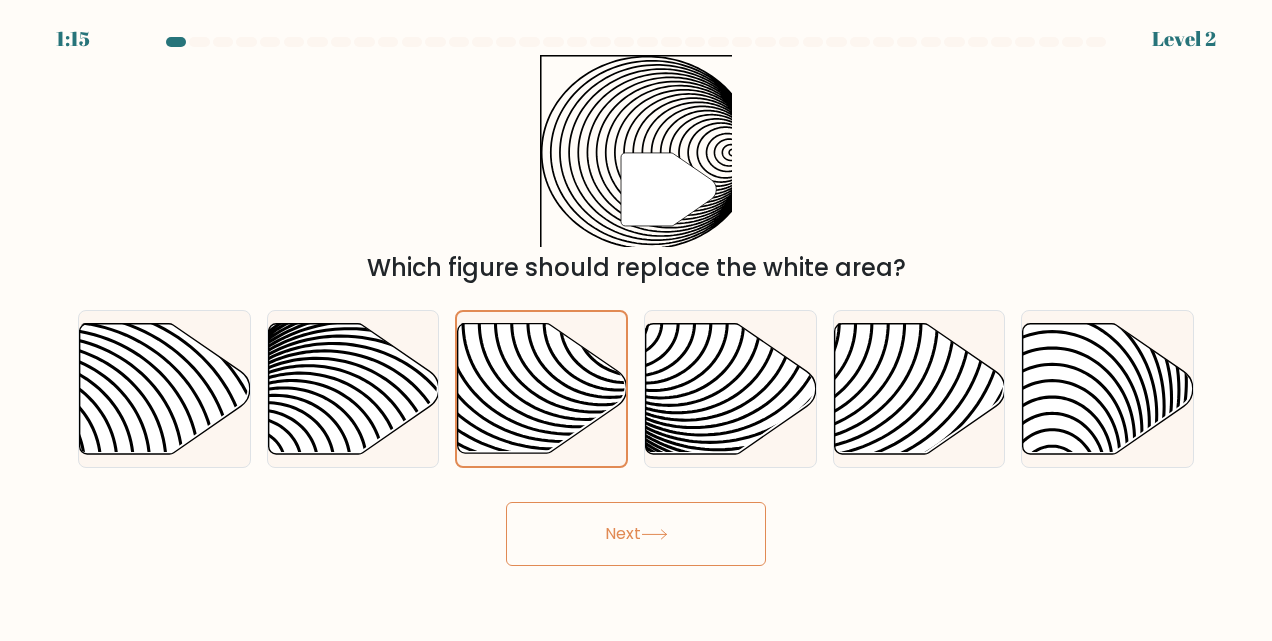 click on "Next" at bounding box center (636, 534) 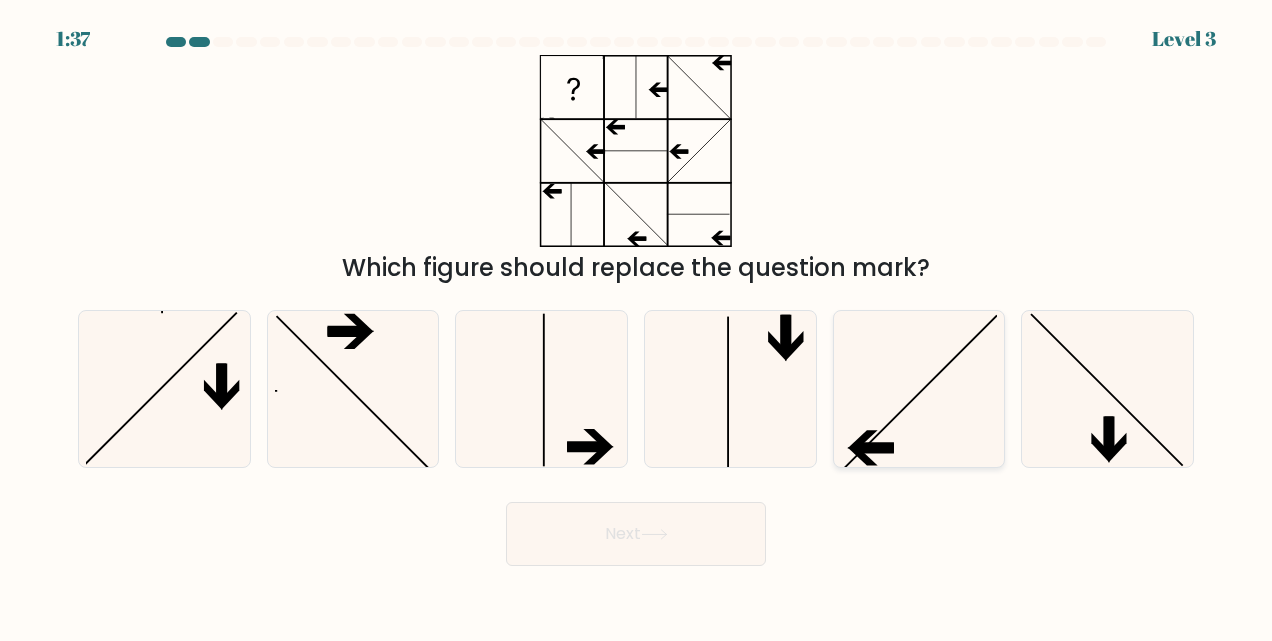 click 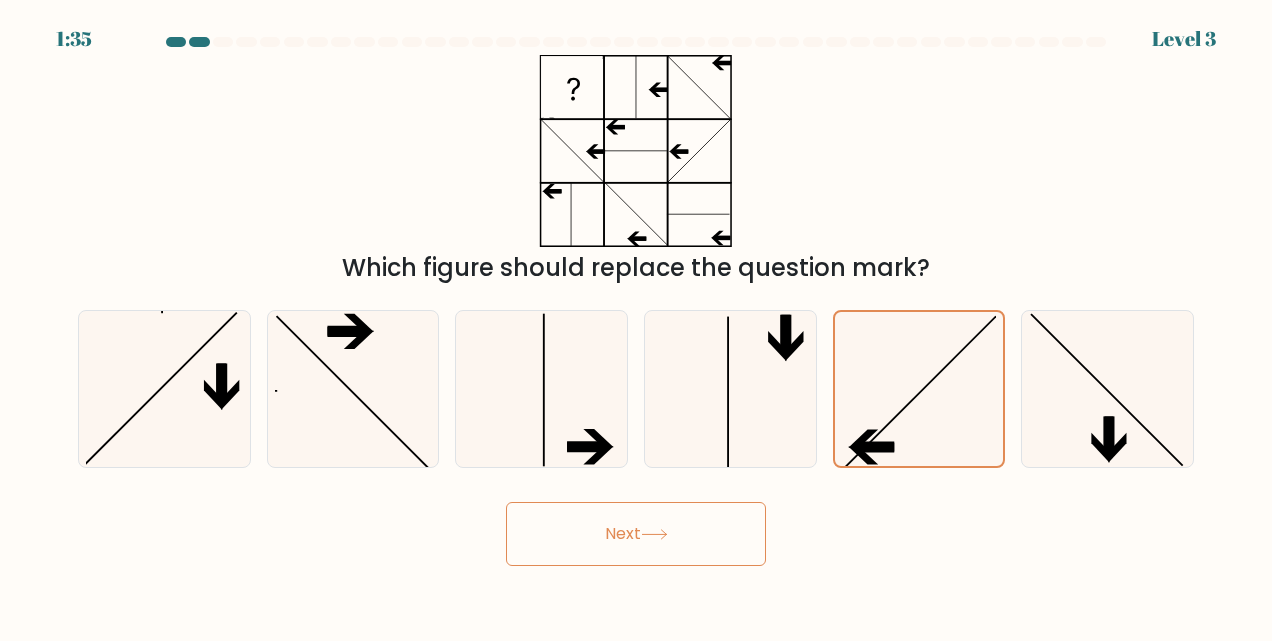 click 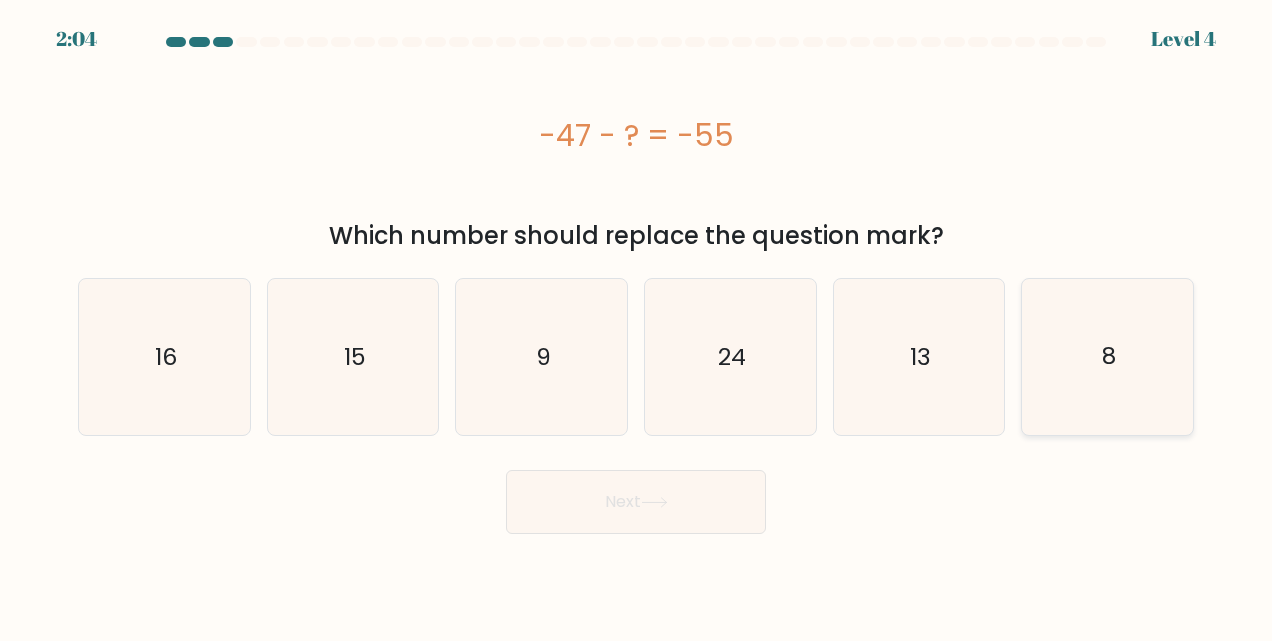 click on "8" 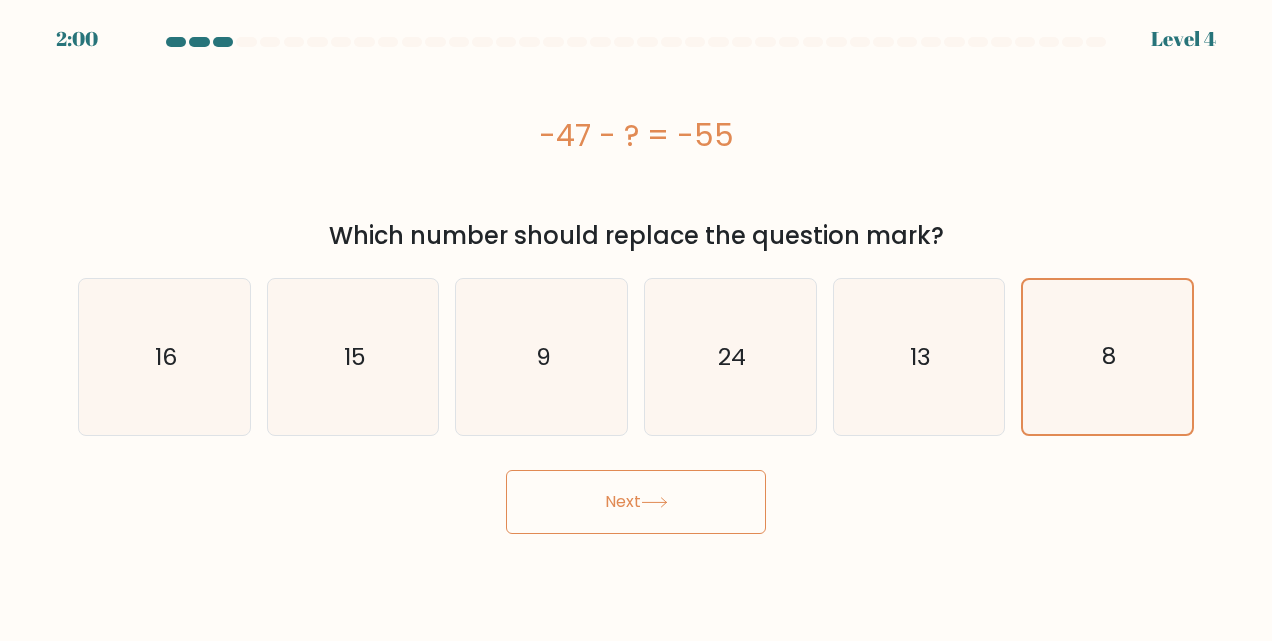 click on "Next" at bounding box center (636, 502) 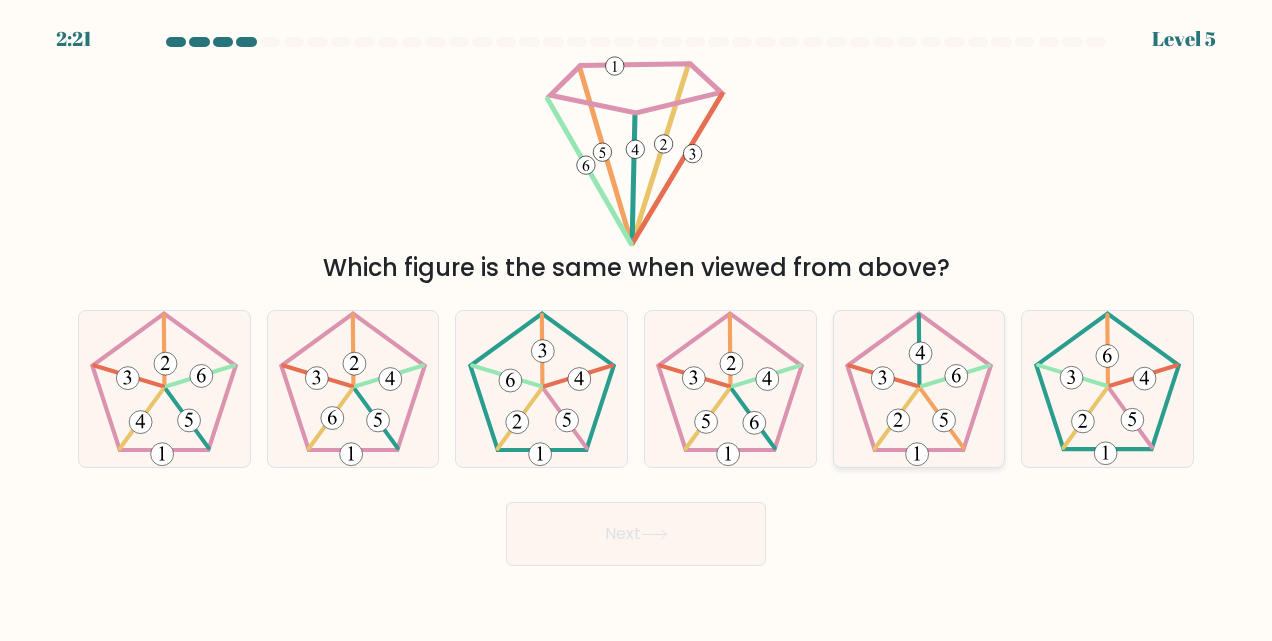 click 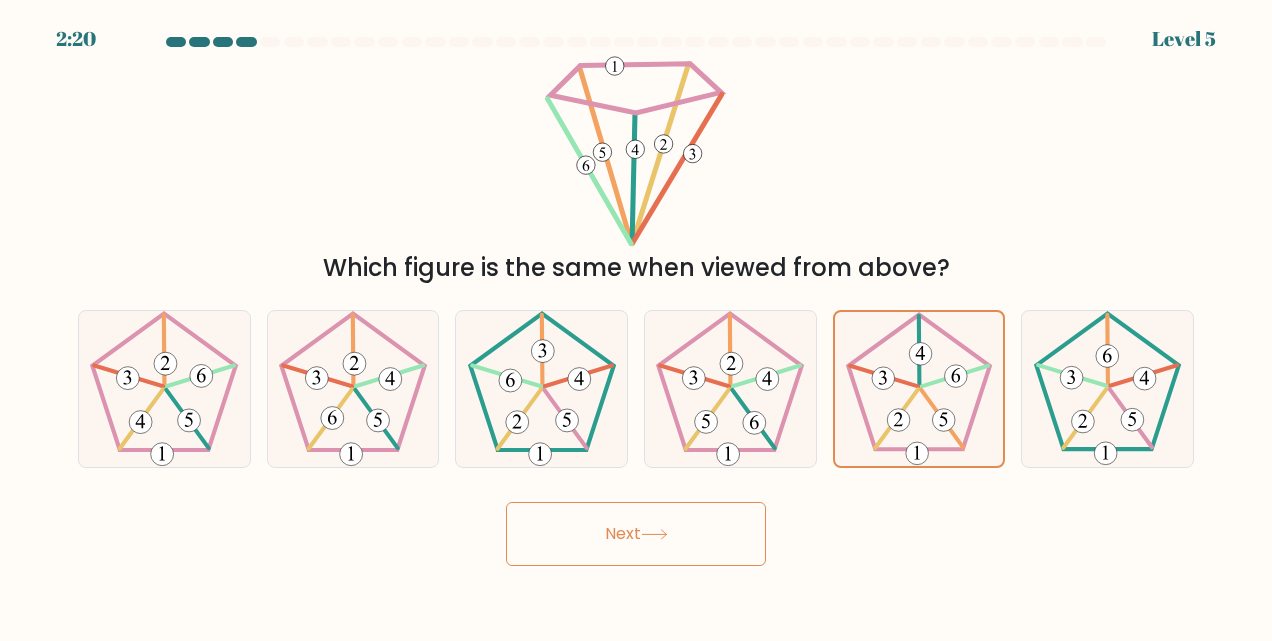 click on "Next" at bounding box center [636, 534] 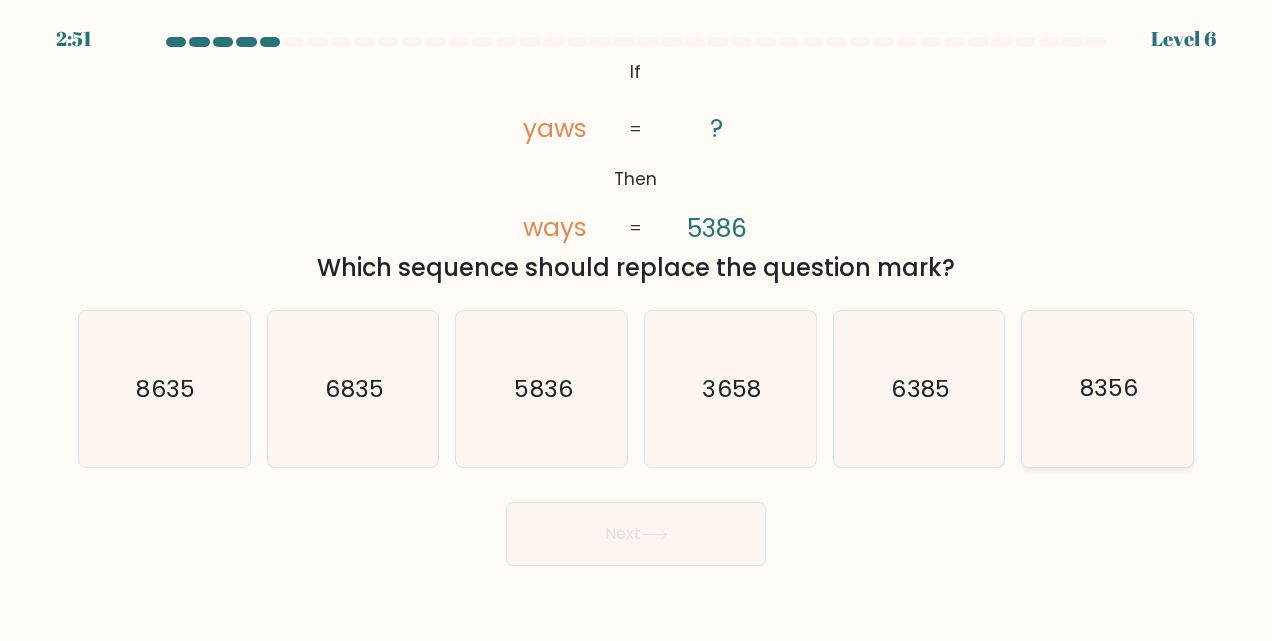 click on "8356" 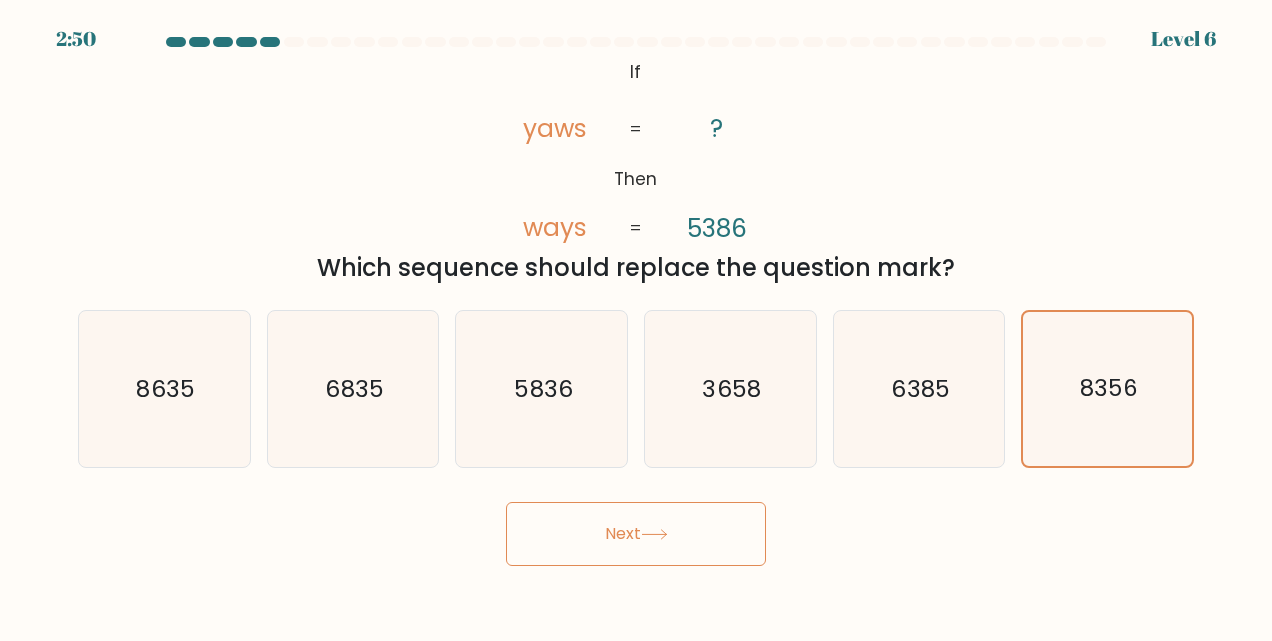 click on "Next" at bounding box center (636, 534) 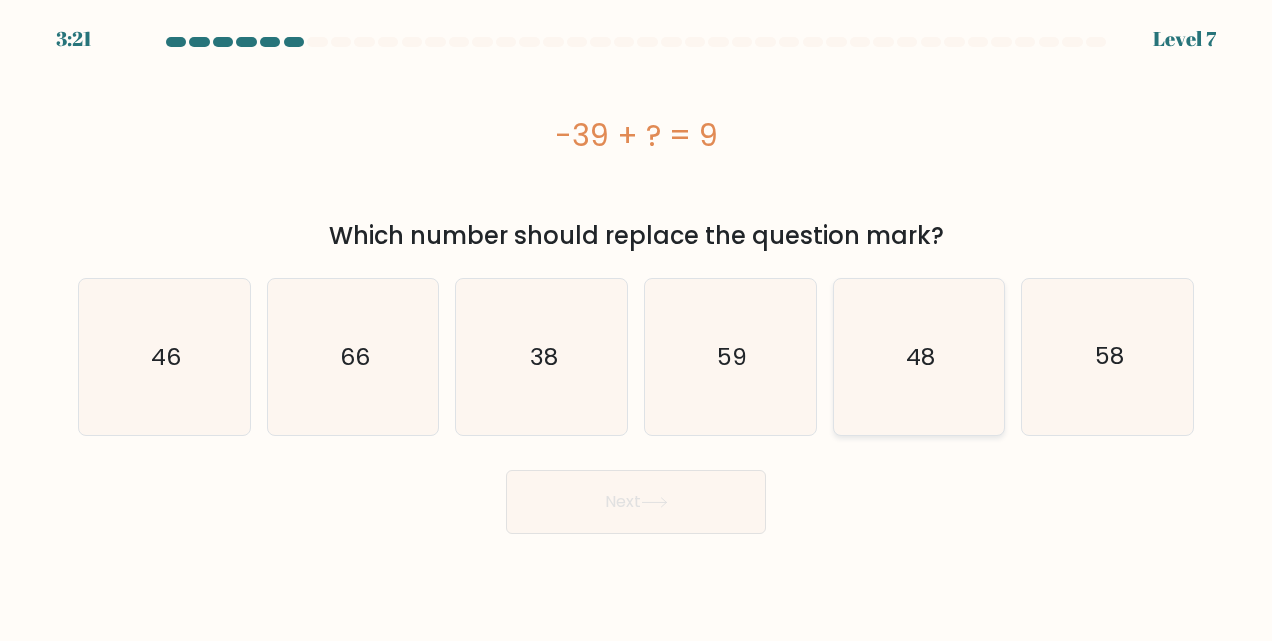 click on "48" 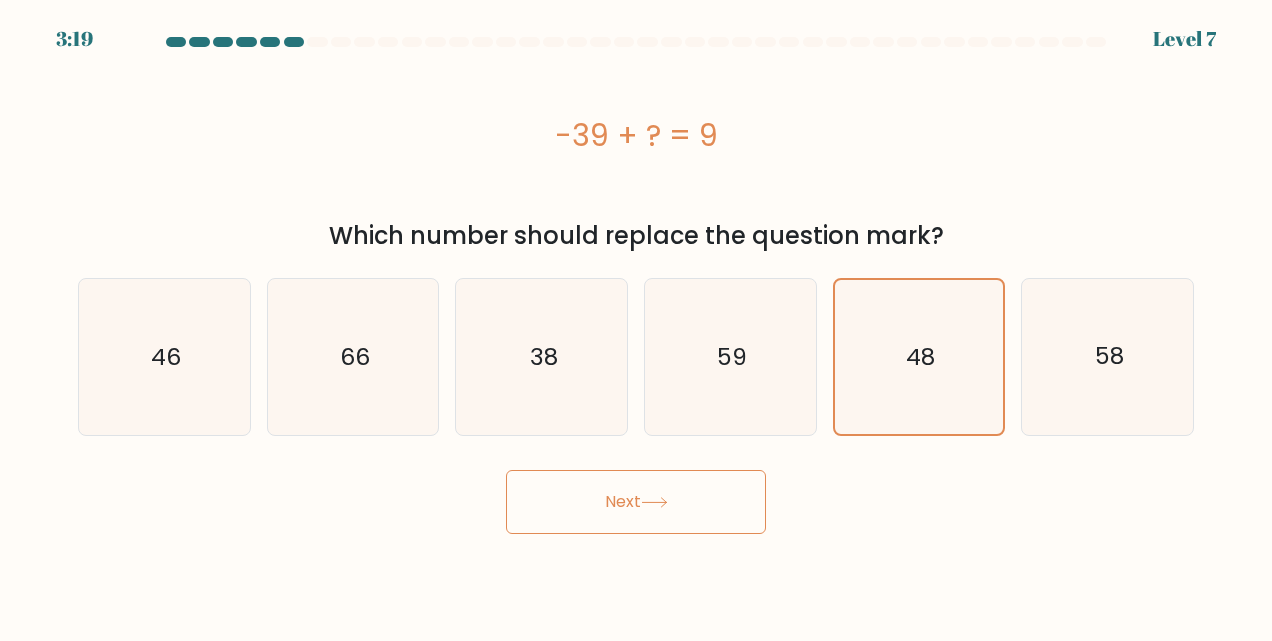 click on "Next" at bounding box center [636, 502] 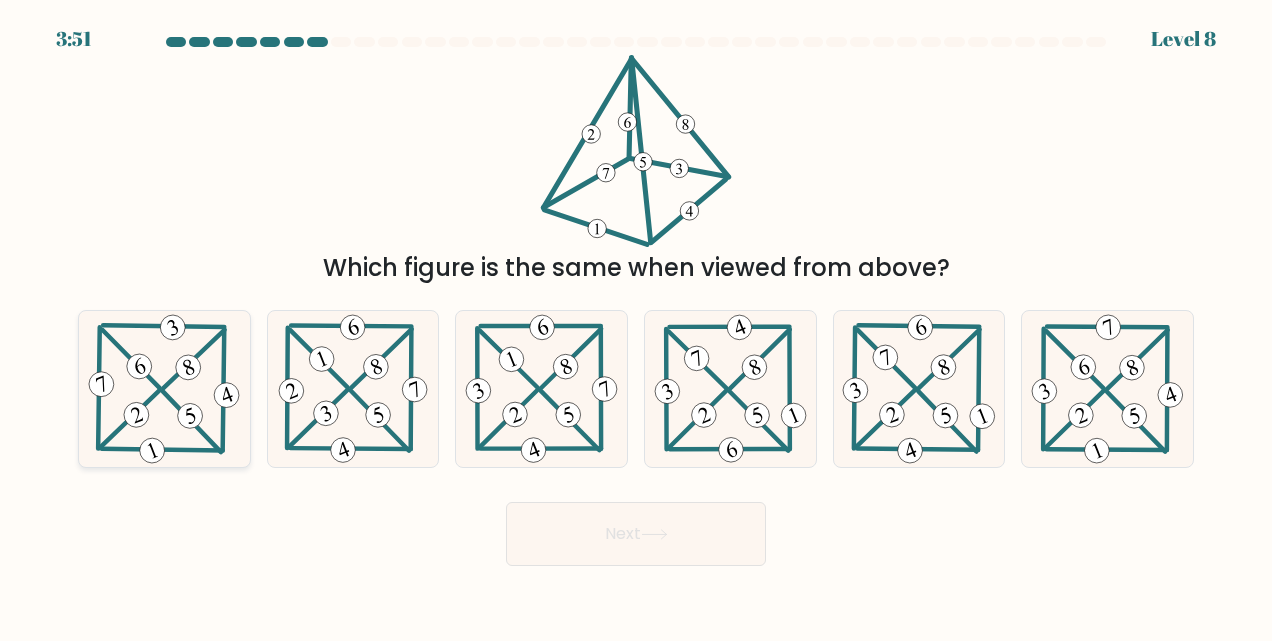 click 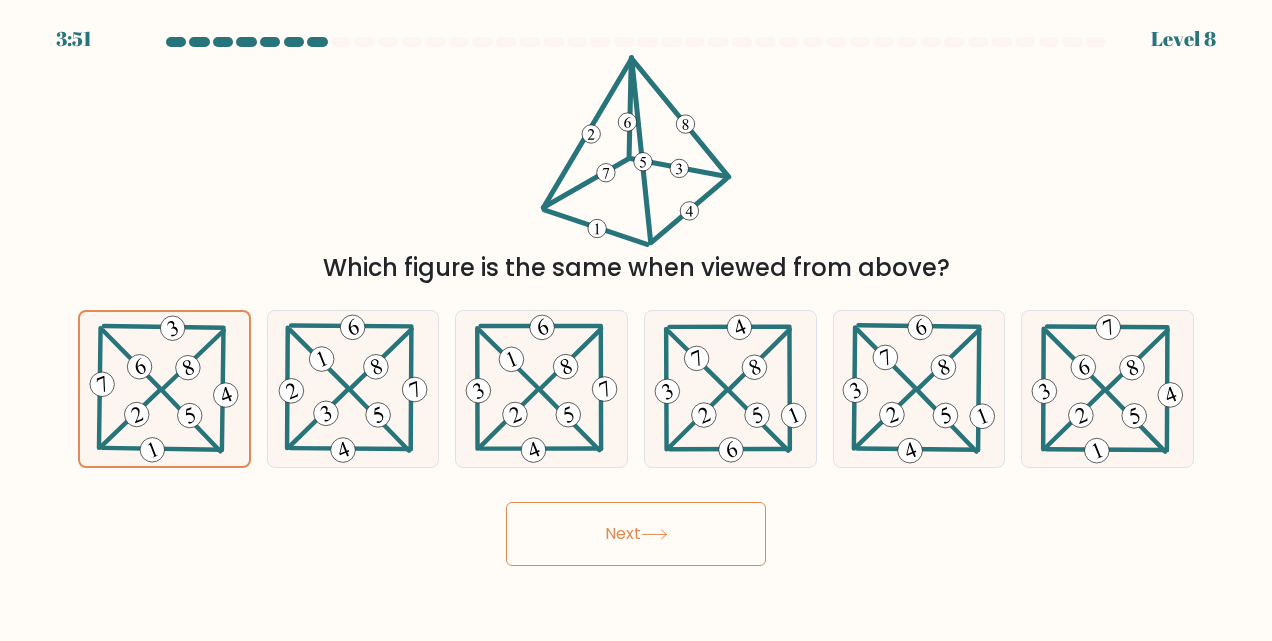 click on "Next" at bounding box center (636, 534) 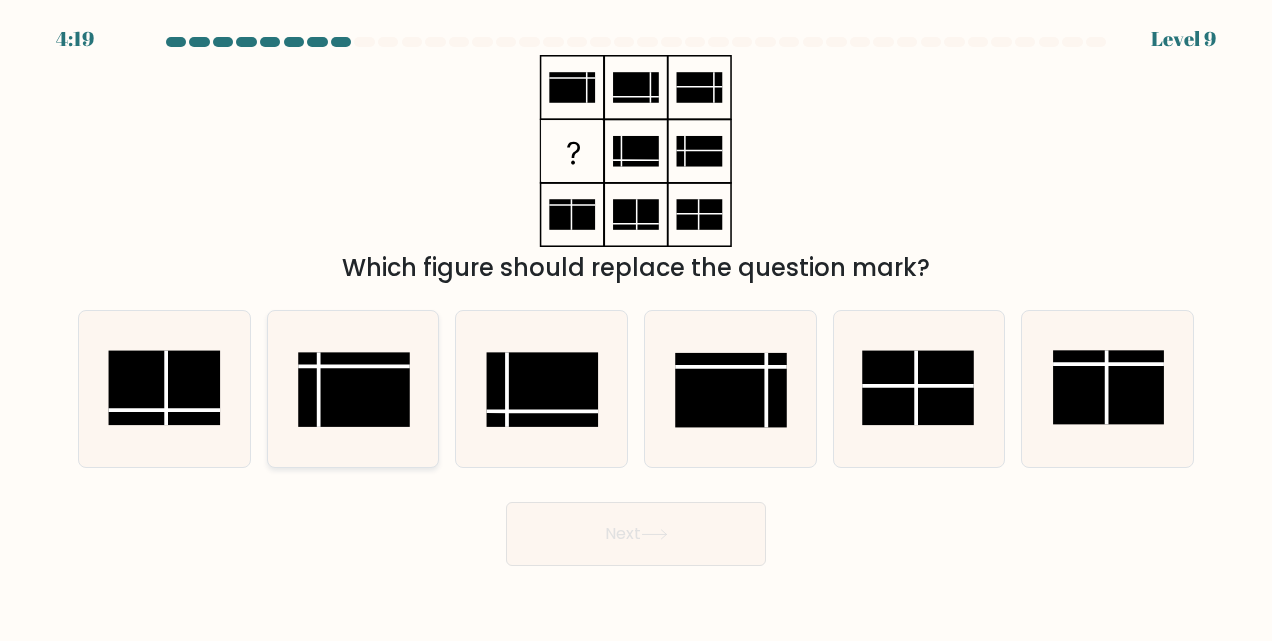 click 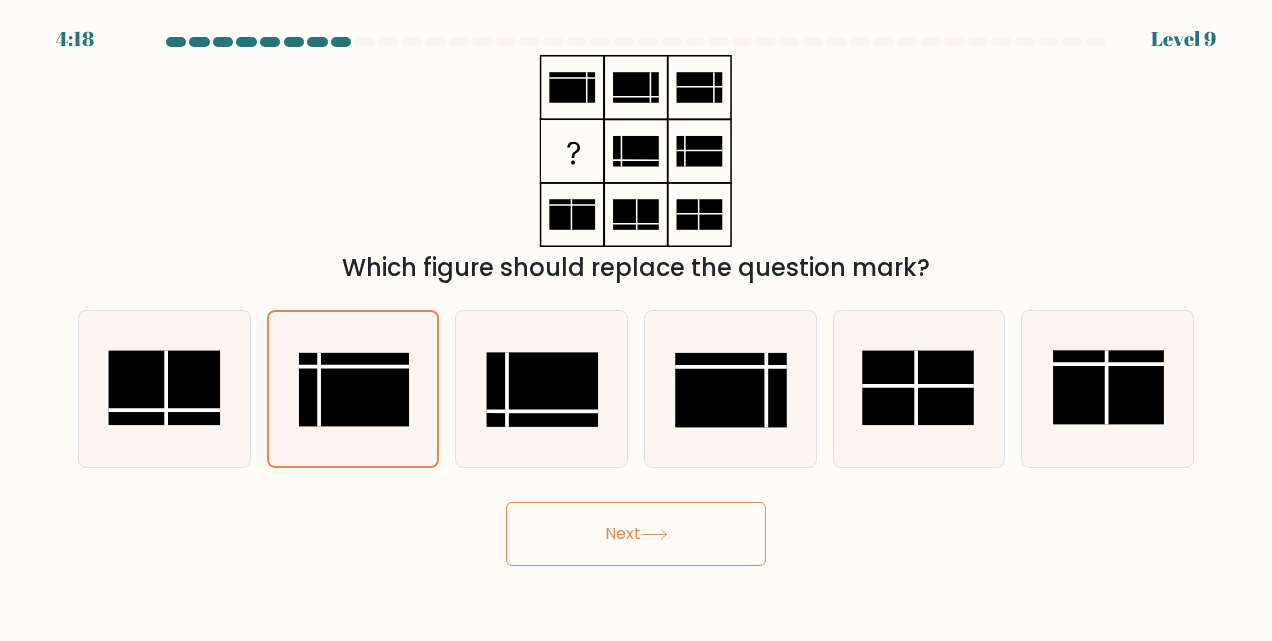 click on "Next" at bounding box center (636, 534) 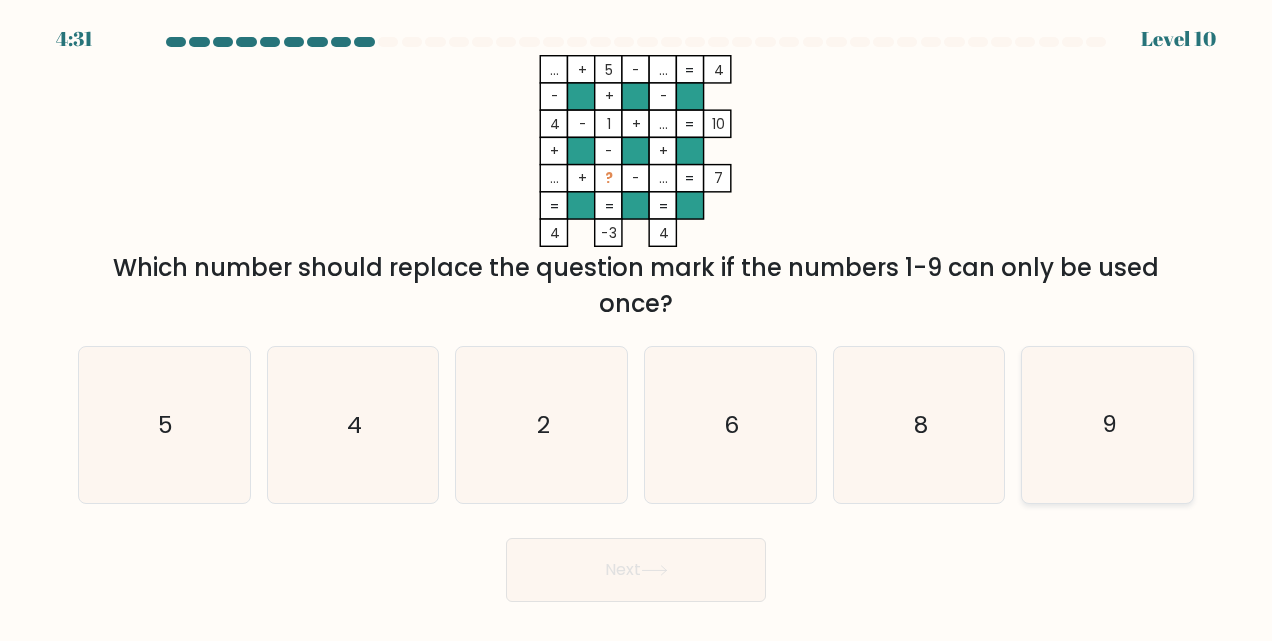 click on "9" 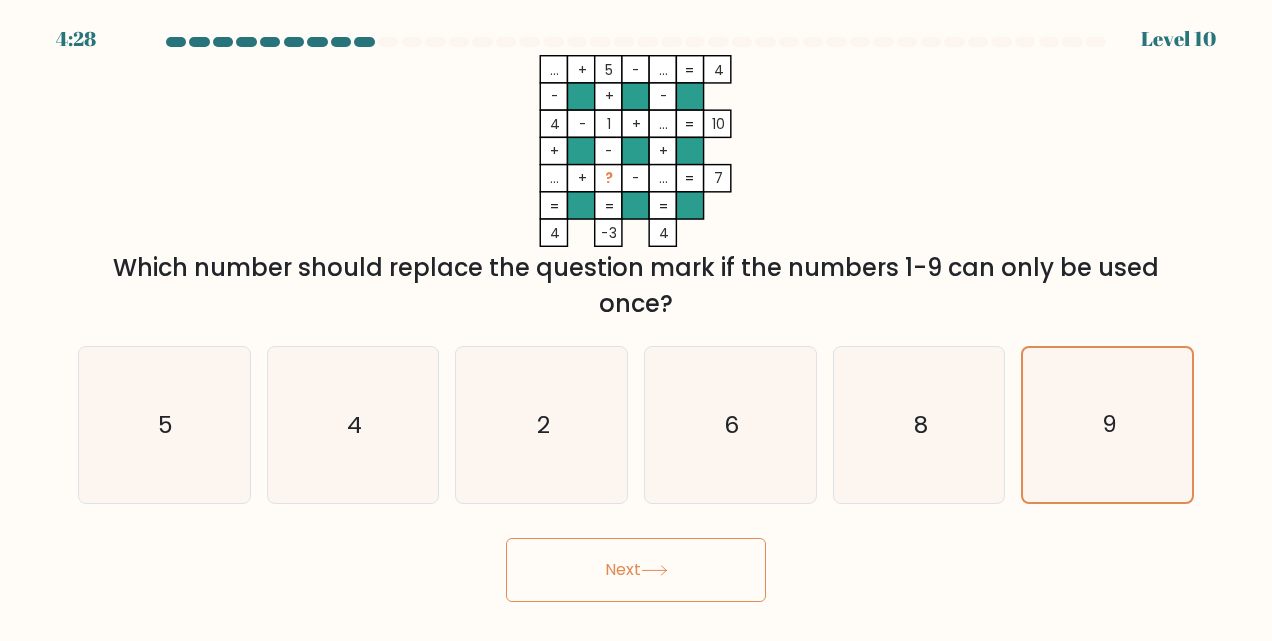 click 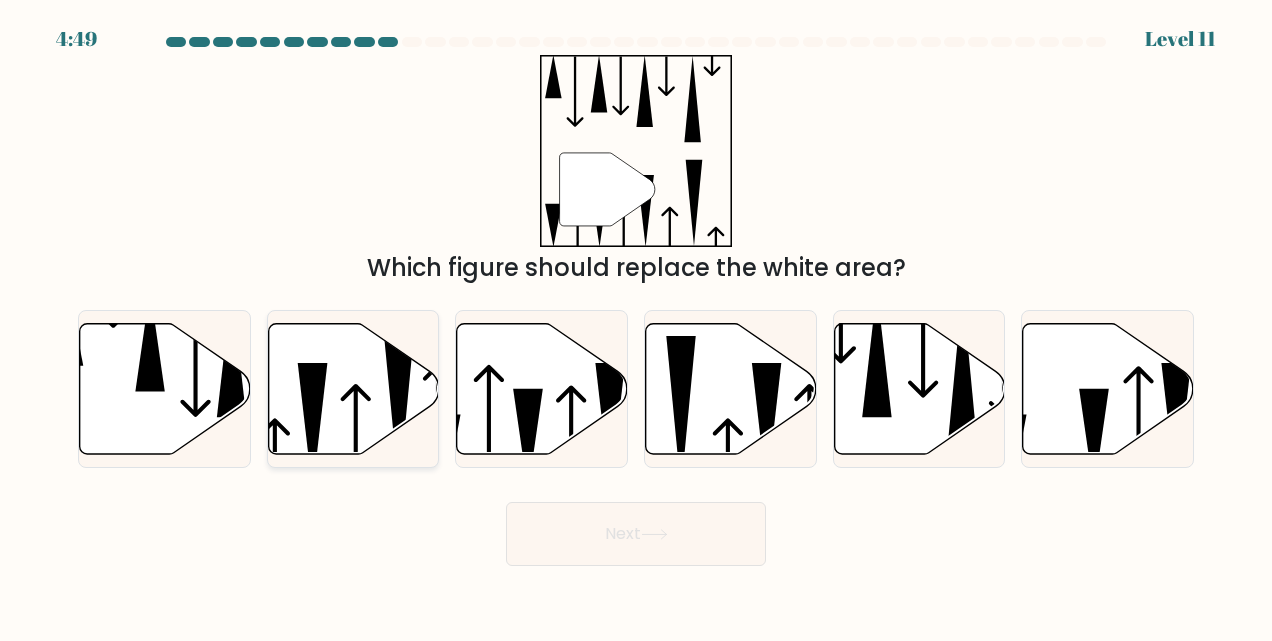 click 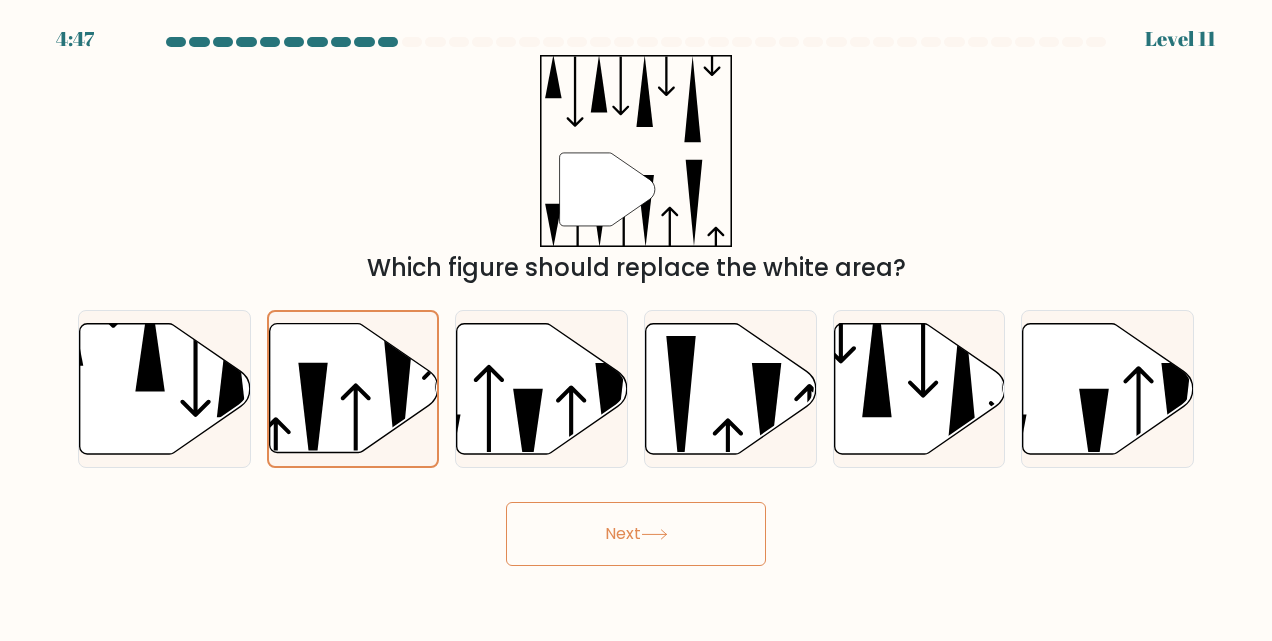 click on "Next" at bounding box center [636, 534] 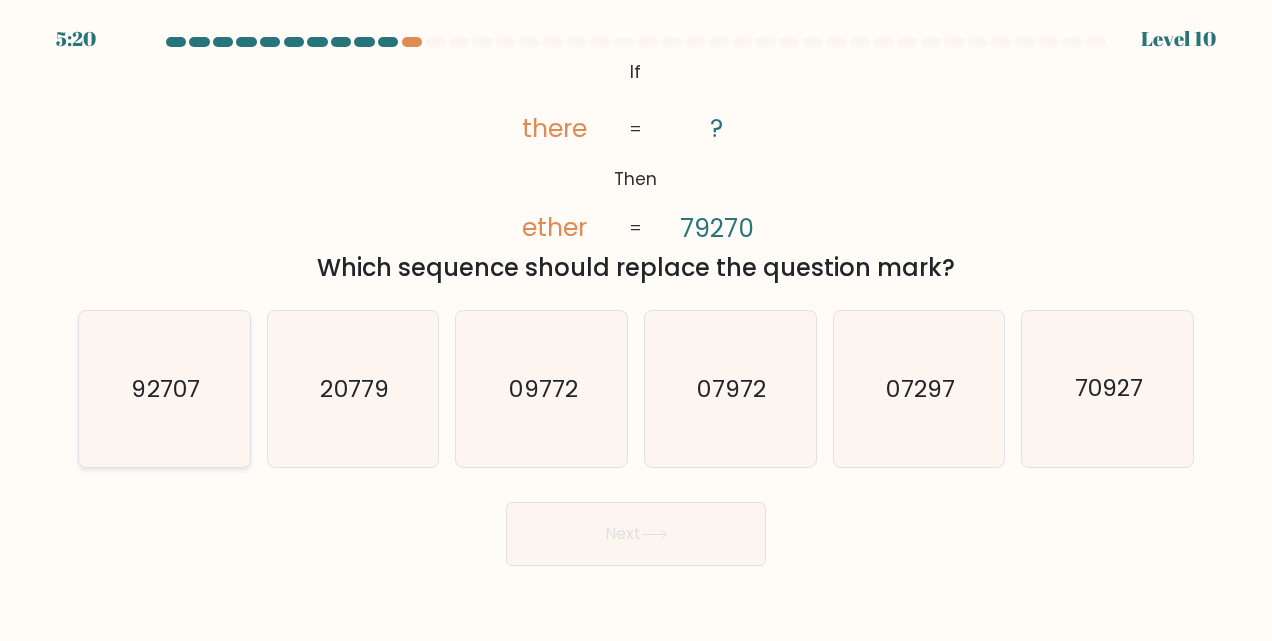 click on "92707" 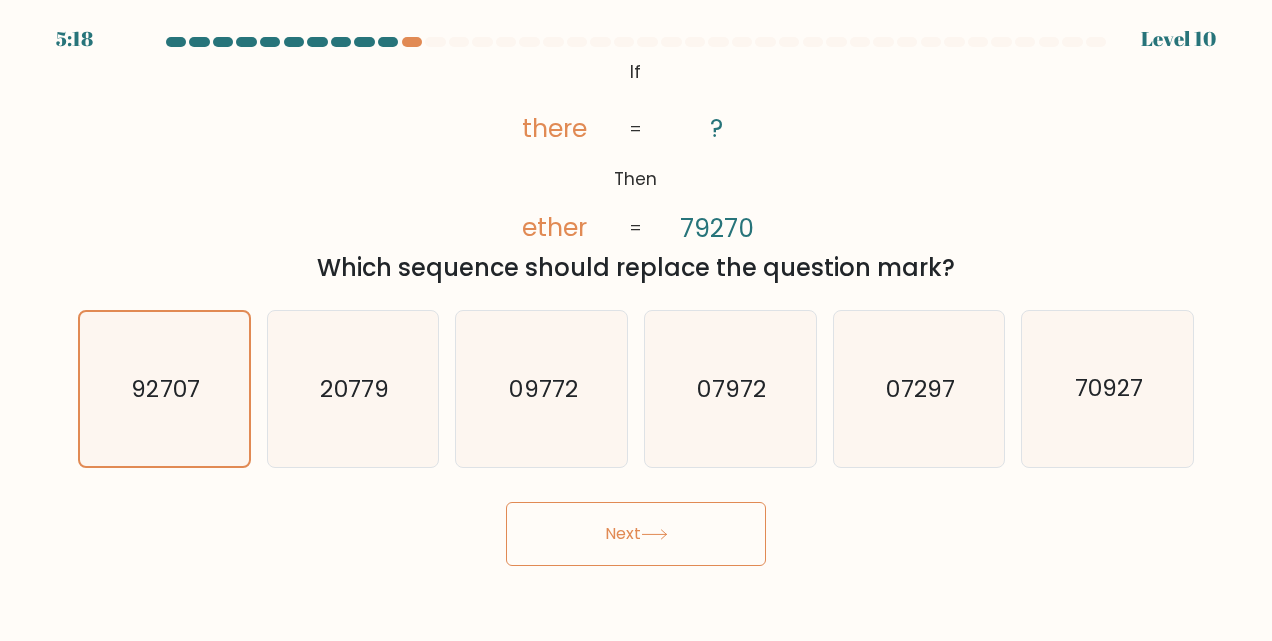 click on "Next" at bounding box center [636, 534] 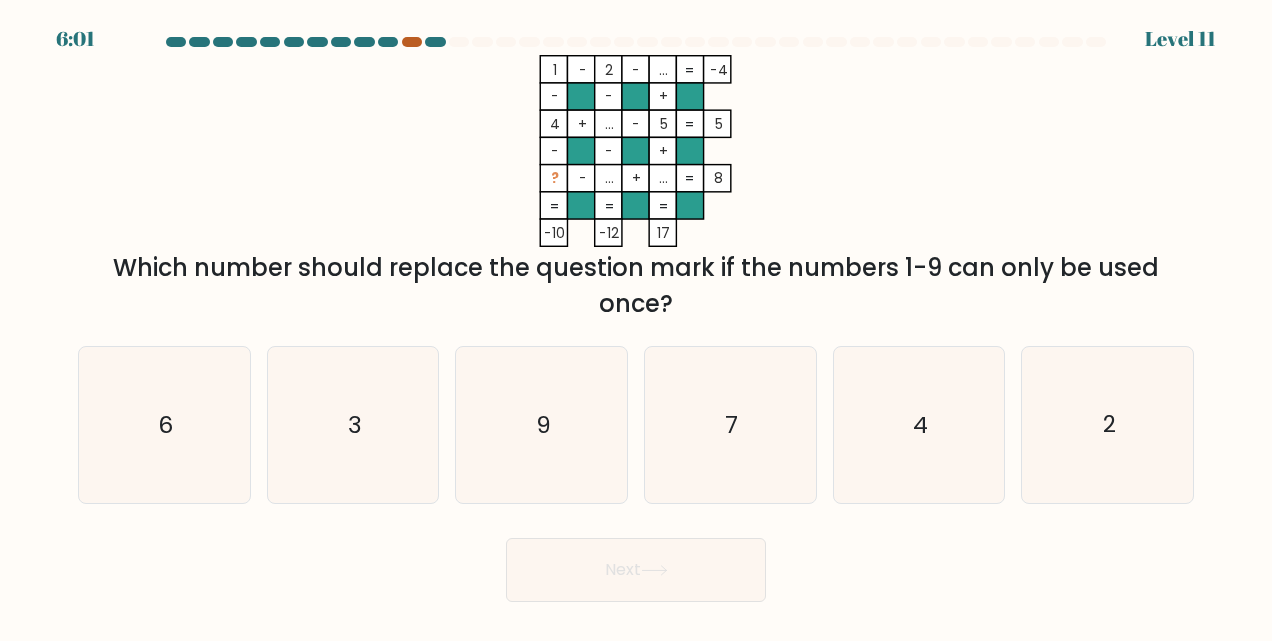 click at bounding box center (412, 42) 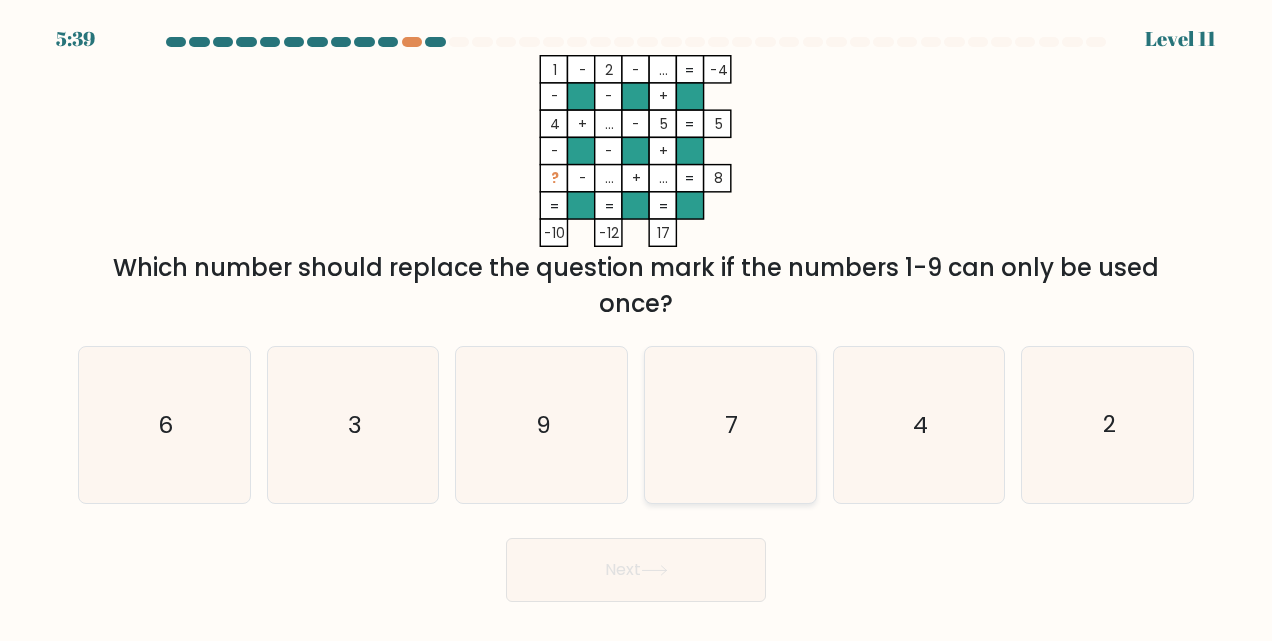 click on "7" 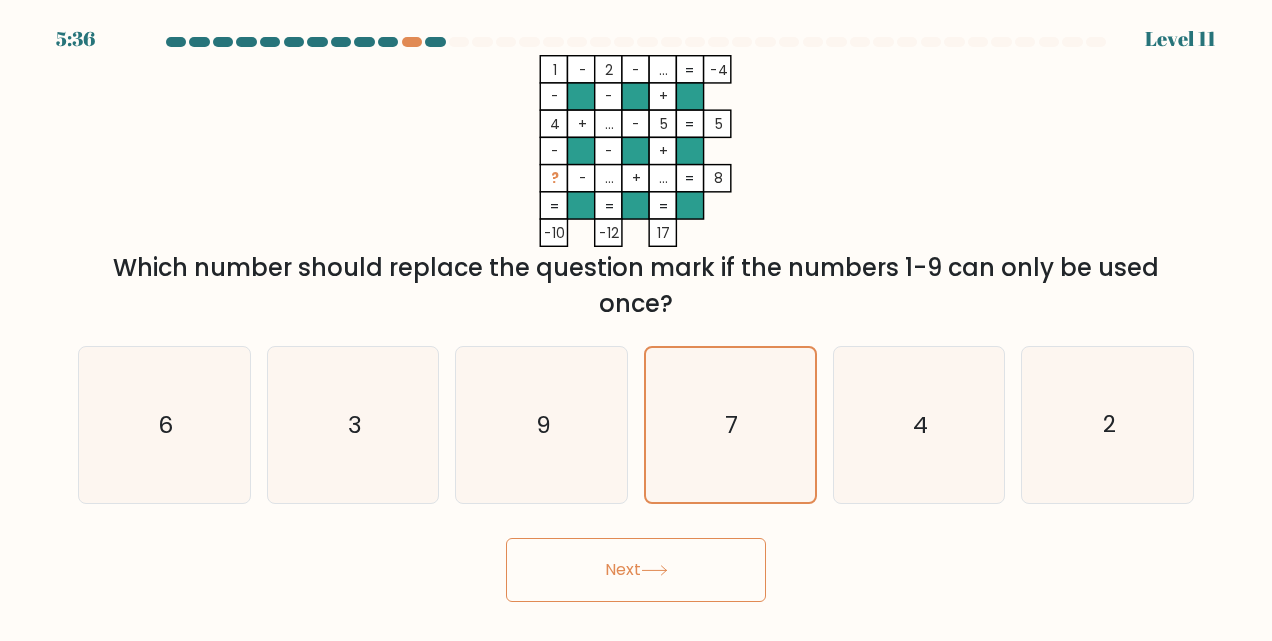 click on "Next" at bounding box center [636, 570] 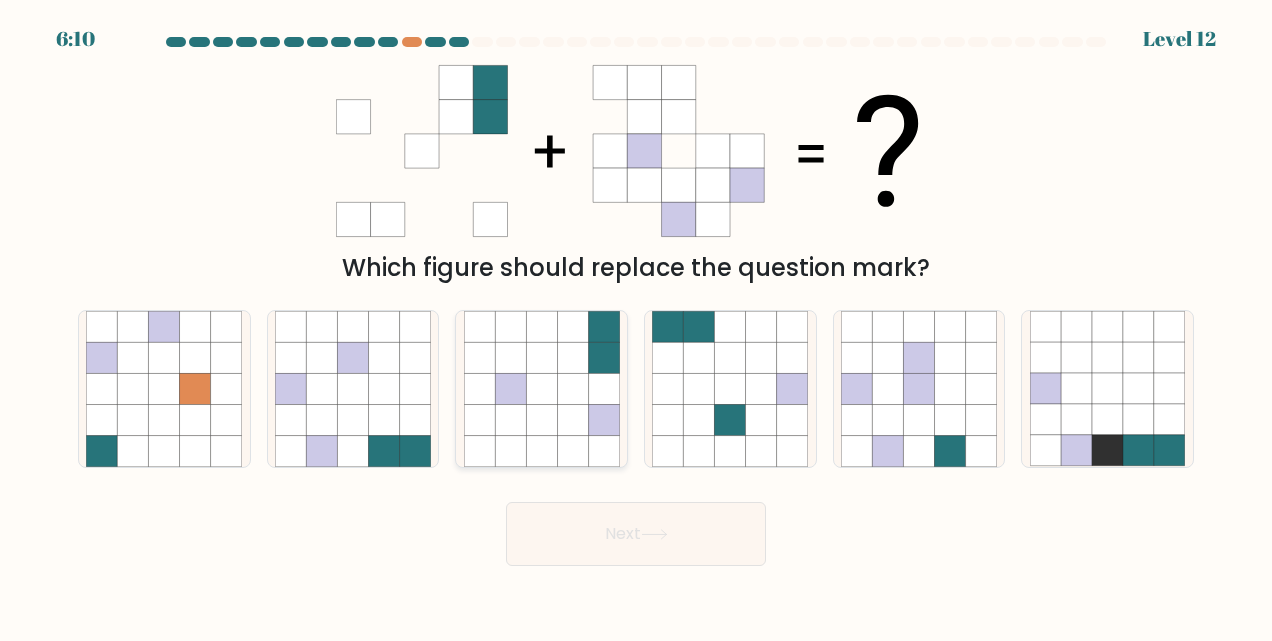 click 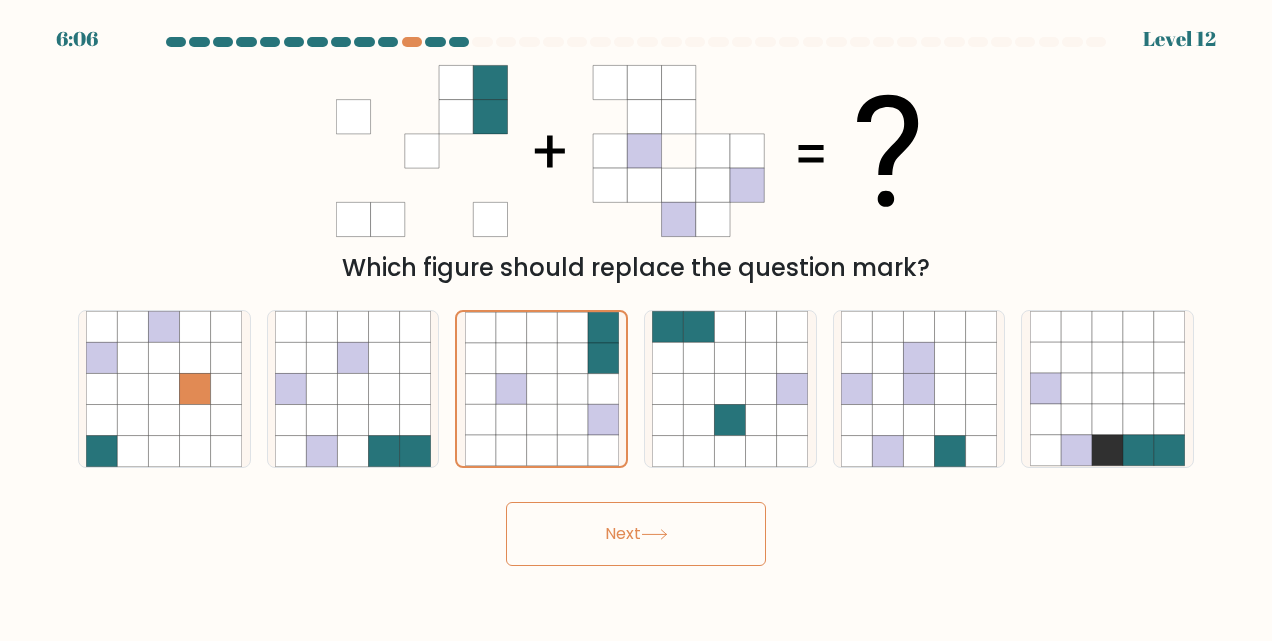 click on "Next" at bounding box center (636, 534) 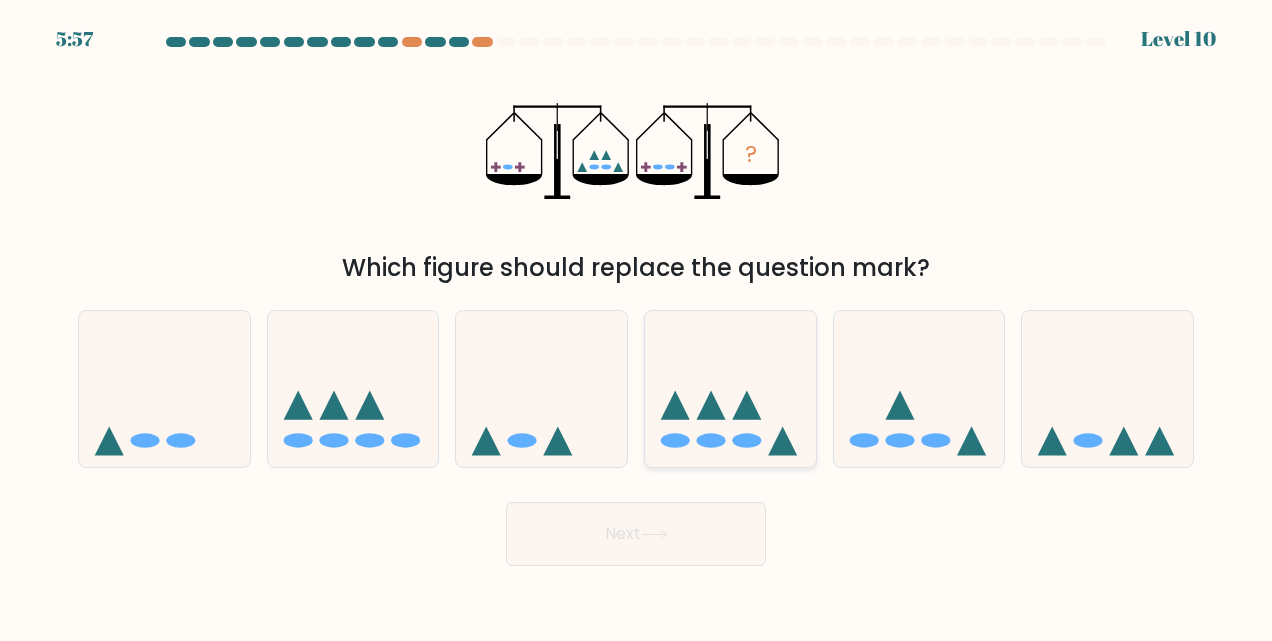 click 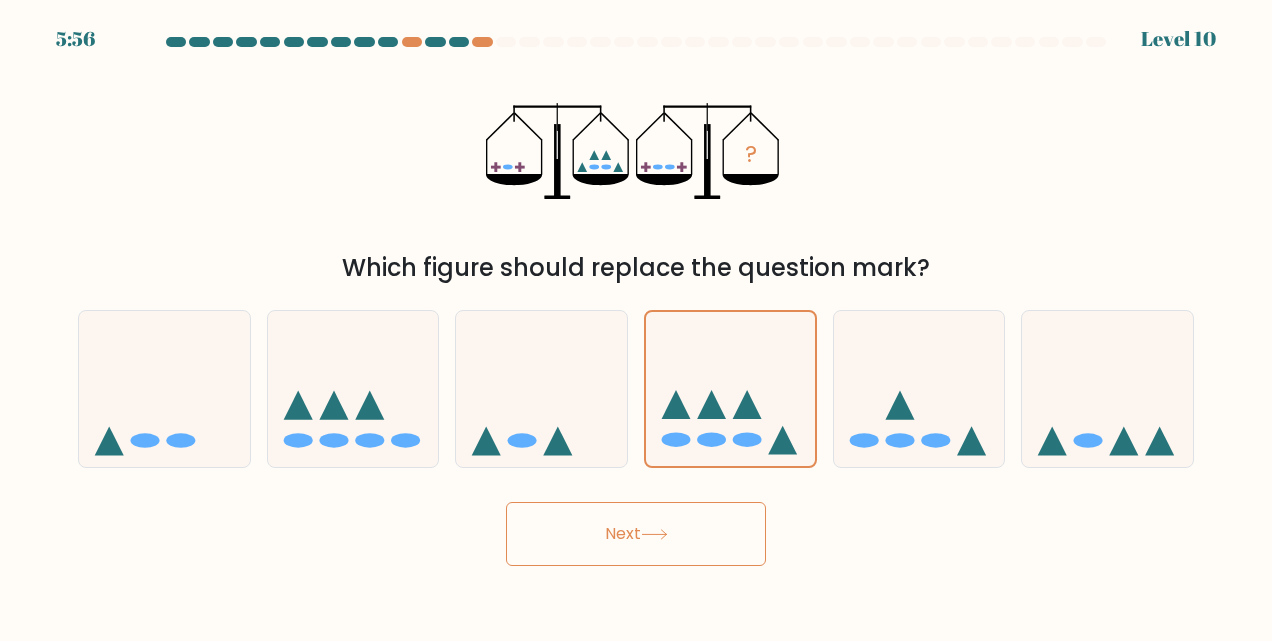 click on "Next" at bounding box center (636, 534) 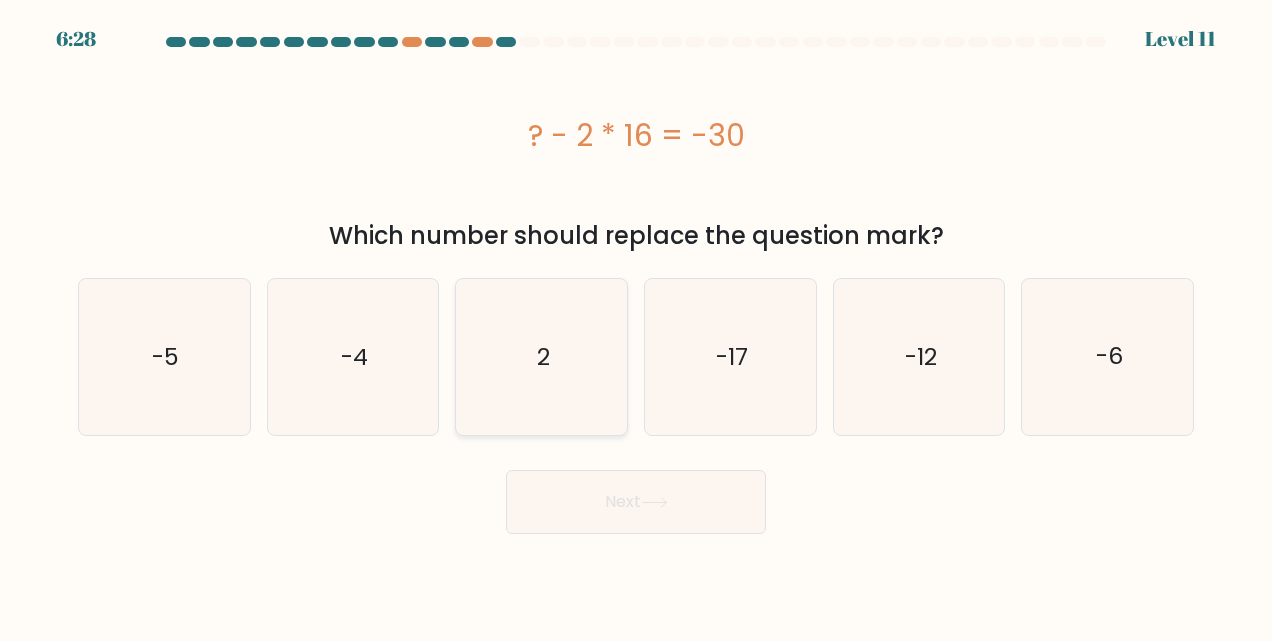 click on "2" 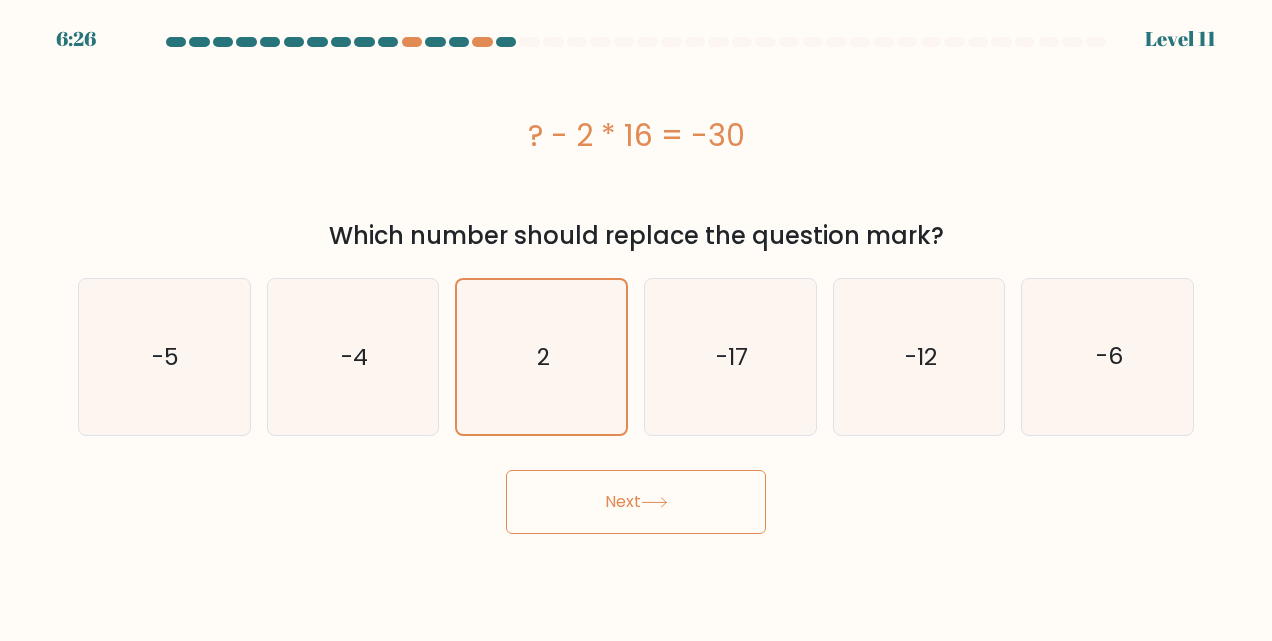 click on "Next" at bounding box center (636, 502) 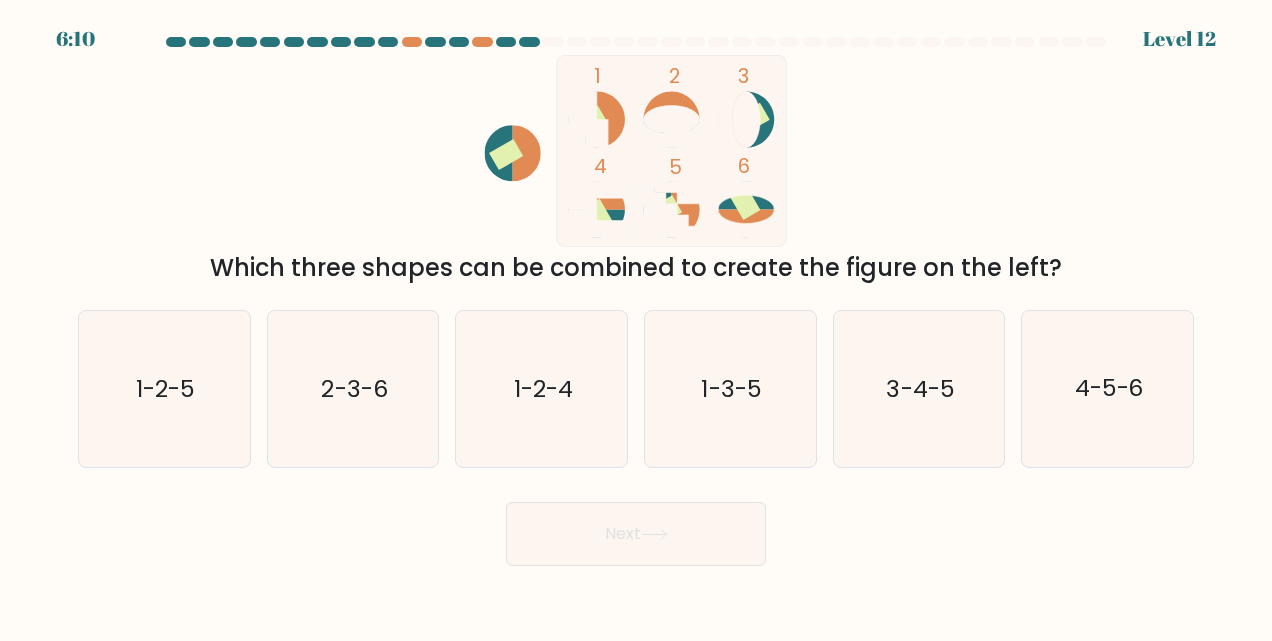 drag, startPoint x: 734, startPoint y: 168, endPoint x: 648, endPoint y: 153, distance: 87.29834 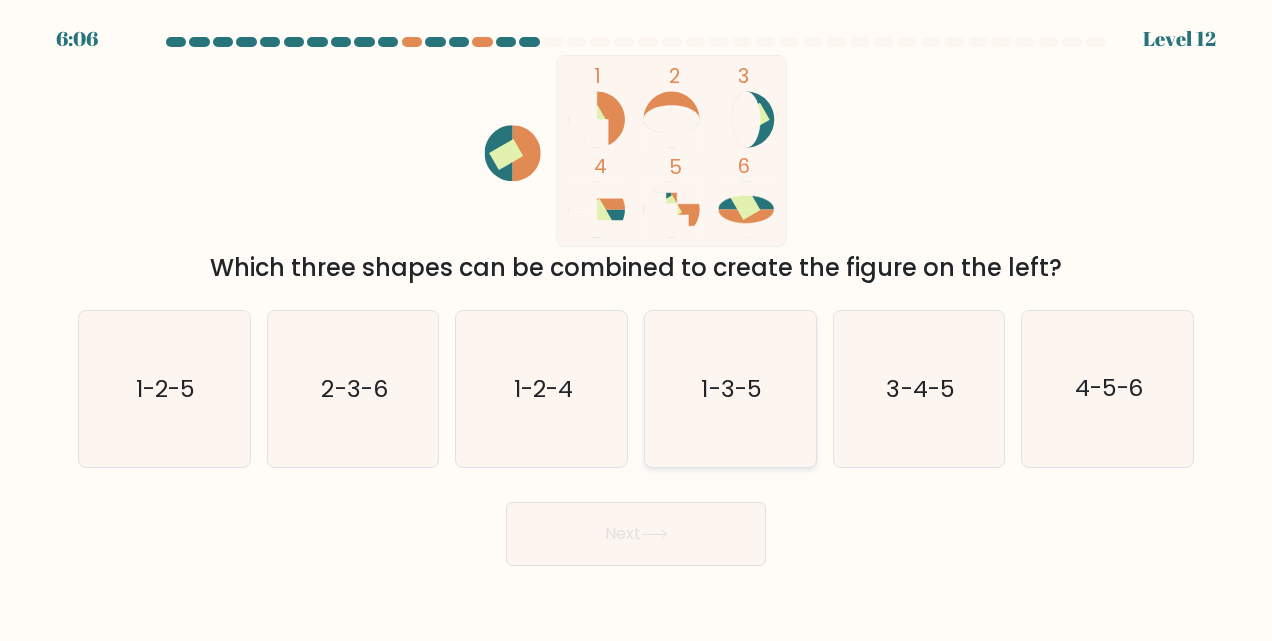 click on "1-3-5" 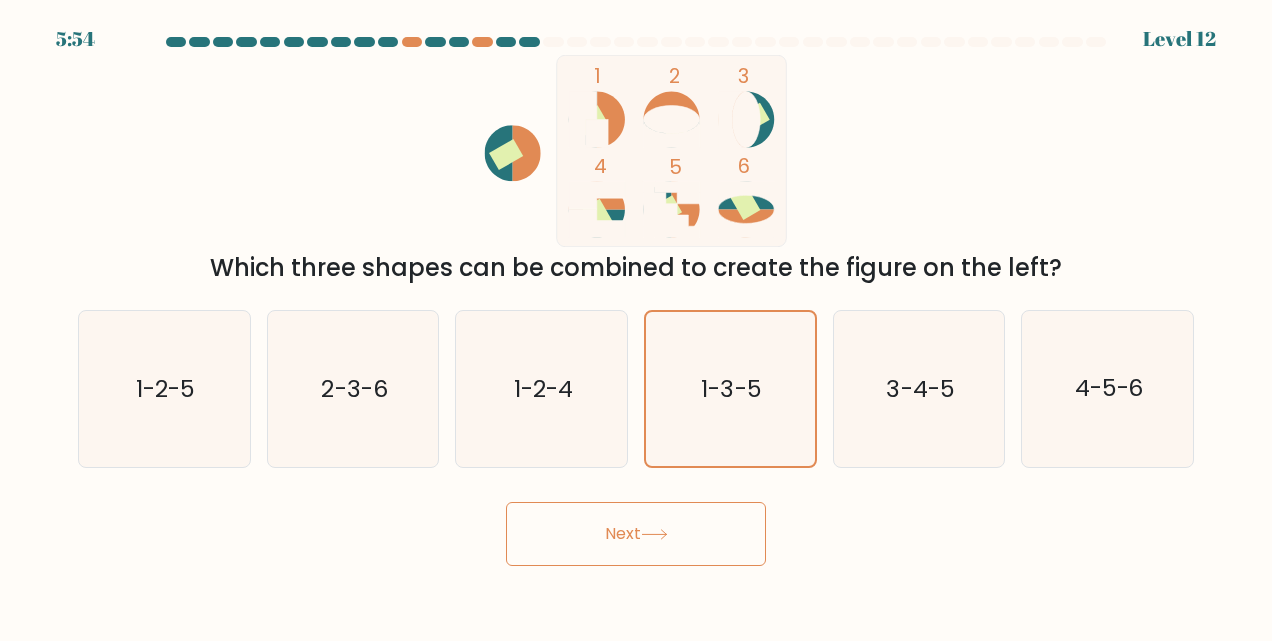 click on "Next" at bounding box center [636, 534] 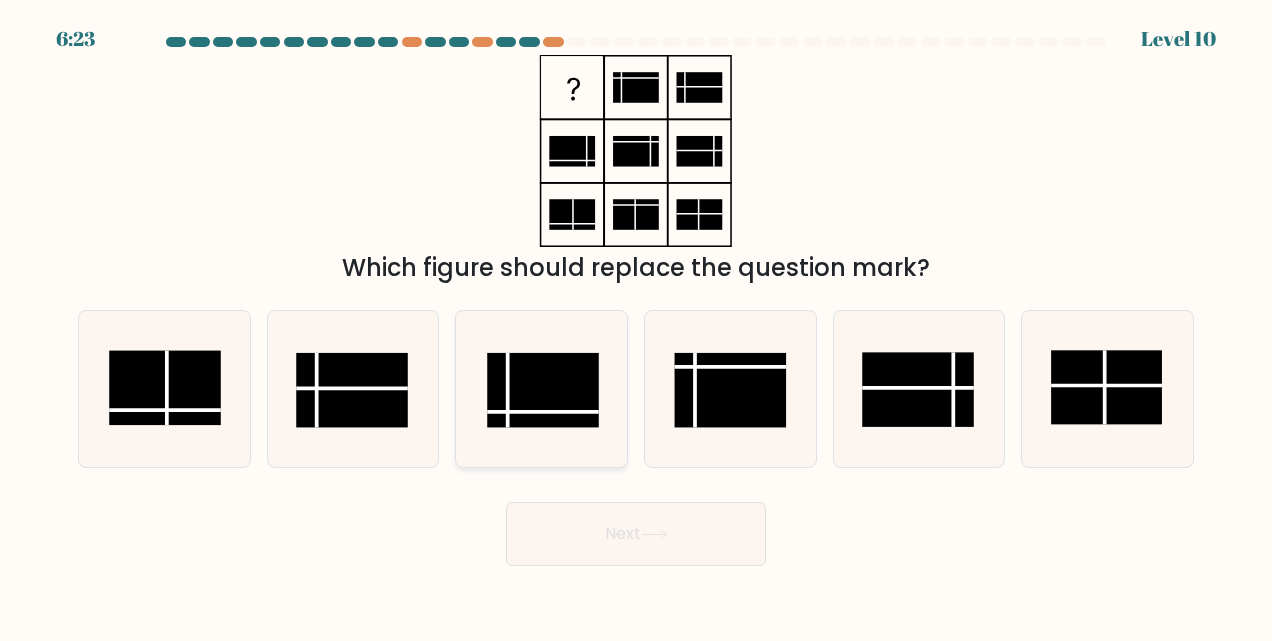 click 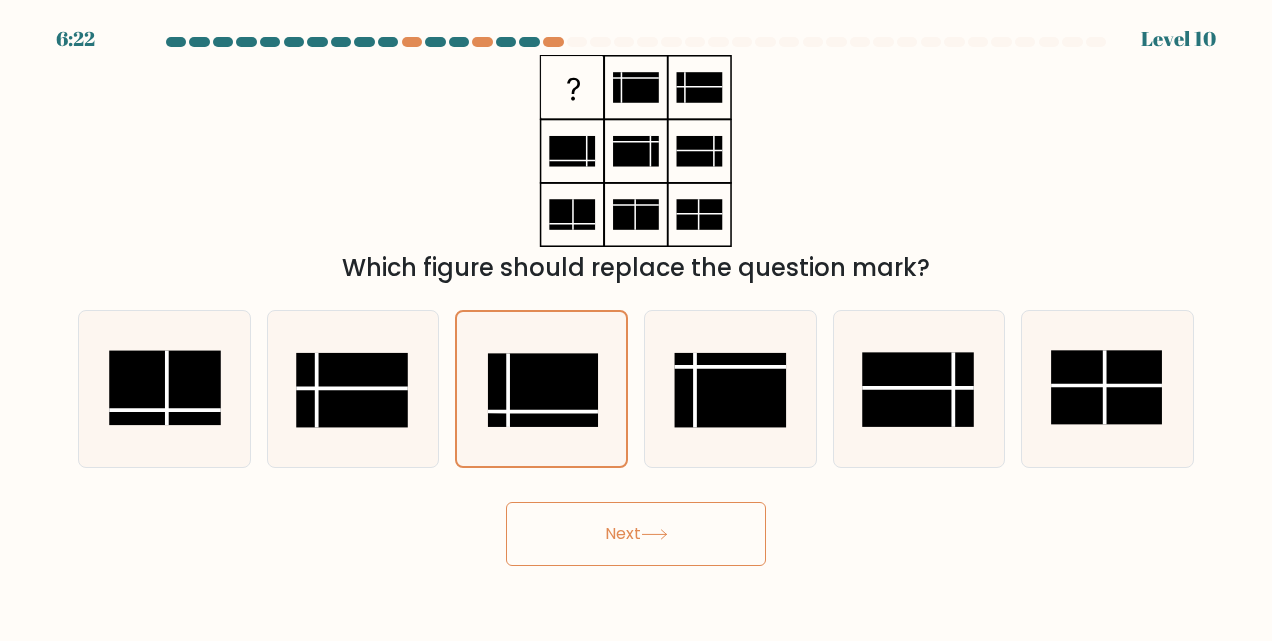 click on "Next" at bounding box center (636, 534) 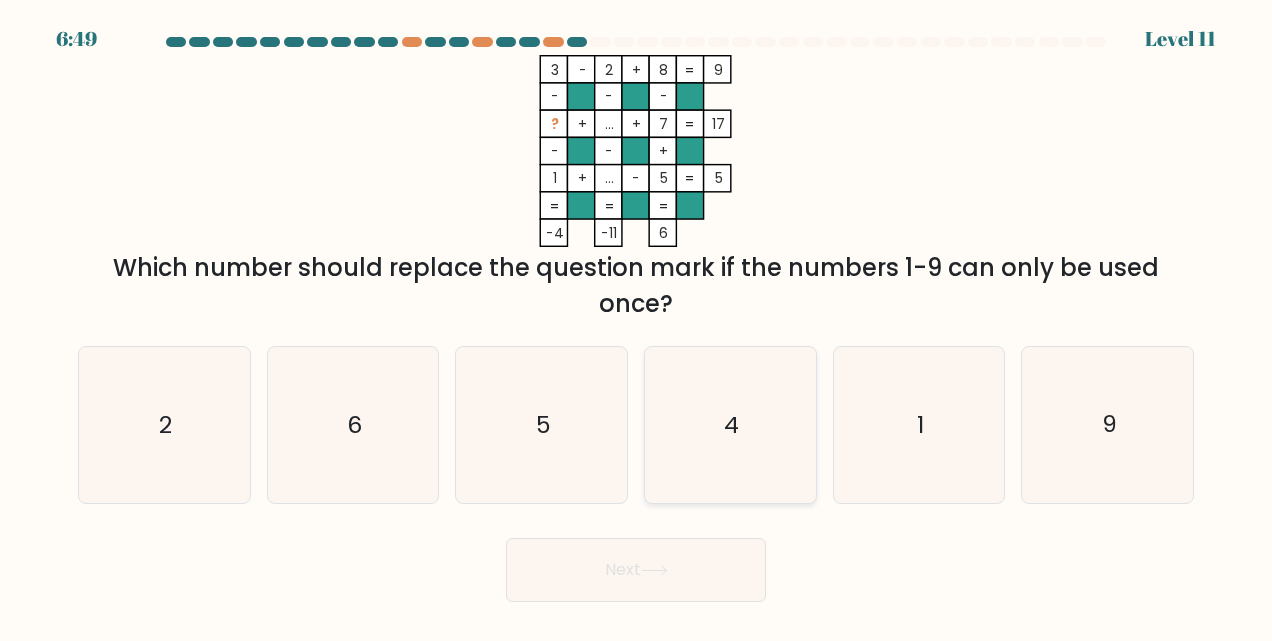 click on "4" 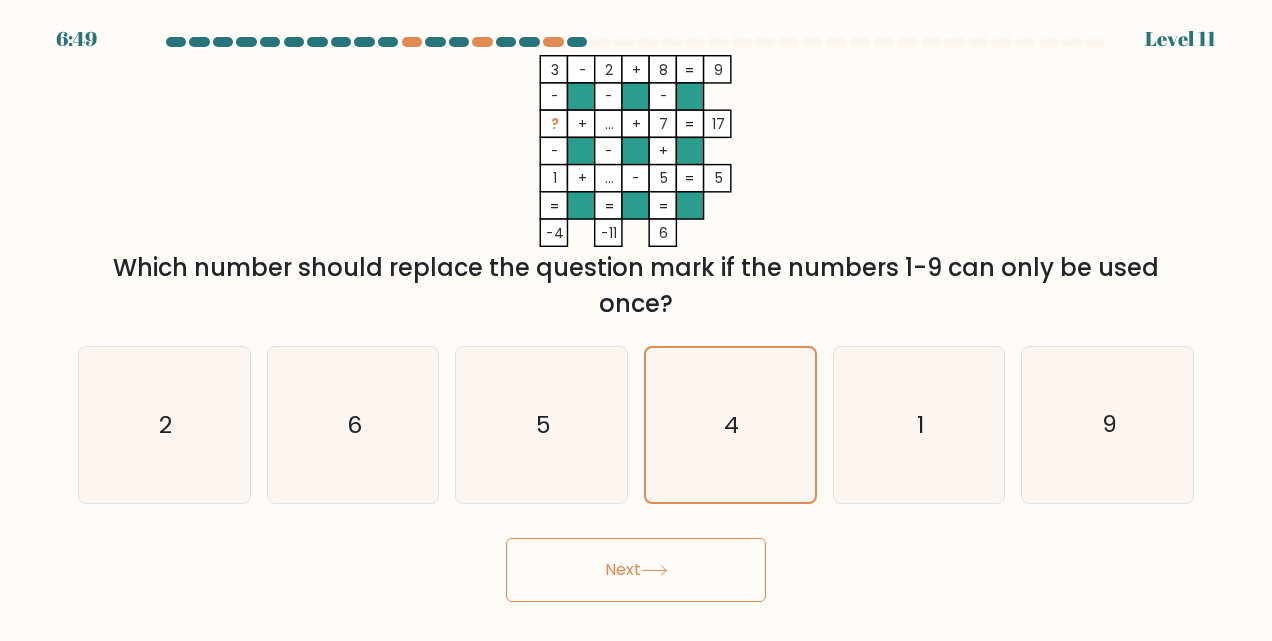 click on "Next" at bounding box center [636, 570] 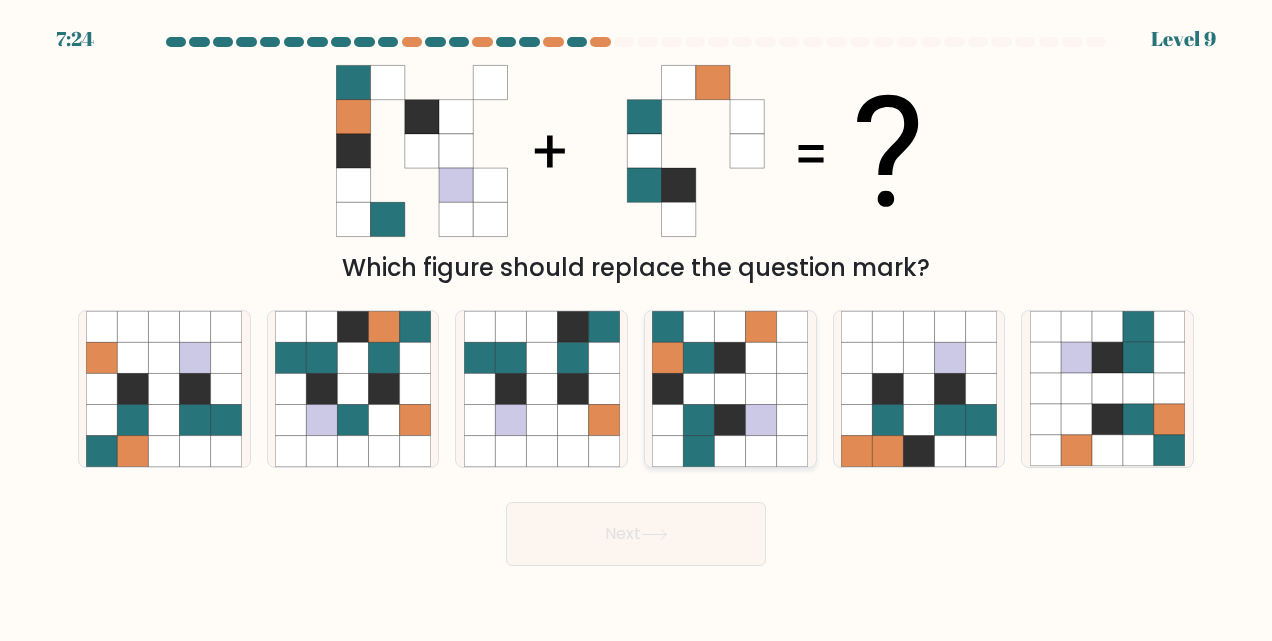 click 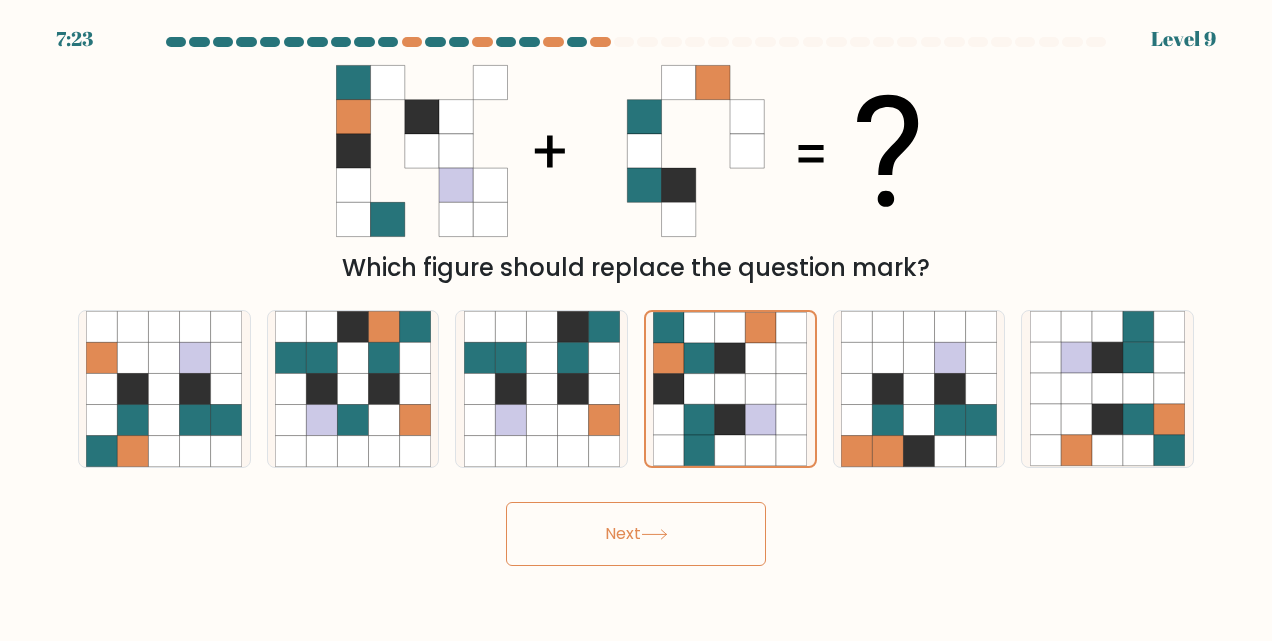 click on "Next" at bounding box center (636, 534) 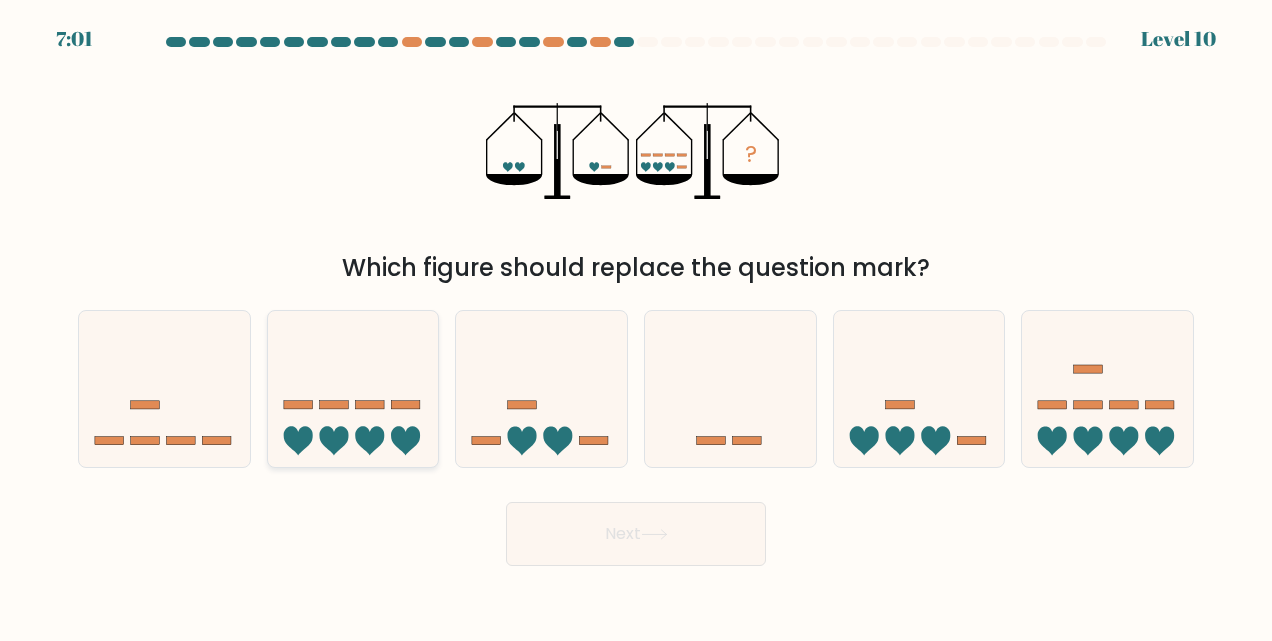 click 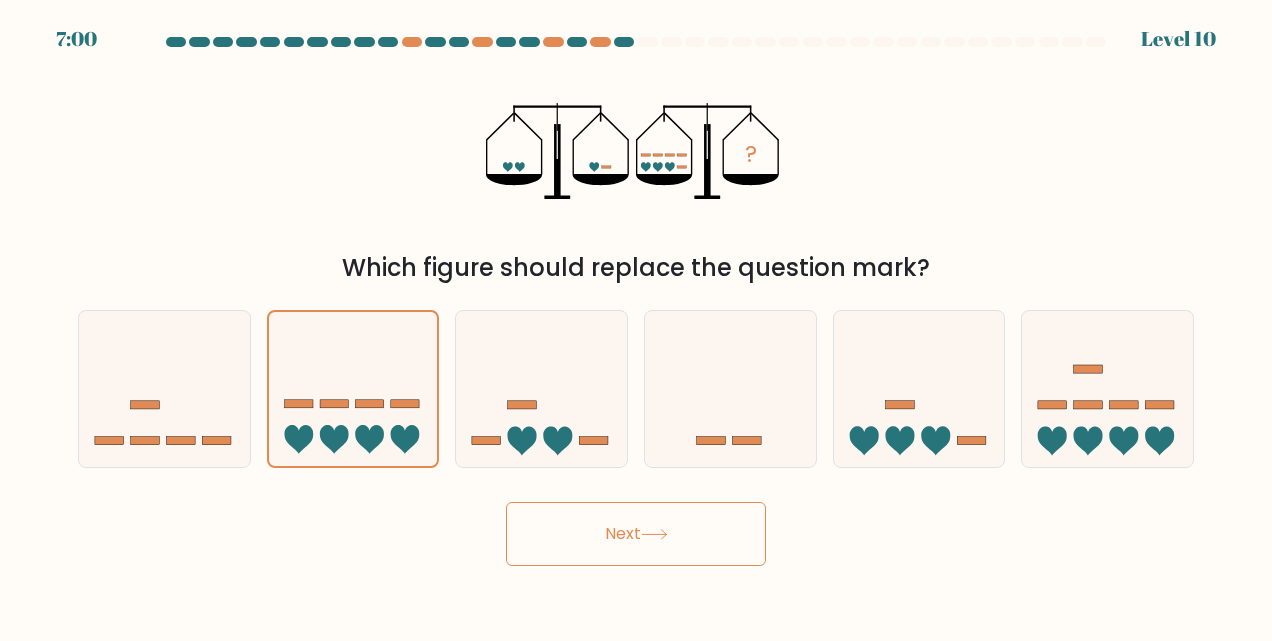 click 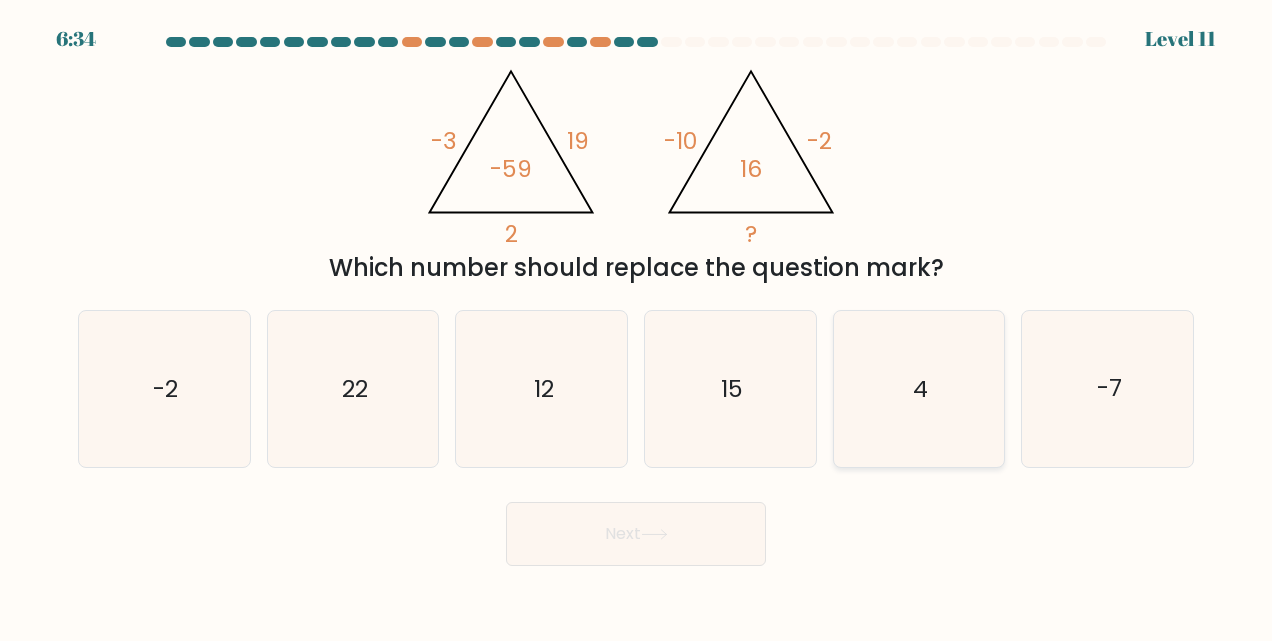 click on "4" 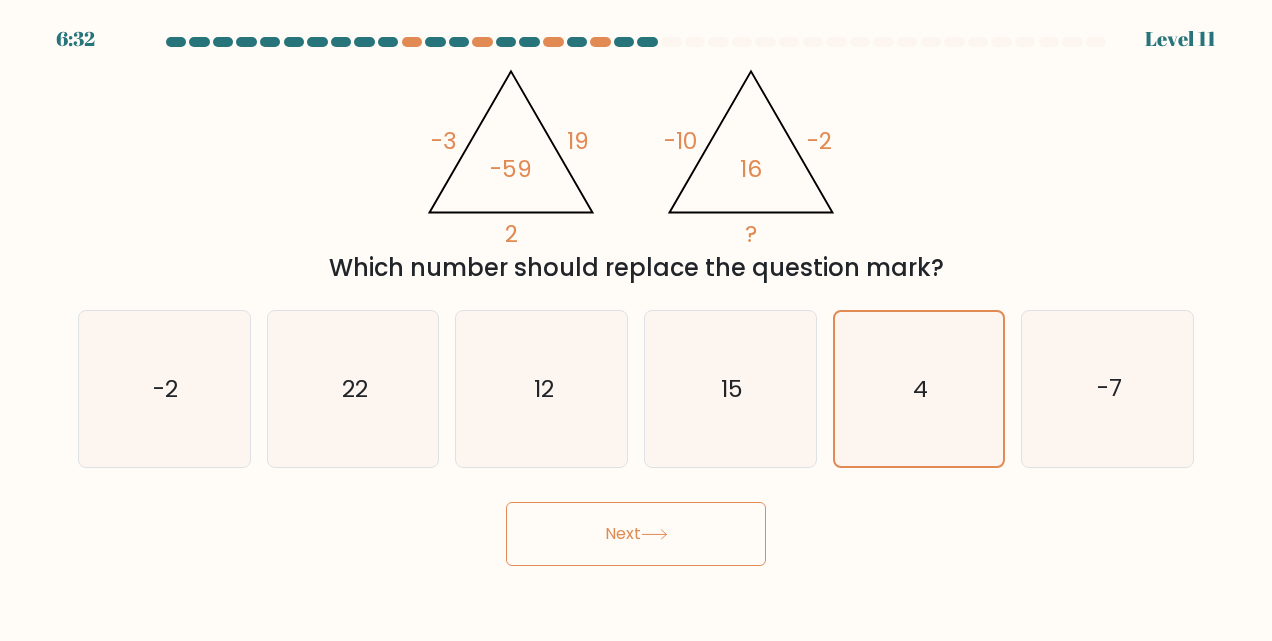 click on "Next" at bounding box center [636, 534] 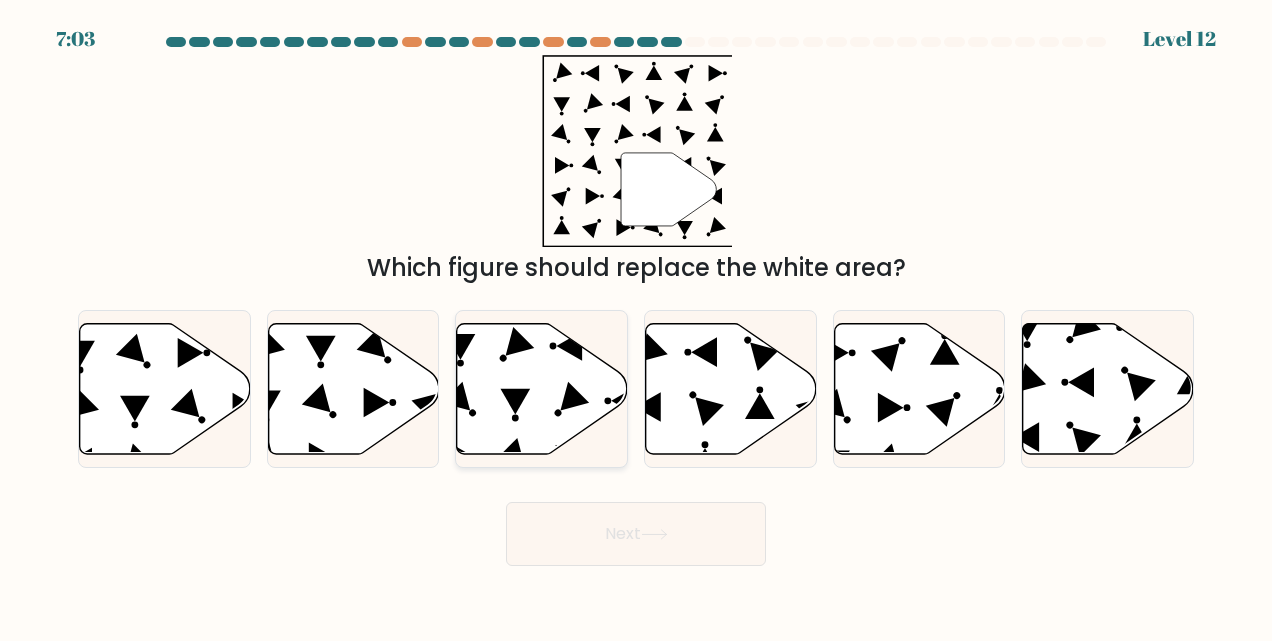 click 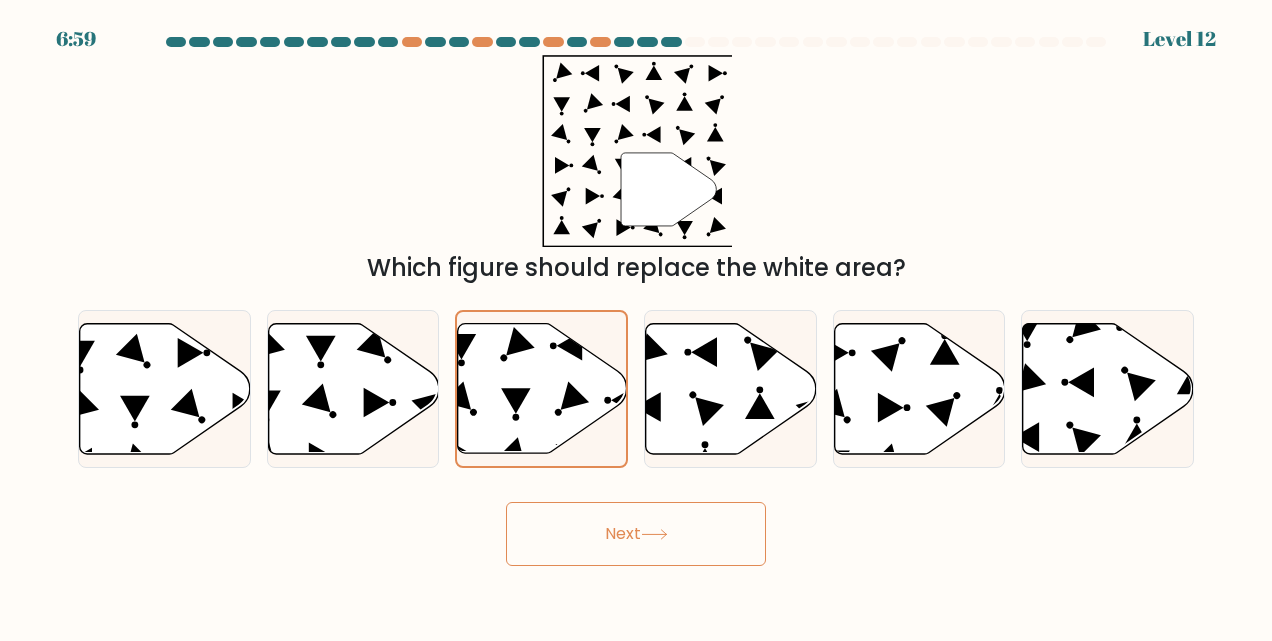 click on "6:59
Level 12" at bounding box center [636, 320] 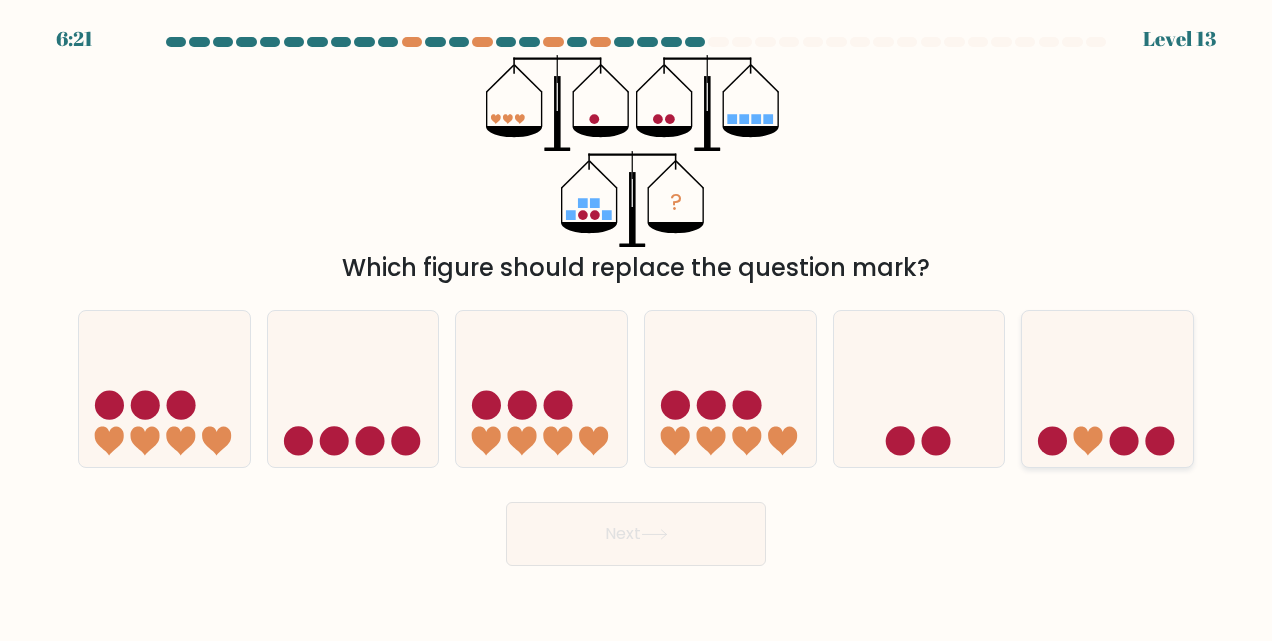 click 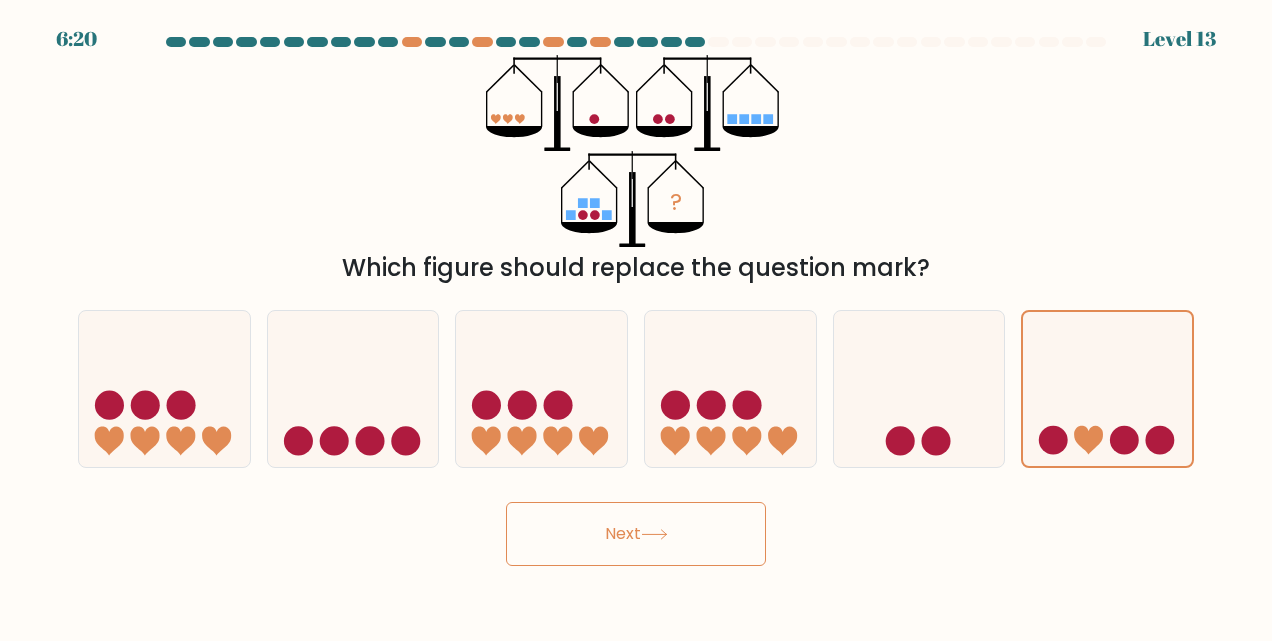 click on "Next" at bounding box center (636, 534) 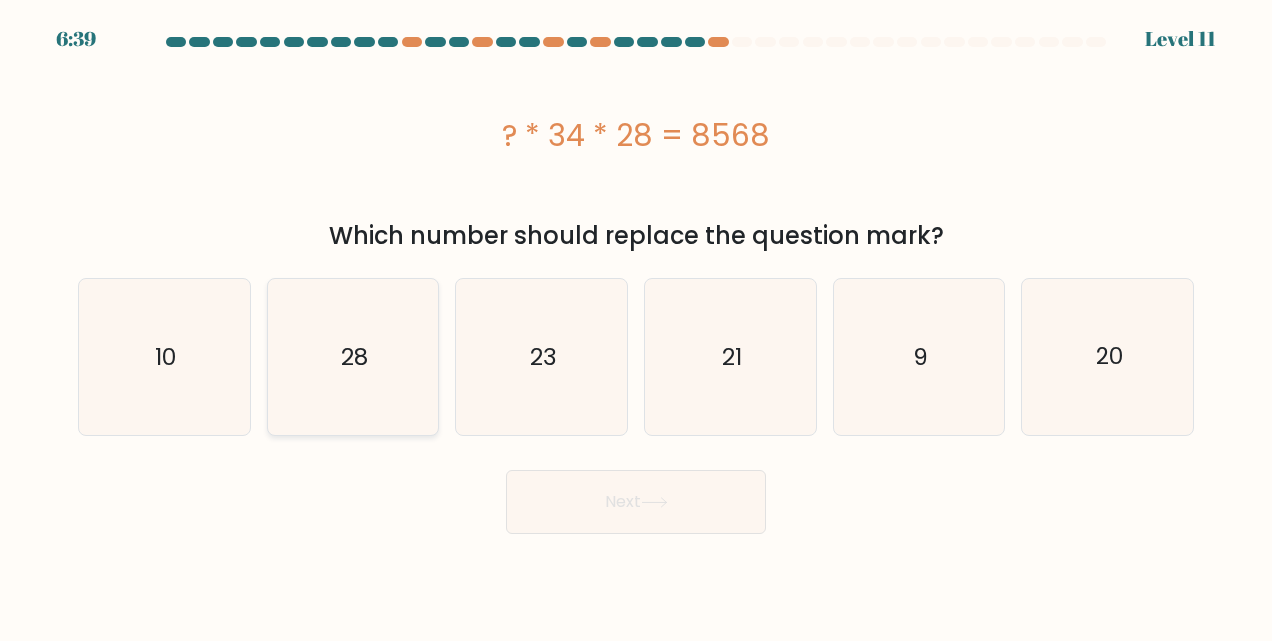 click on "28" 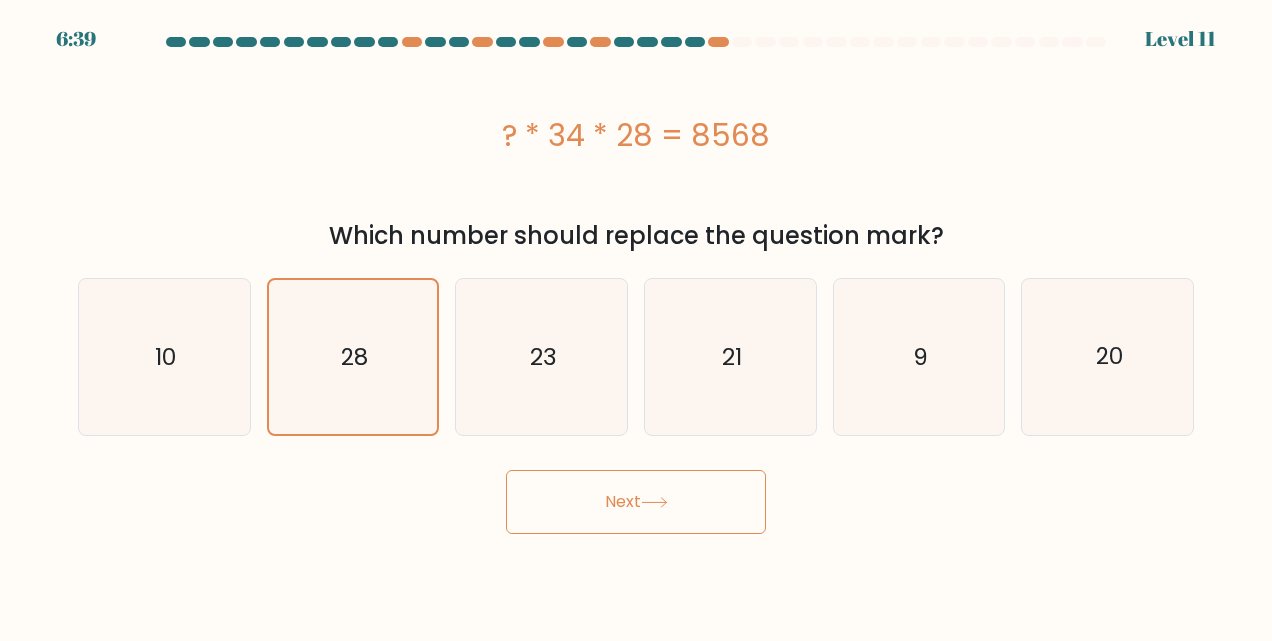 click on "Next" at bounding box center (636, 502) 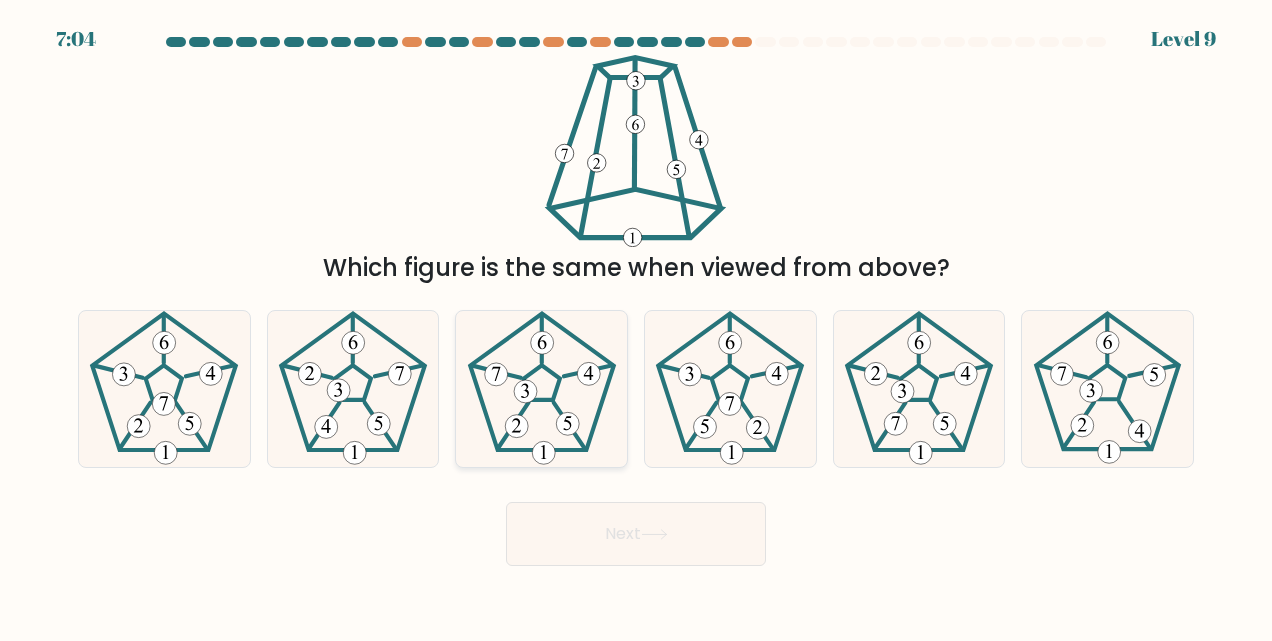 click 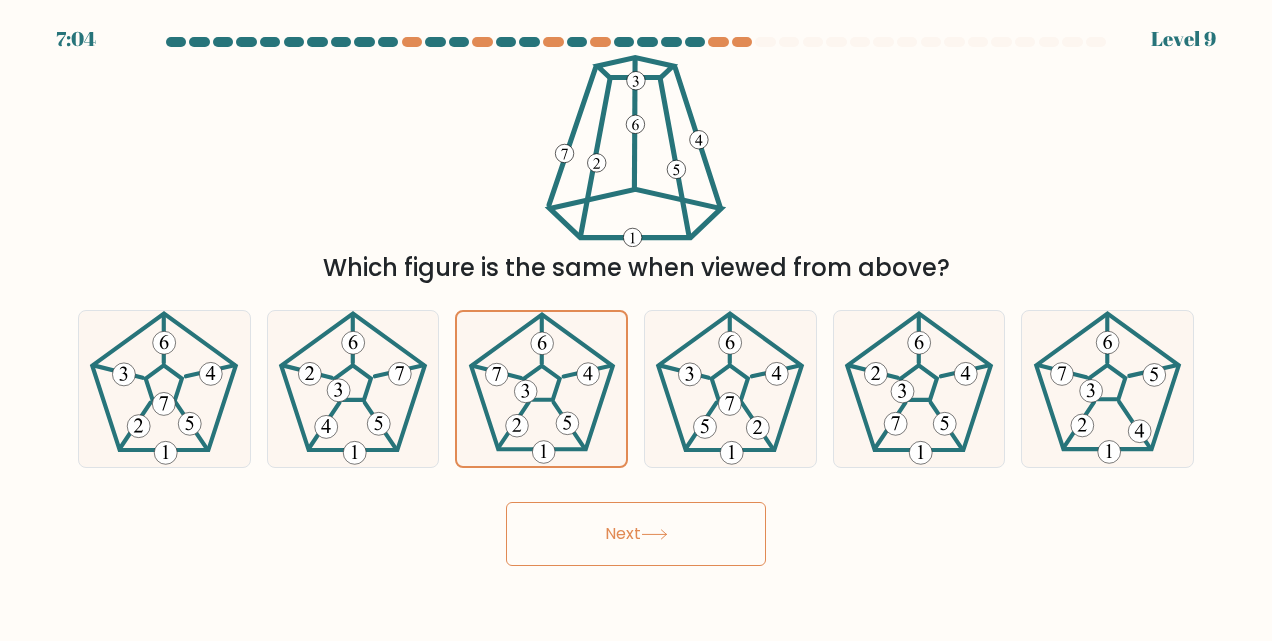 click on "Next" at bounding box center (636, 534) 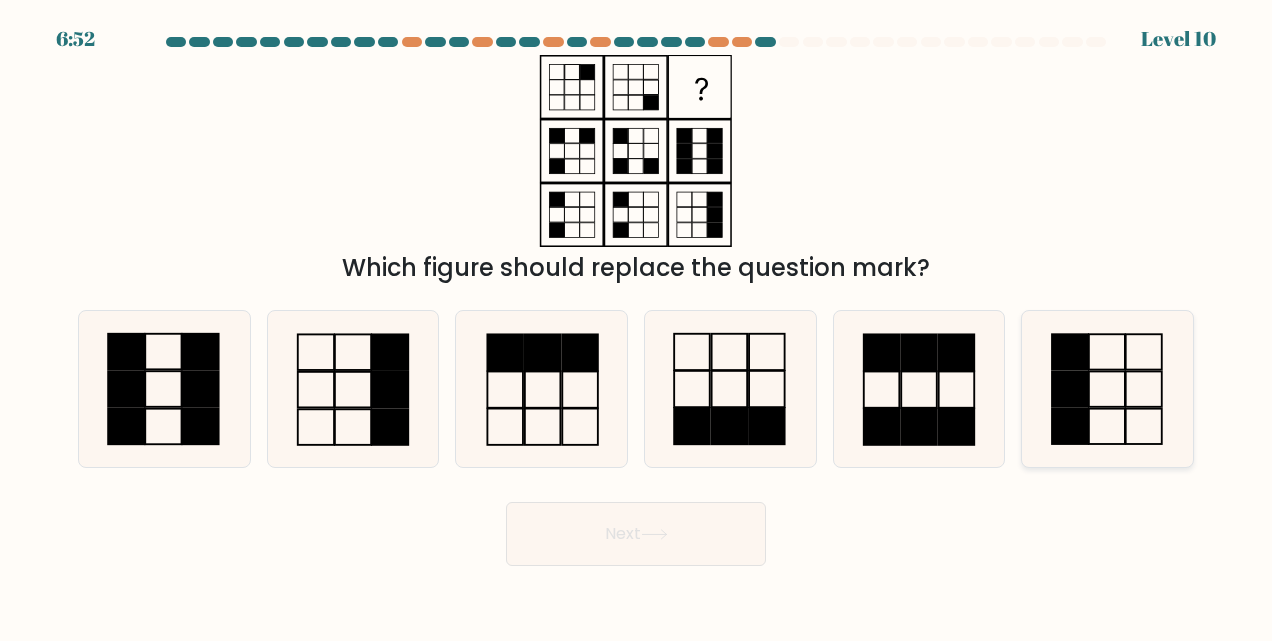 click 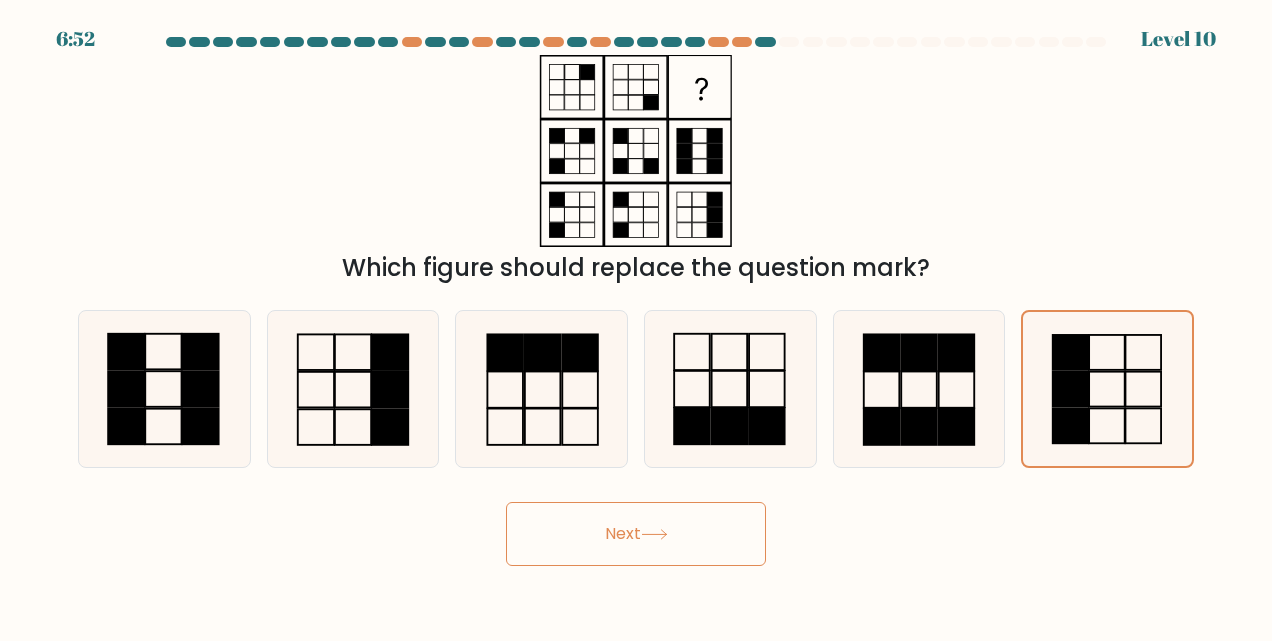 click on "Next" at bounding box center [636, 534] 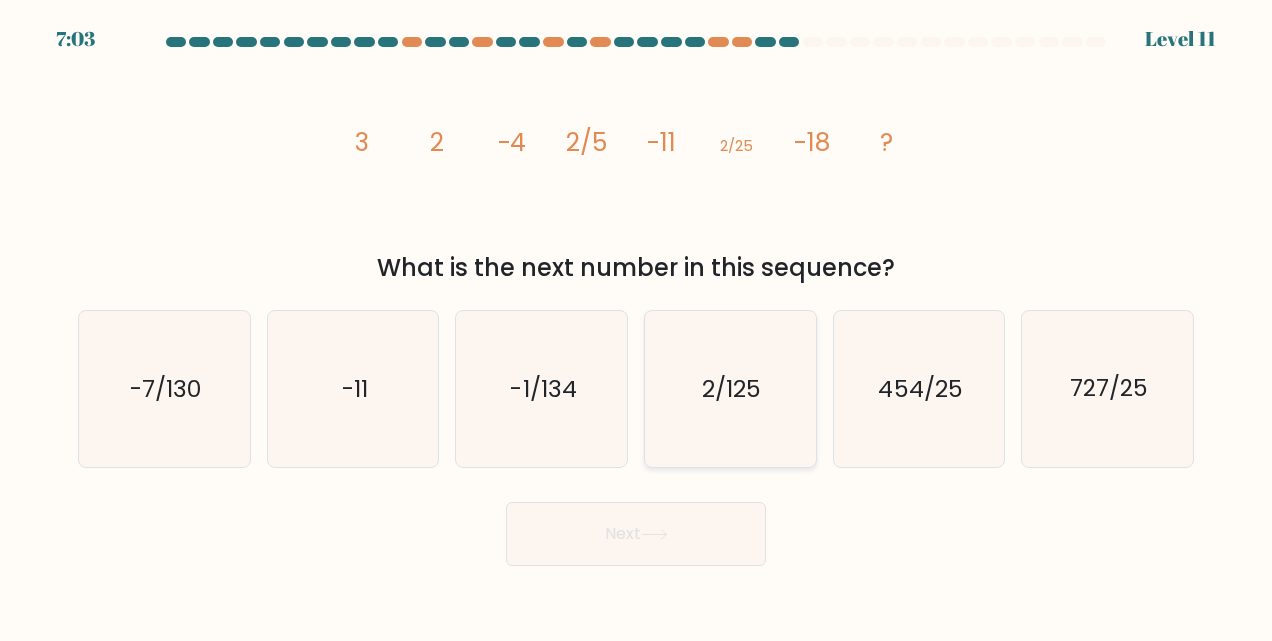 click on "2/125" 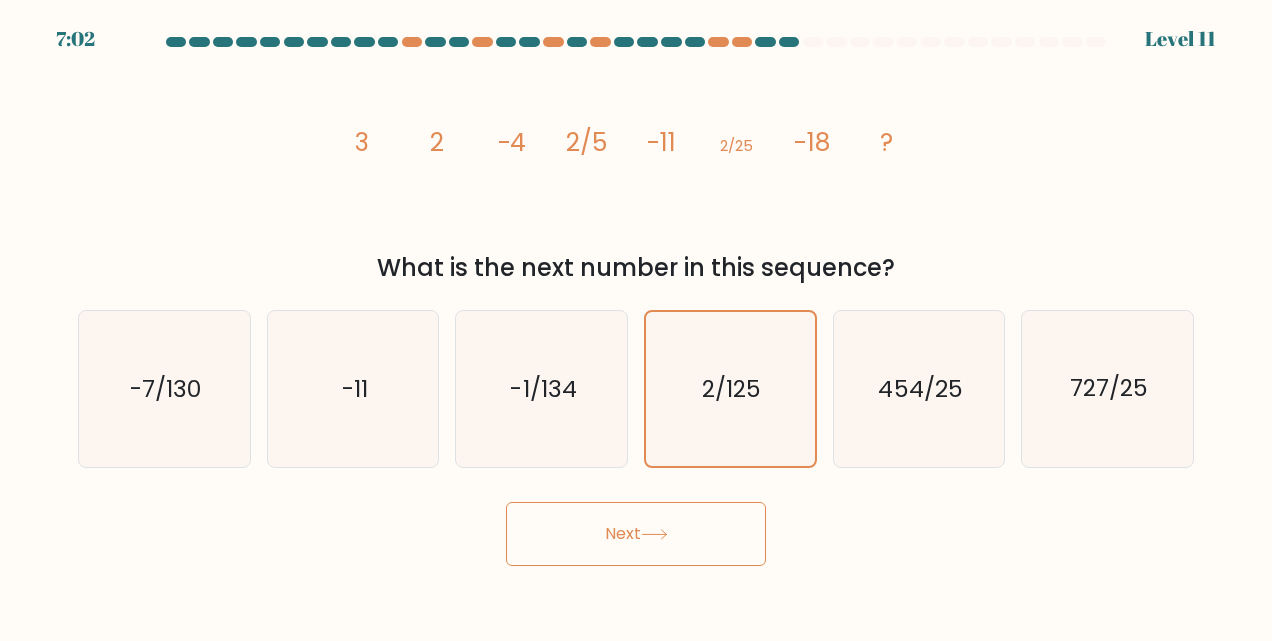 click on "Next" at bounding box center (636, 534) 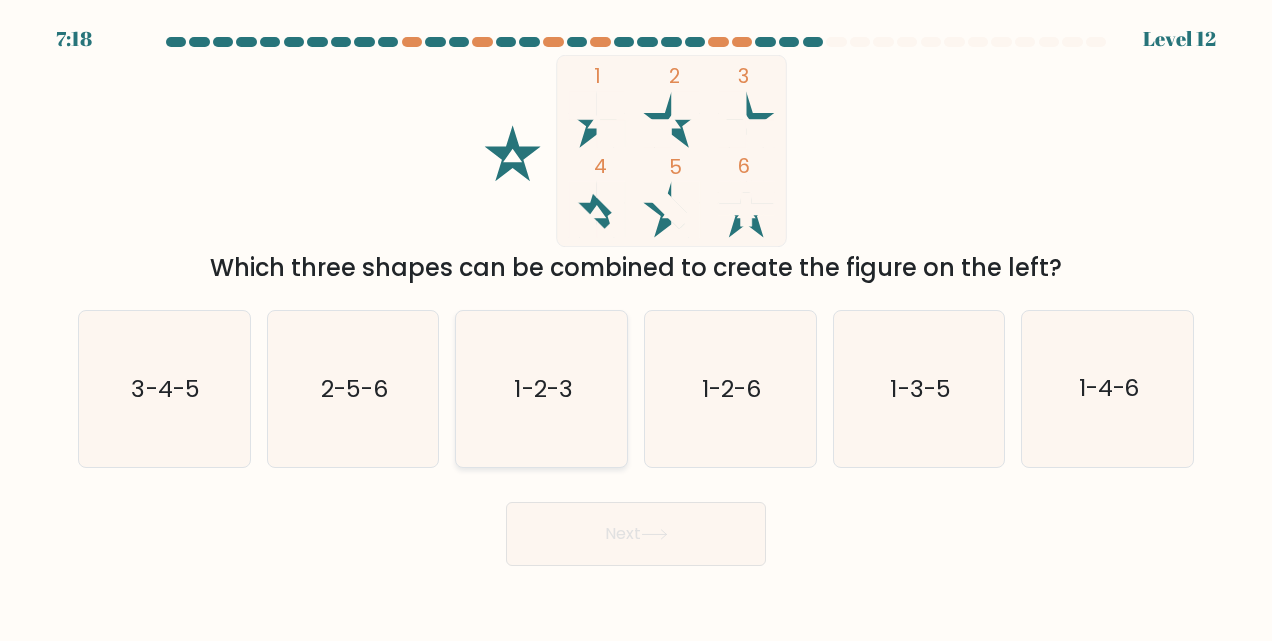 click on "1-2-3" 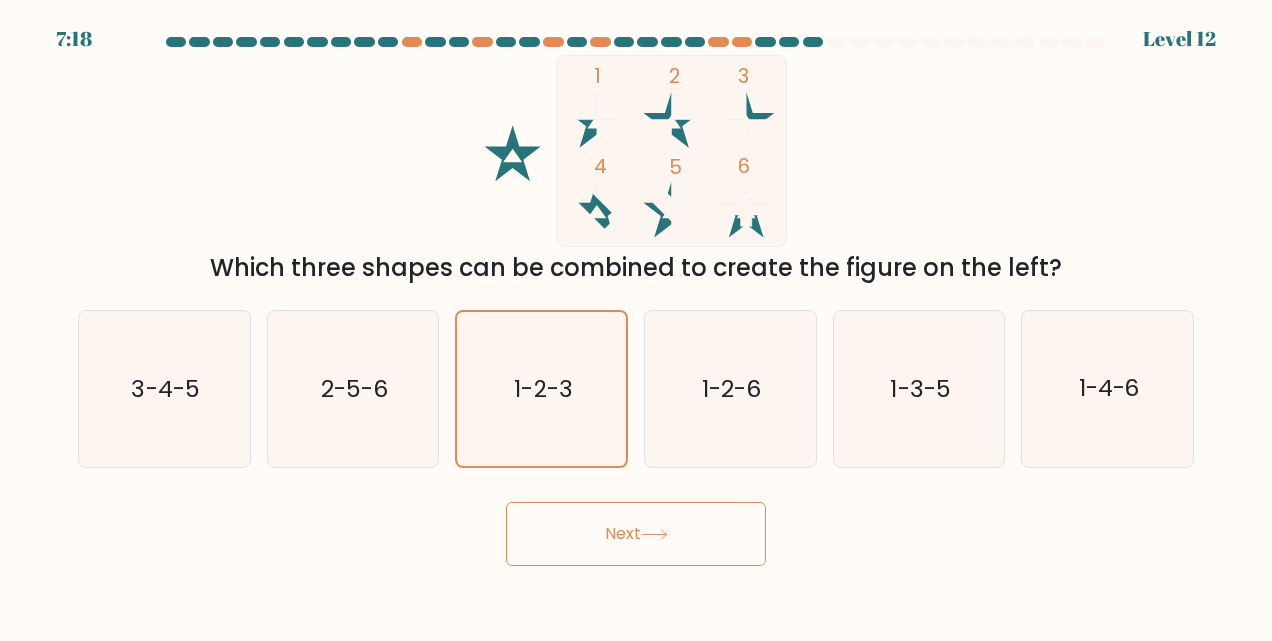 click on "Next" at bounding box center [636, 534] 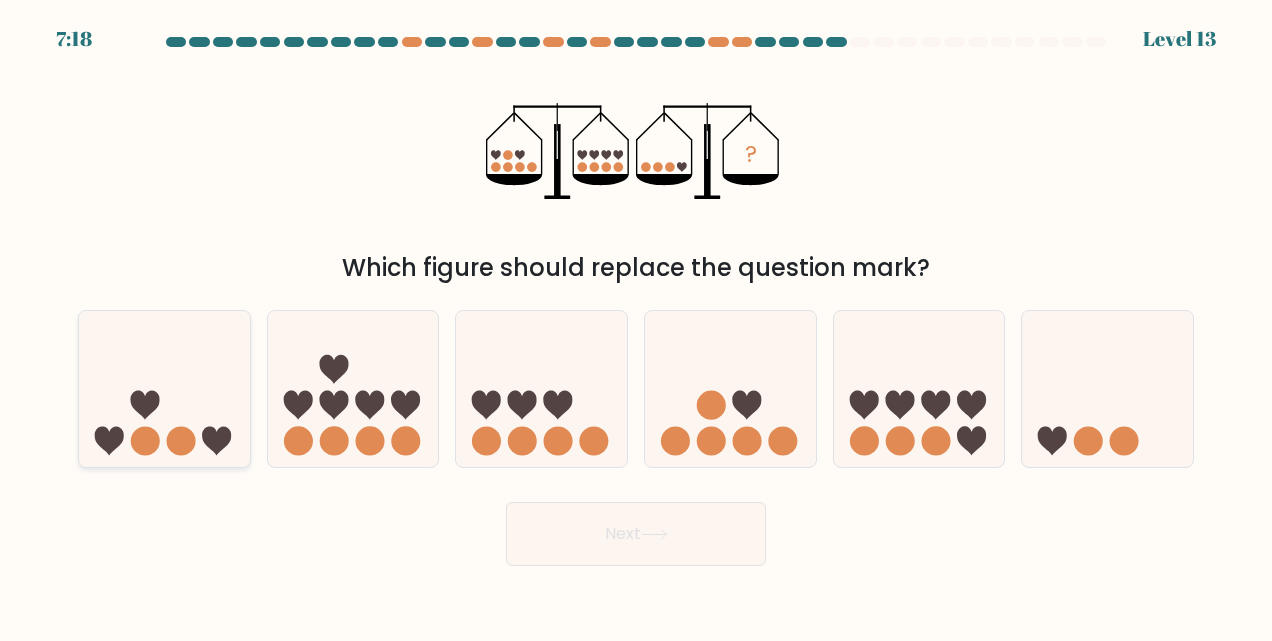 click 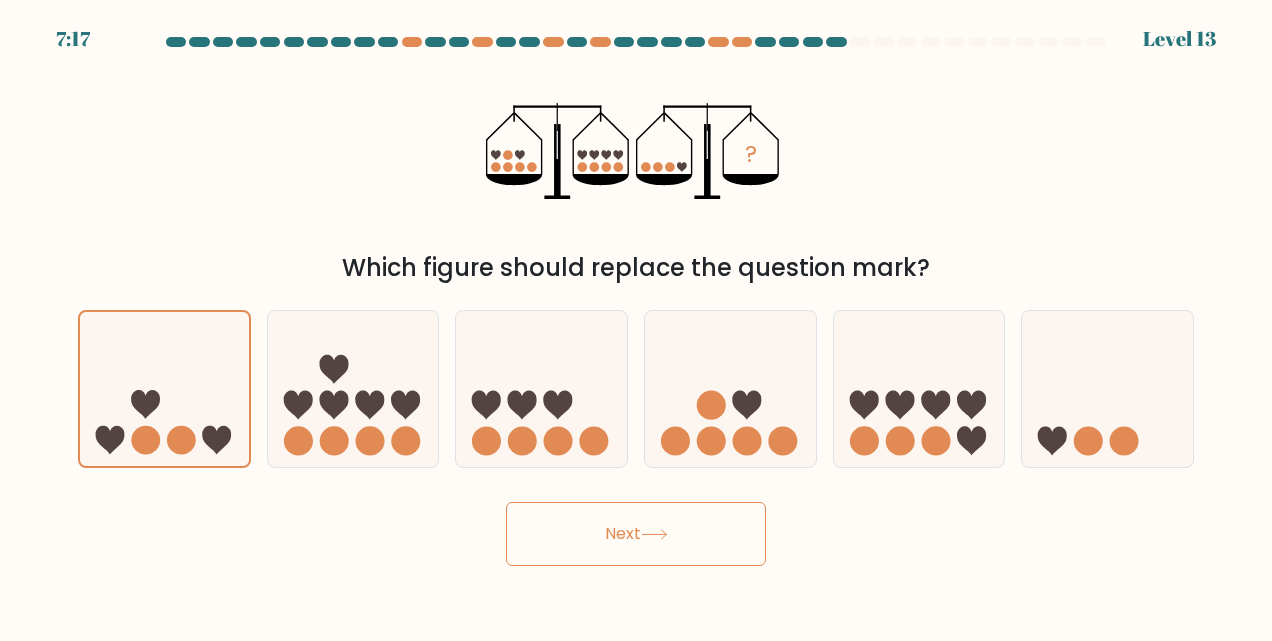 click on "Next" at bounding box center (636, 534) 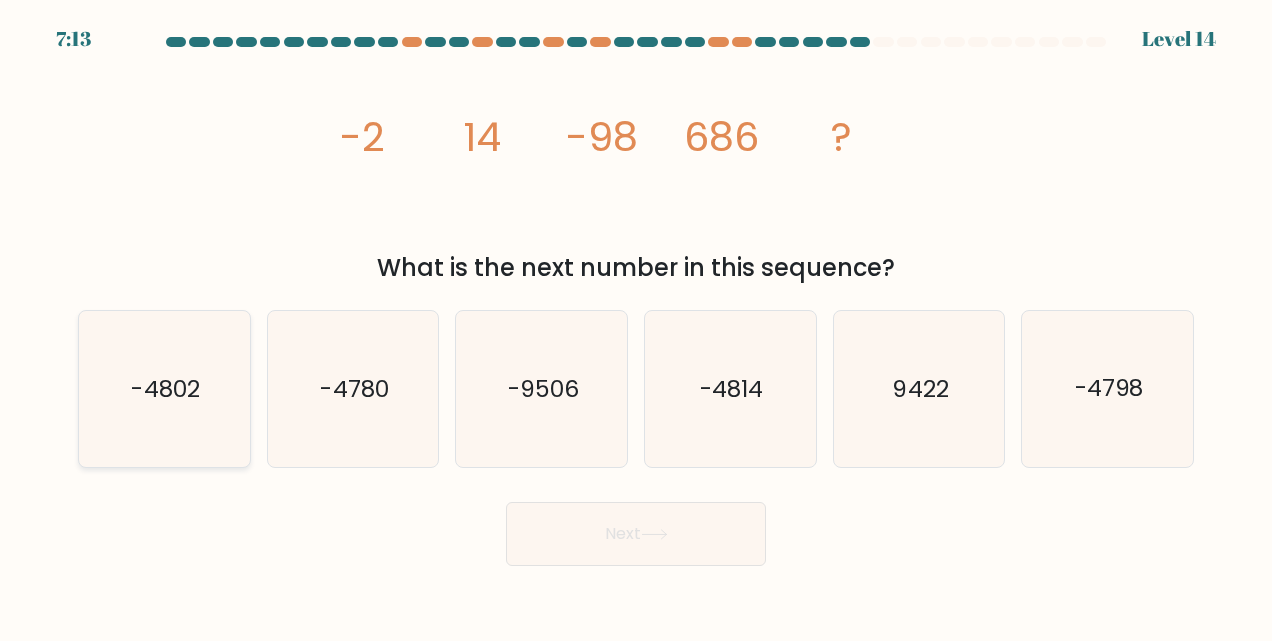 click on "-4802" 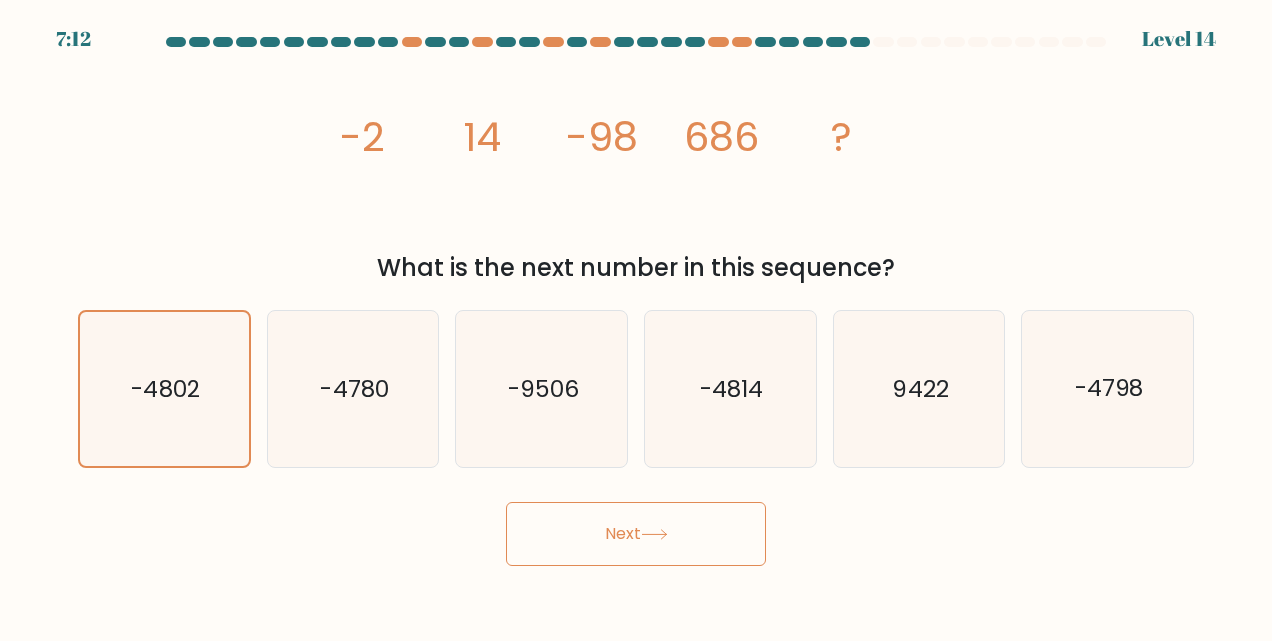 click on "Next" at bounding box center (636, 534) 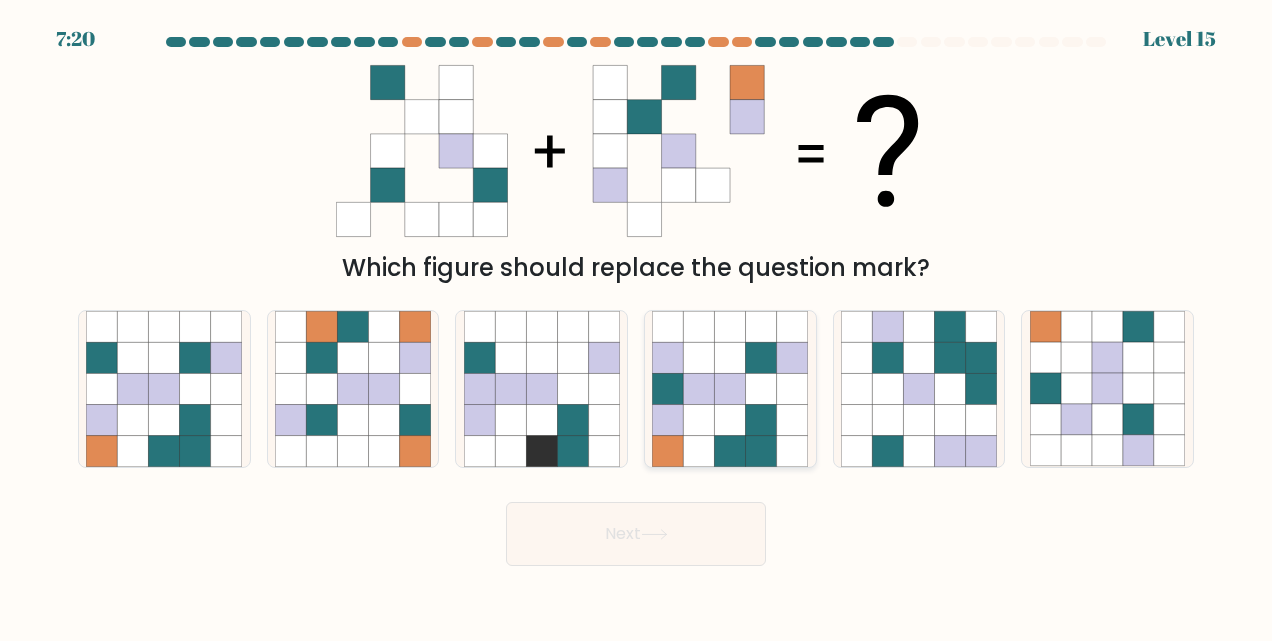 click 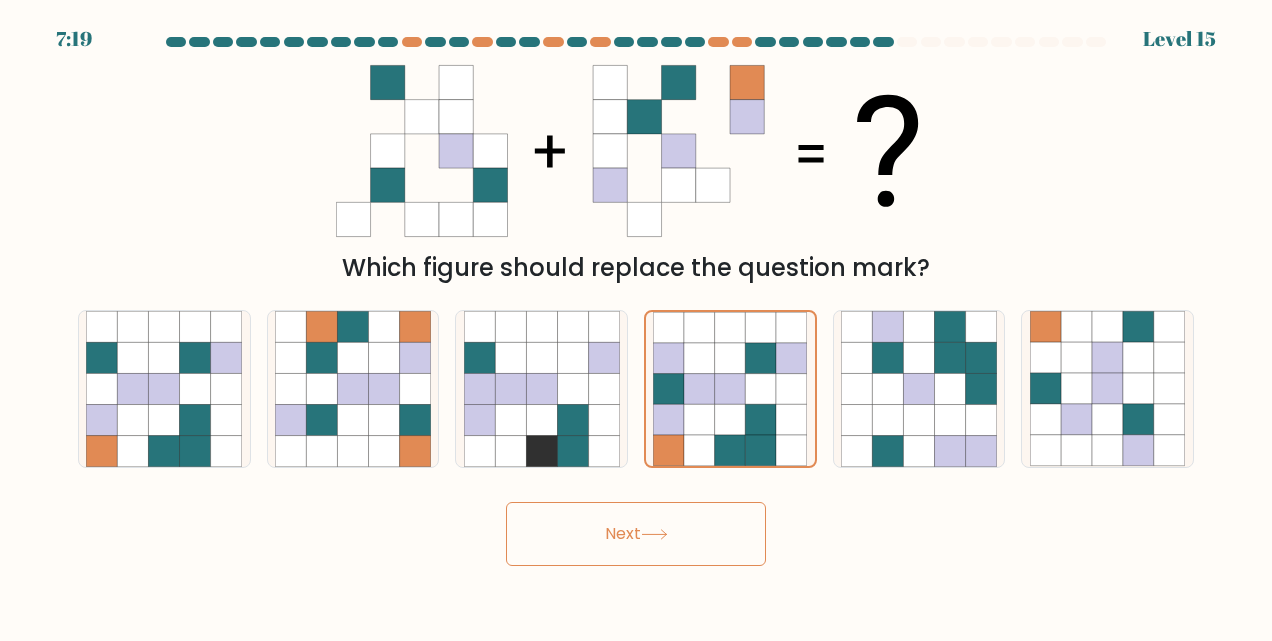 click on "Next" at bounding box center (636, 534) 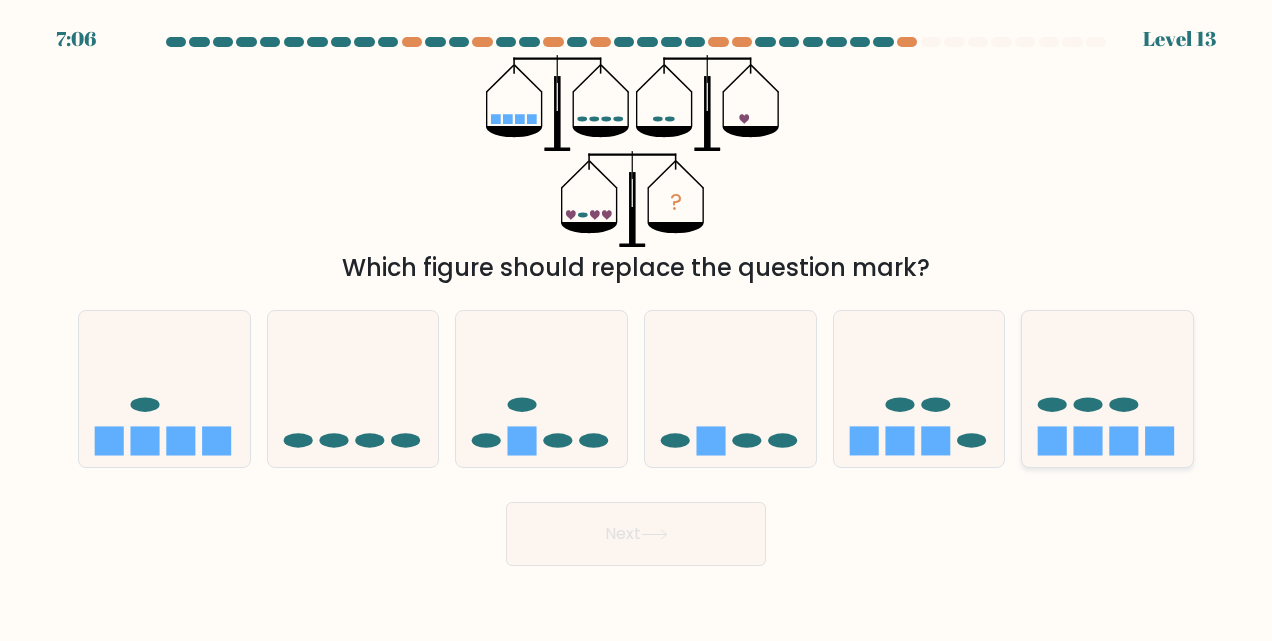 click 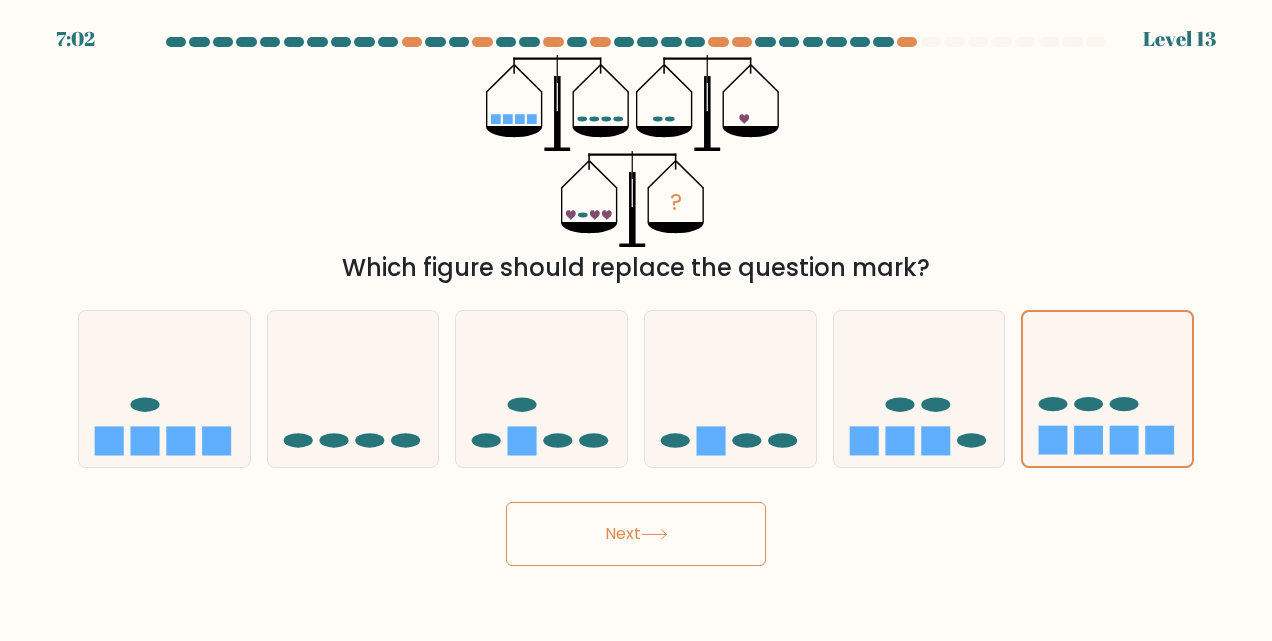 click on "Next" at bounding box center (636, 534) 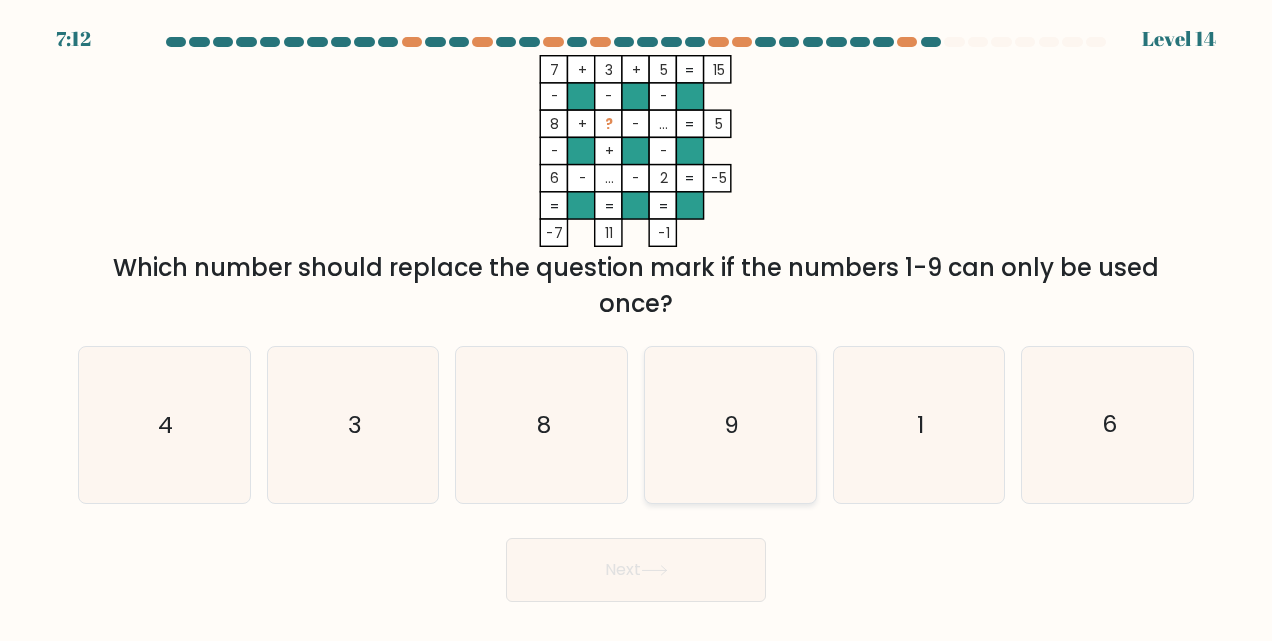 click on "9" 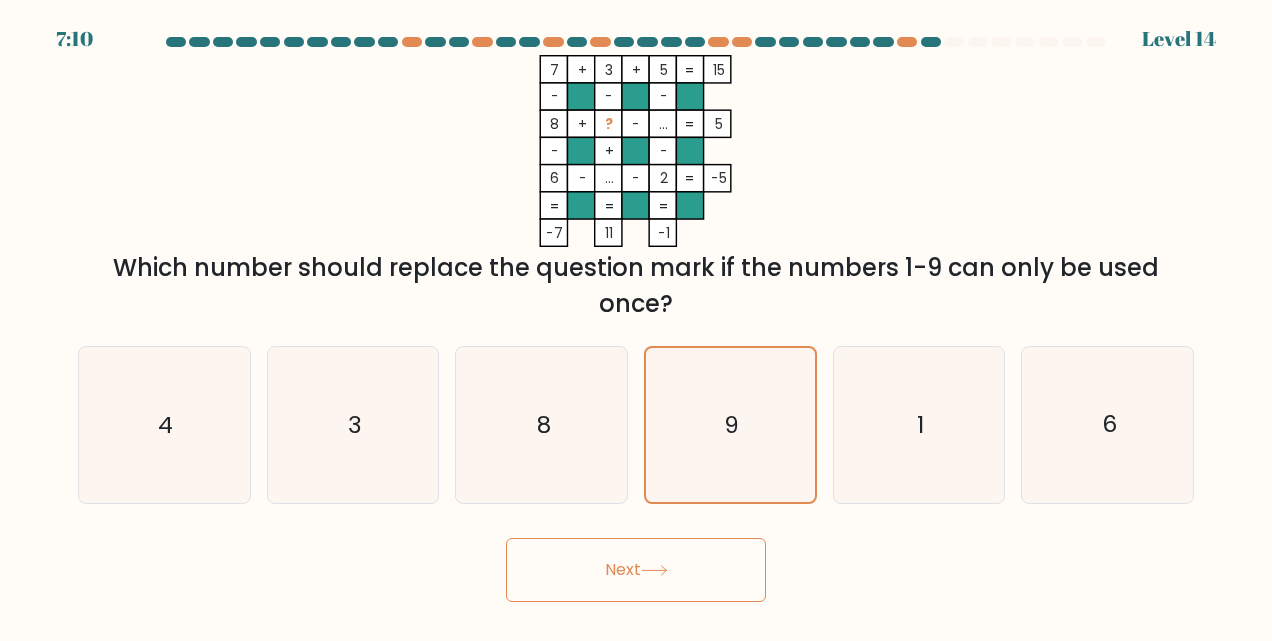 click on "Next" at bounding box center [636, 570] 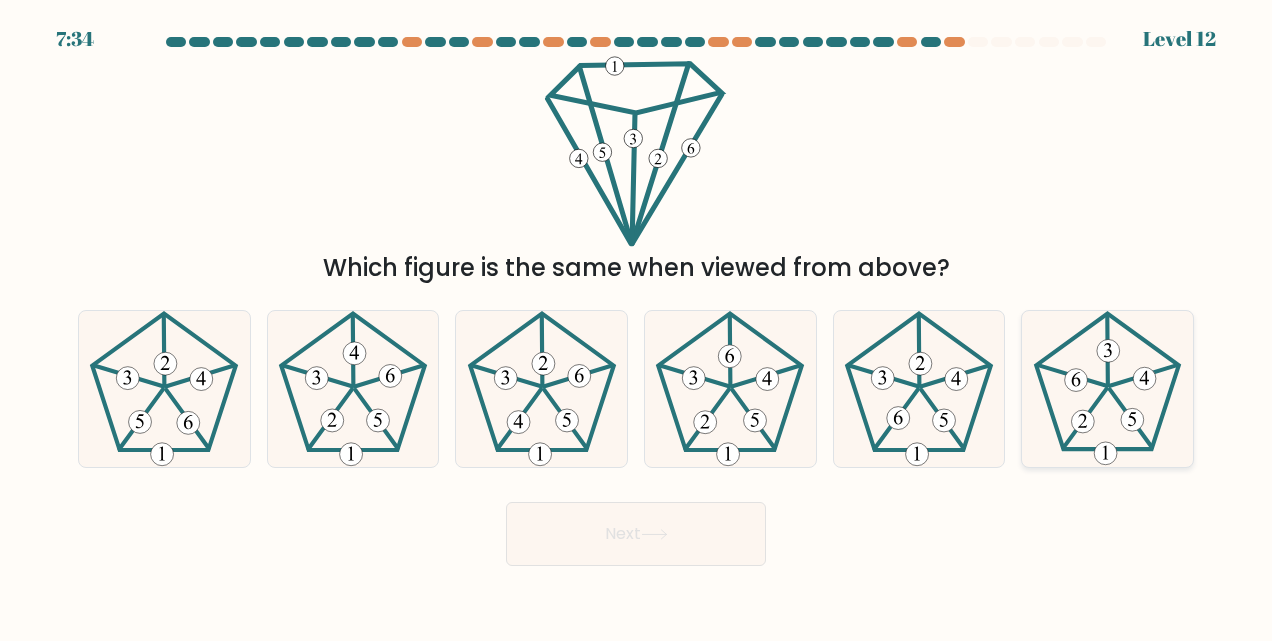 click 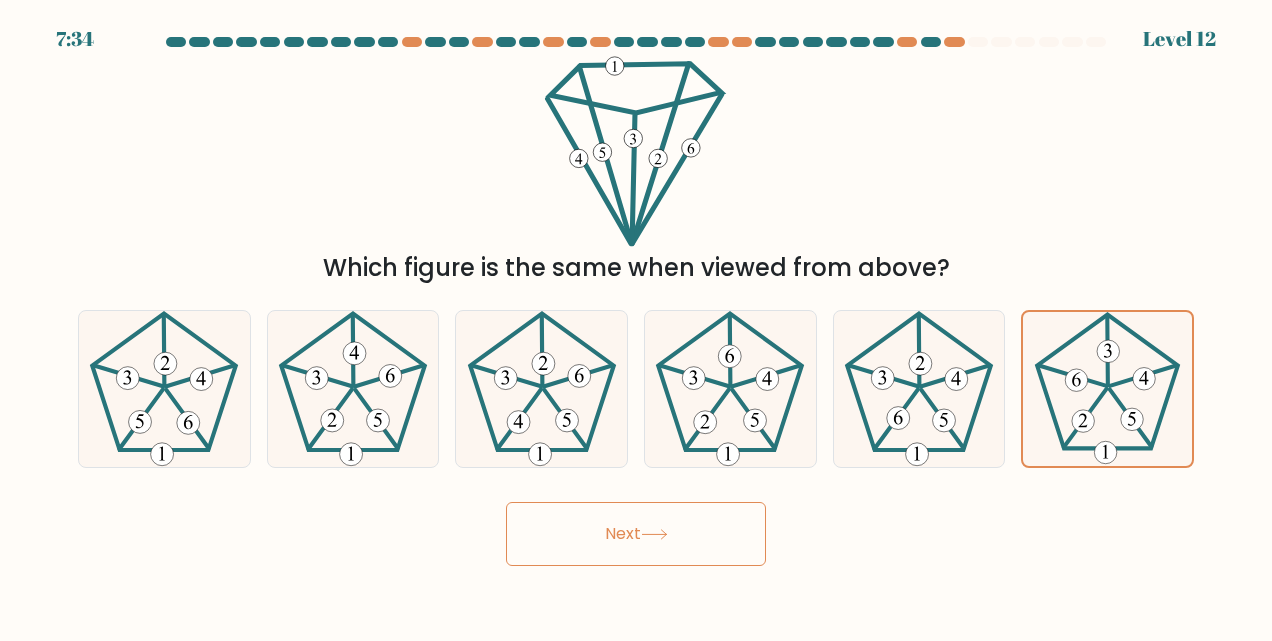 click on "Next" at bounding box center (636, 534) 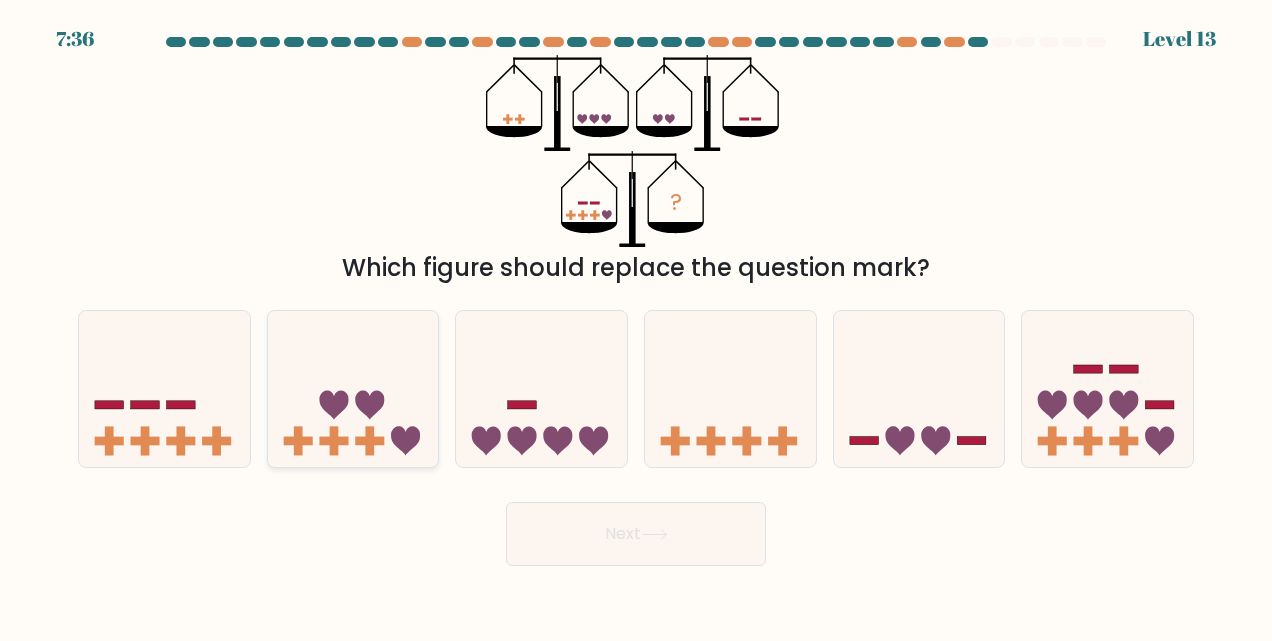 click 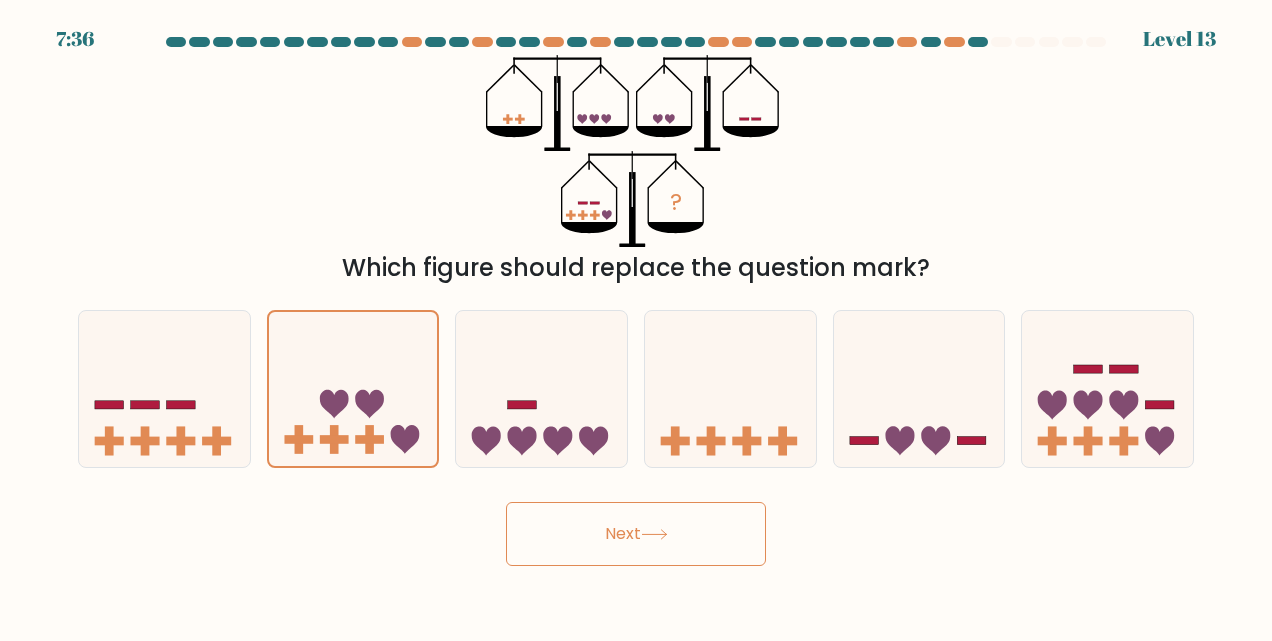 click on "Next" at bounding box center [636, 534] 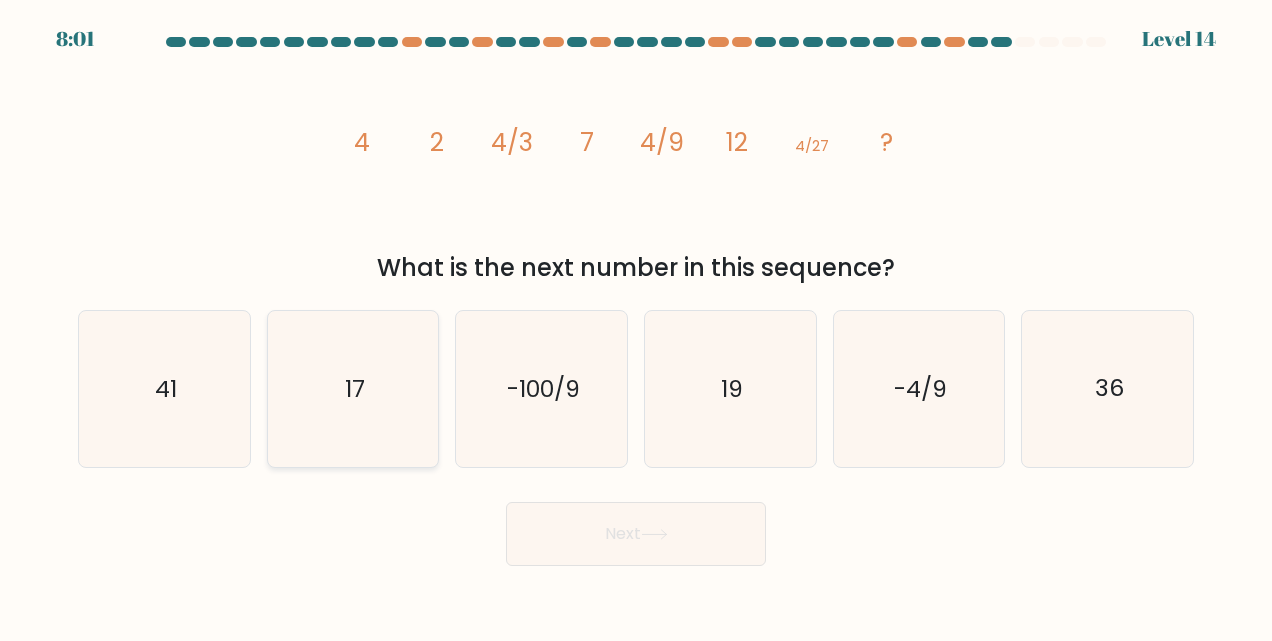 click on "17" 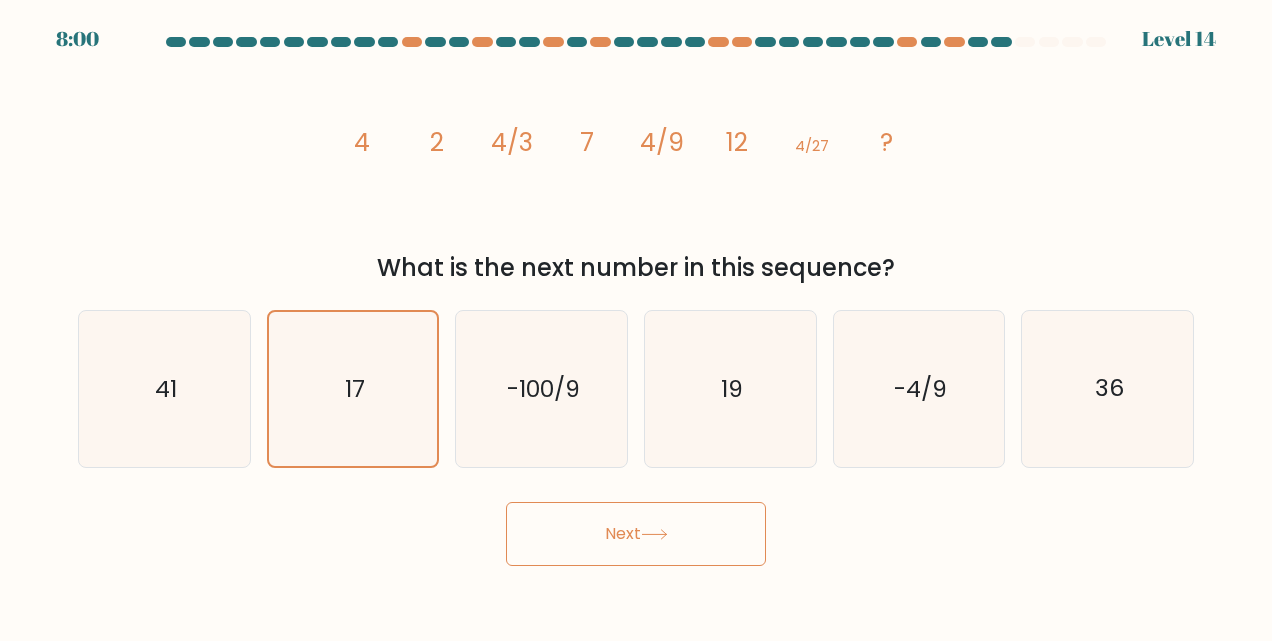click on "Next" at bounding box center (636, 534) 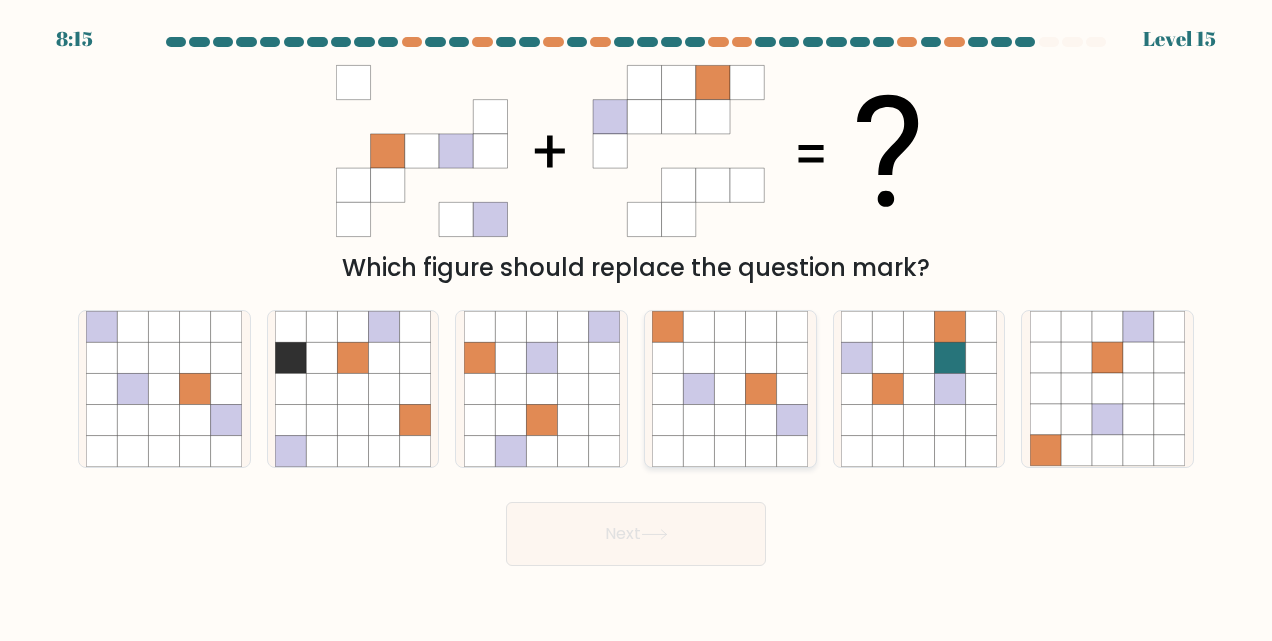 click 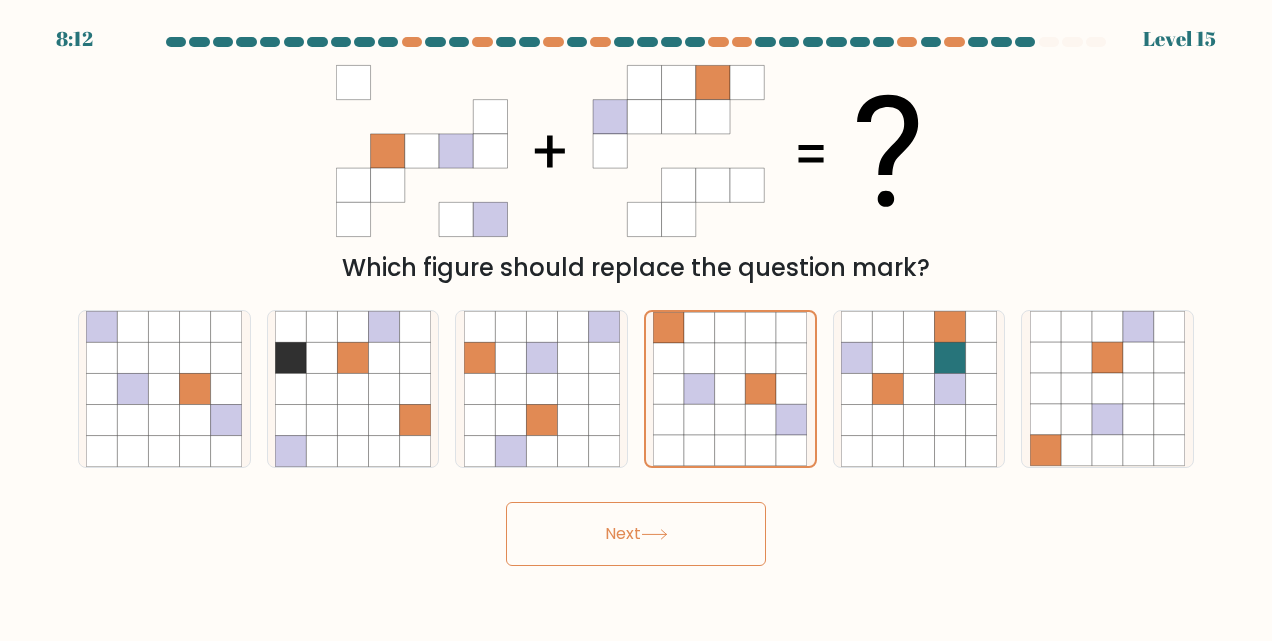 click on "Next" at bounding box center (636, 534) 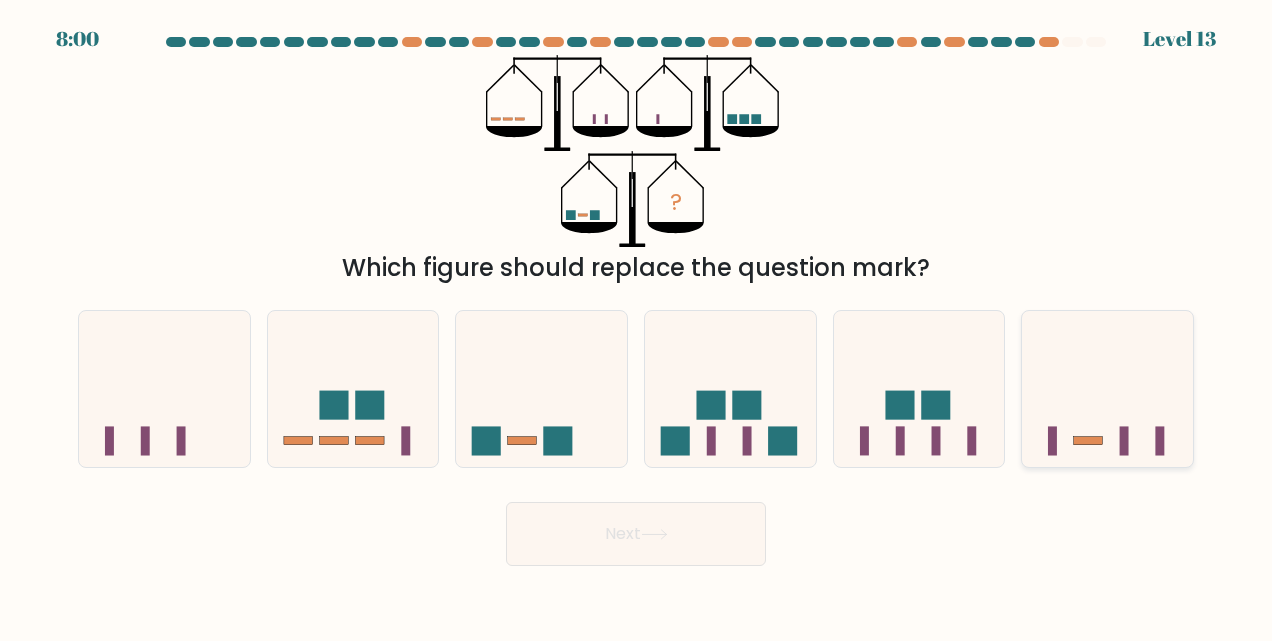 click 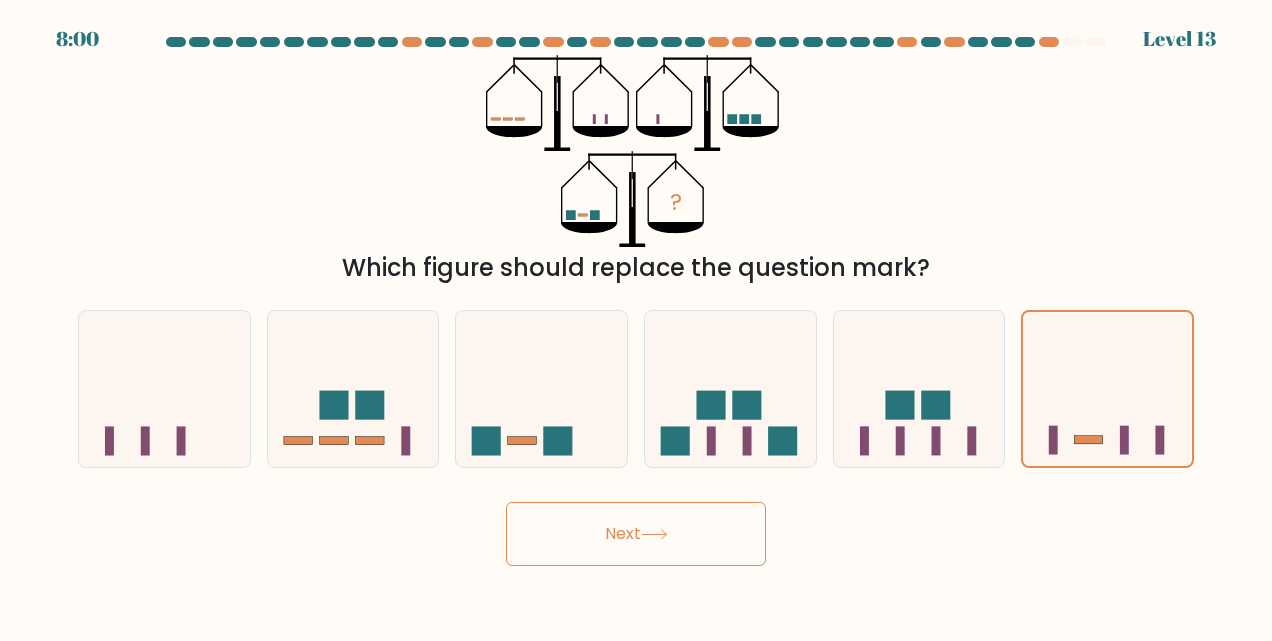click on "Next" at bounding box center [636, 534] 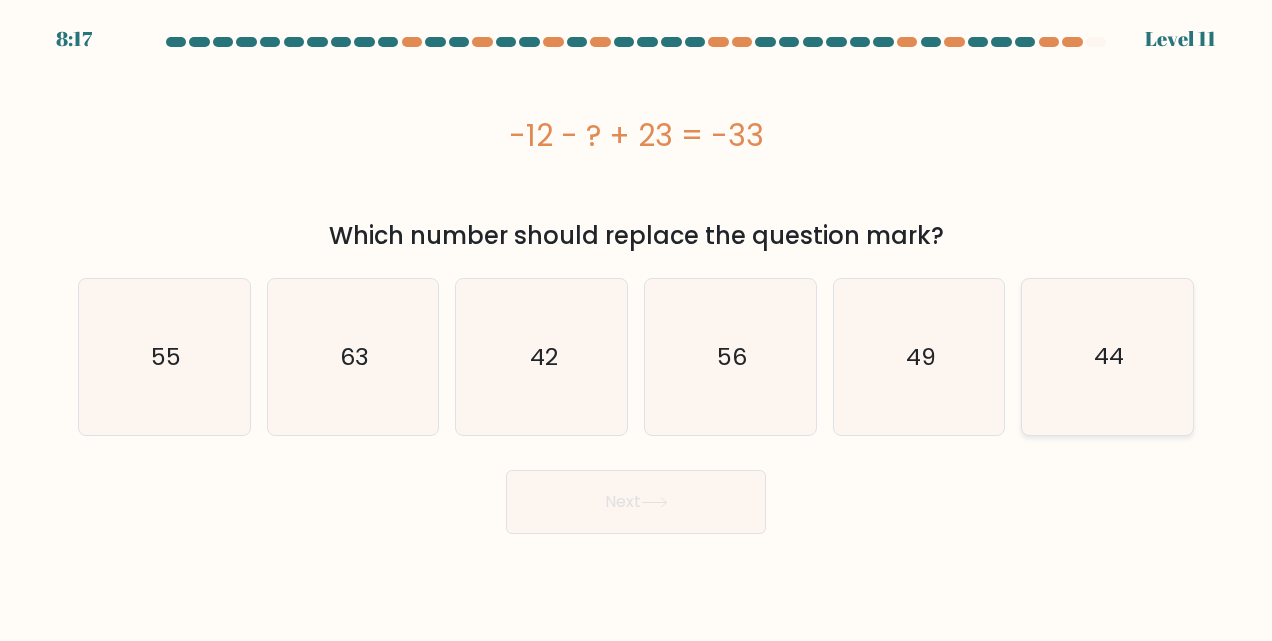 drag, startPoint x: 1162, startPoint y: 320, endPoint x: 1150, endPoint y: 324, distance: 12.649111 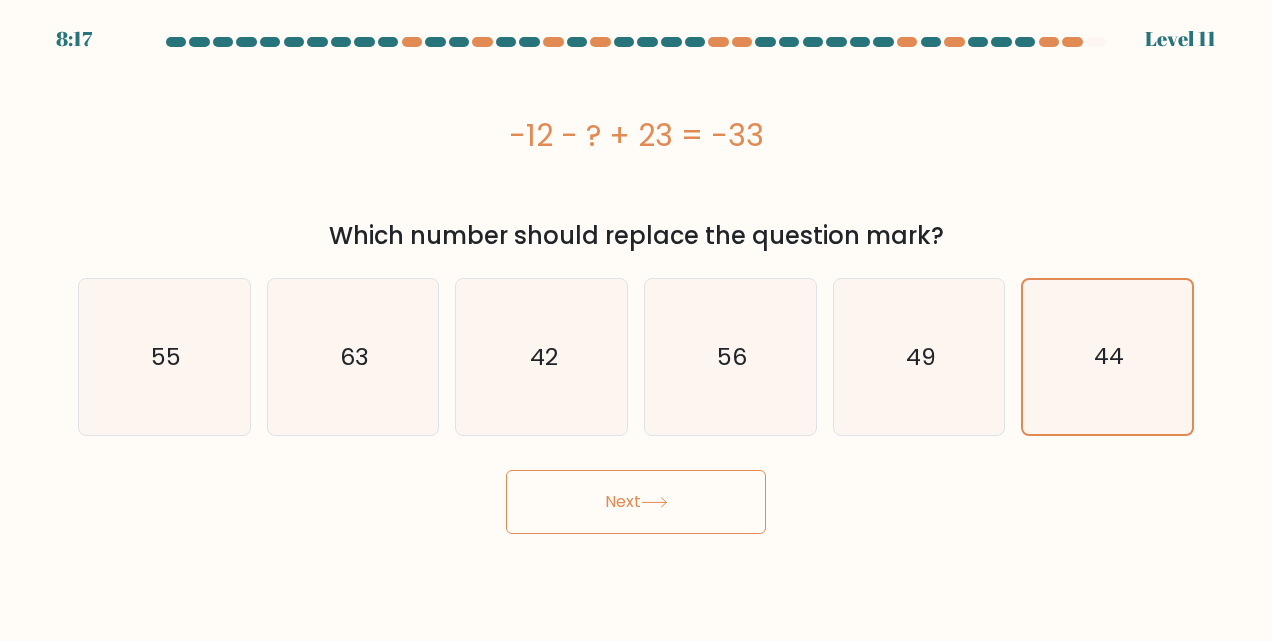 click on "Next" at bounding box center (636, 502) 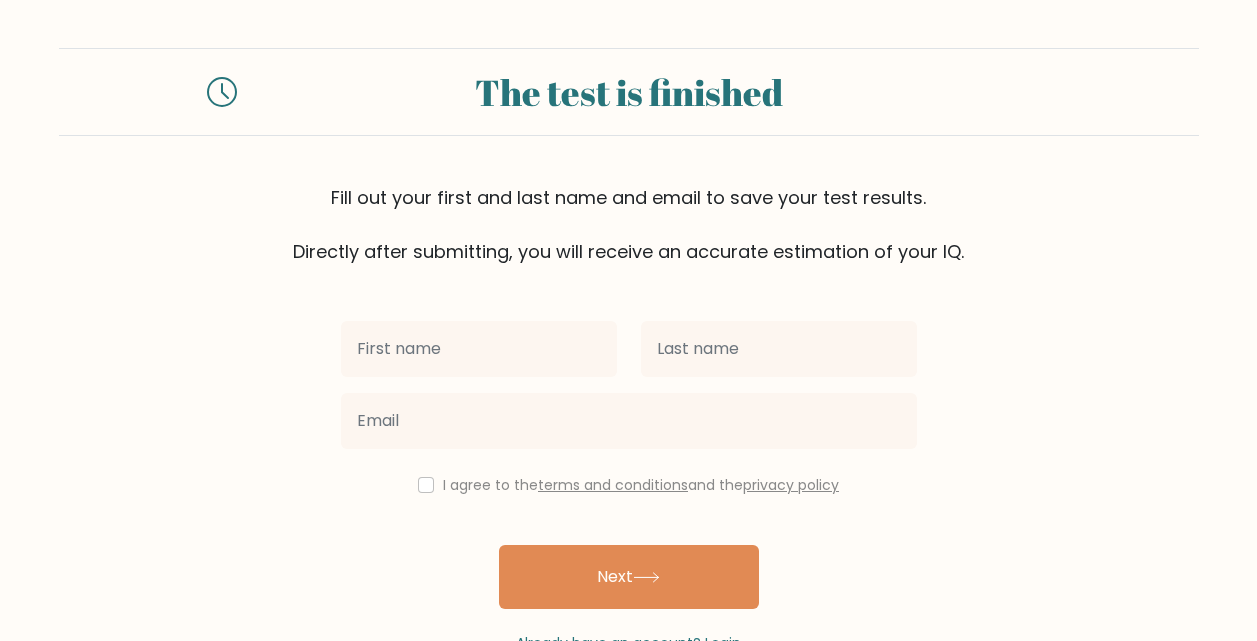 scroll, scrollTop: 0, scrollLeft: 0, axis: both 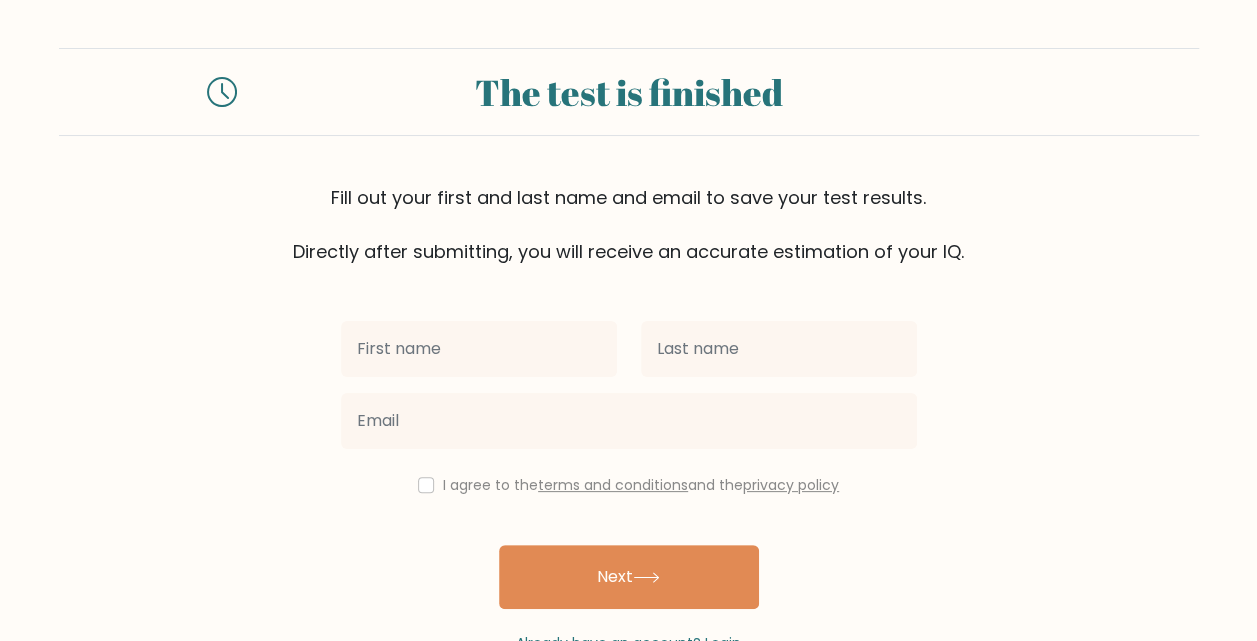 click at bounding box center [479, 349] 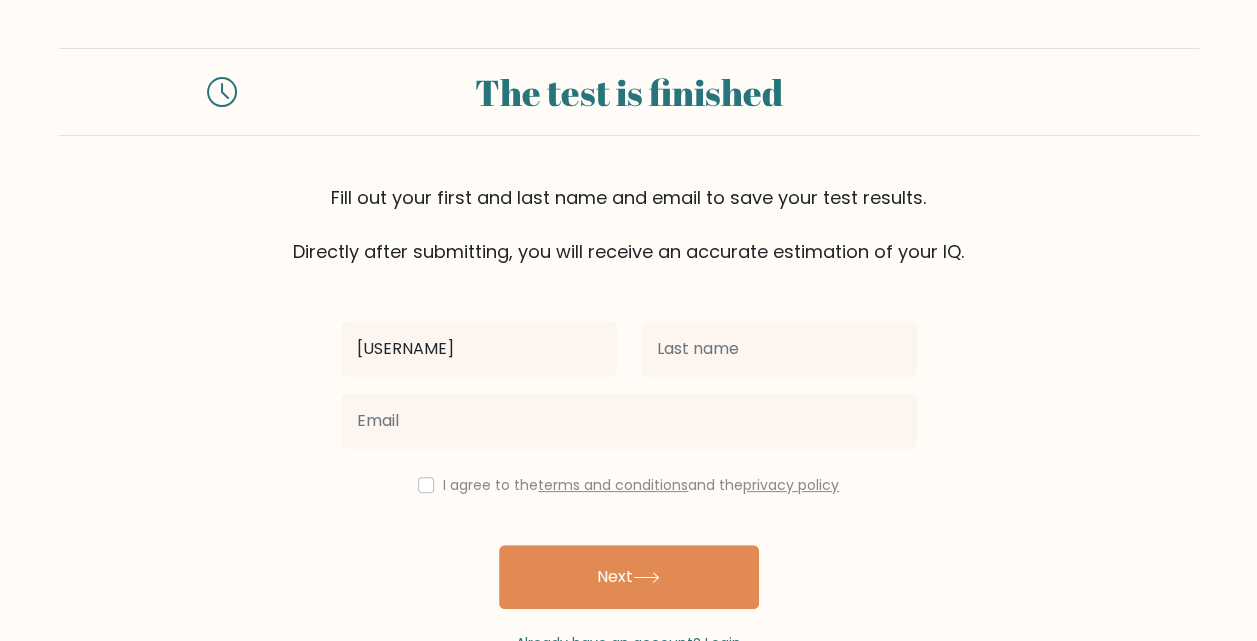 type on "[USERNAME]" 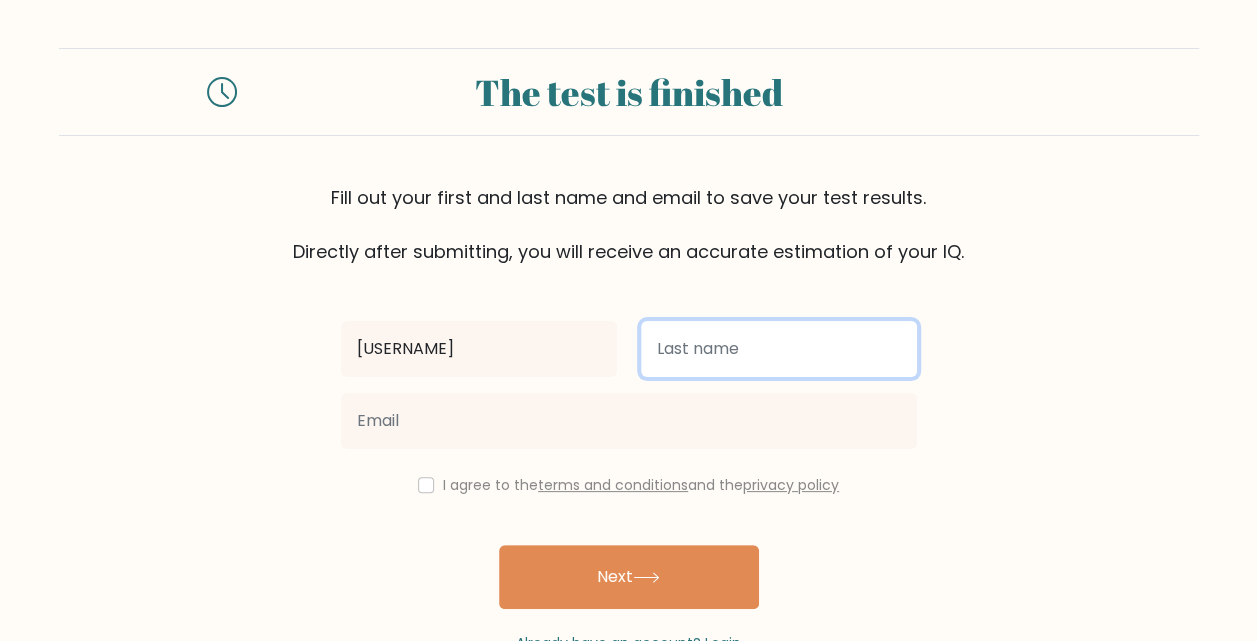click at bounding box center (779, 349) 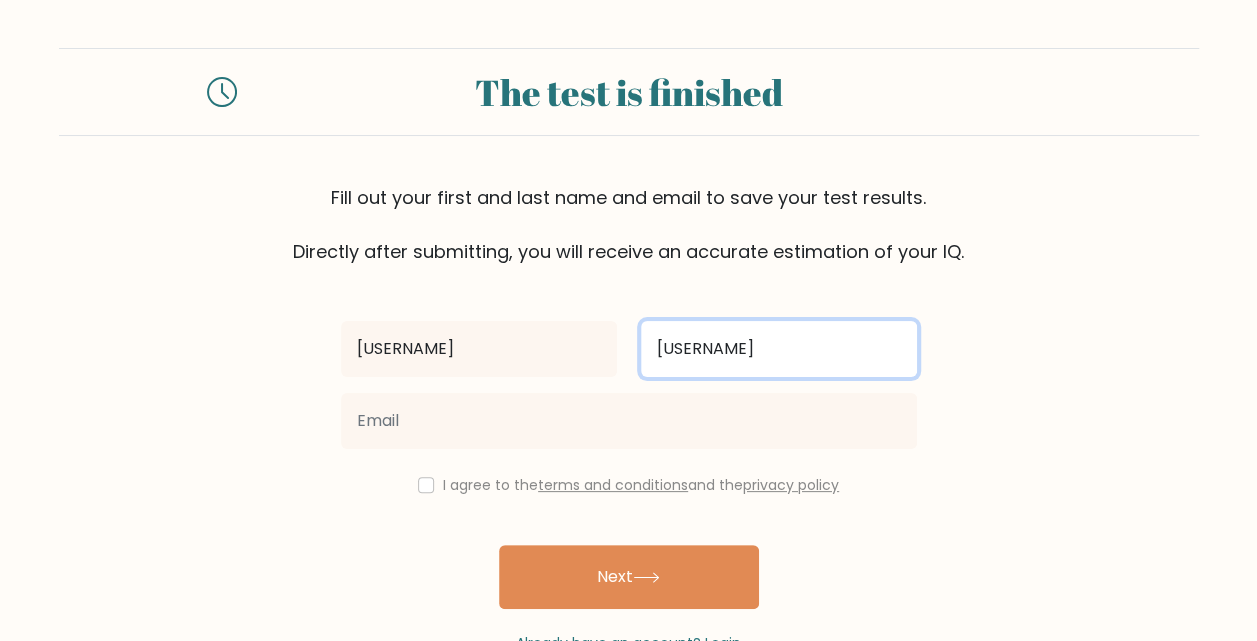type on "[USERNAME]" 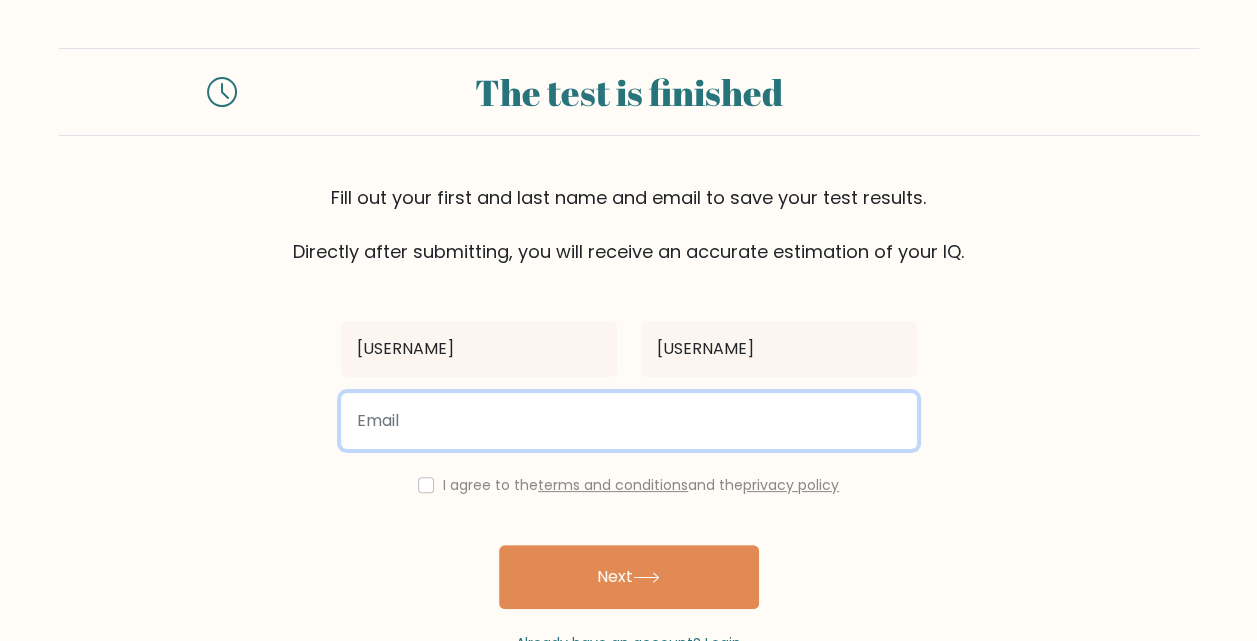 click at bounding box center (629, 421) 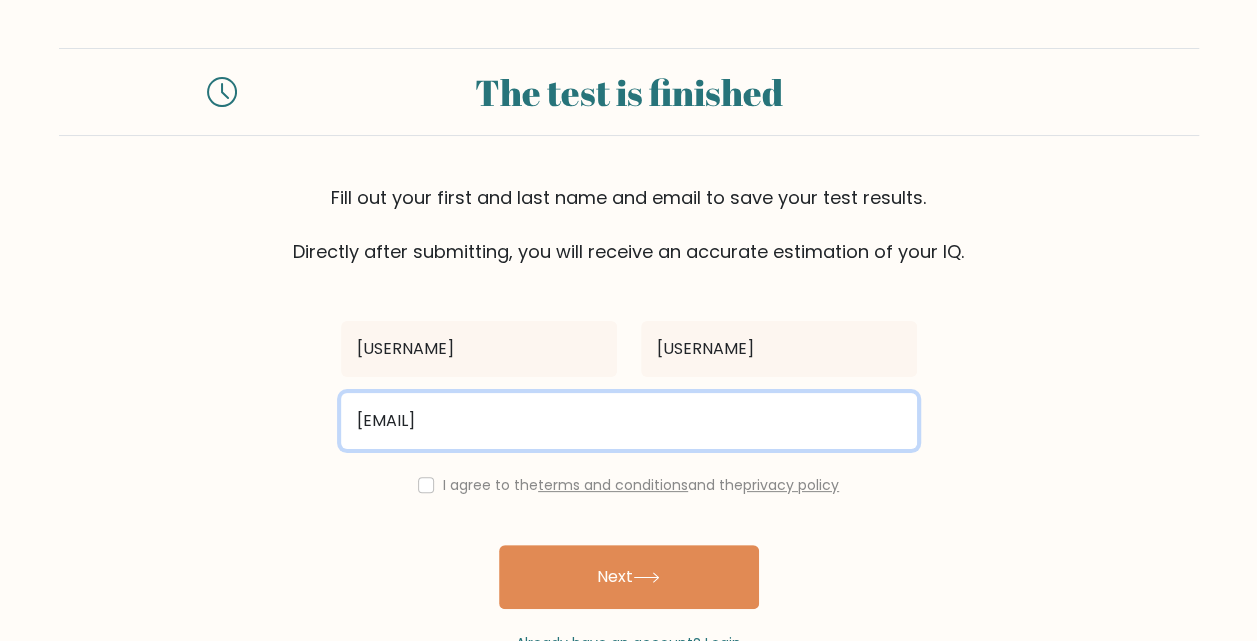 type on "[EMAIL]" 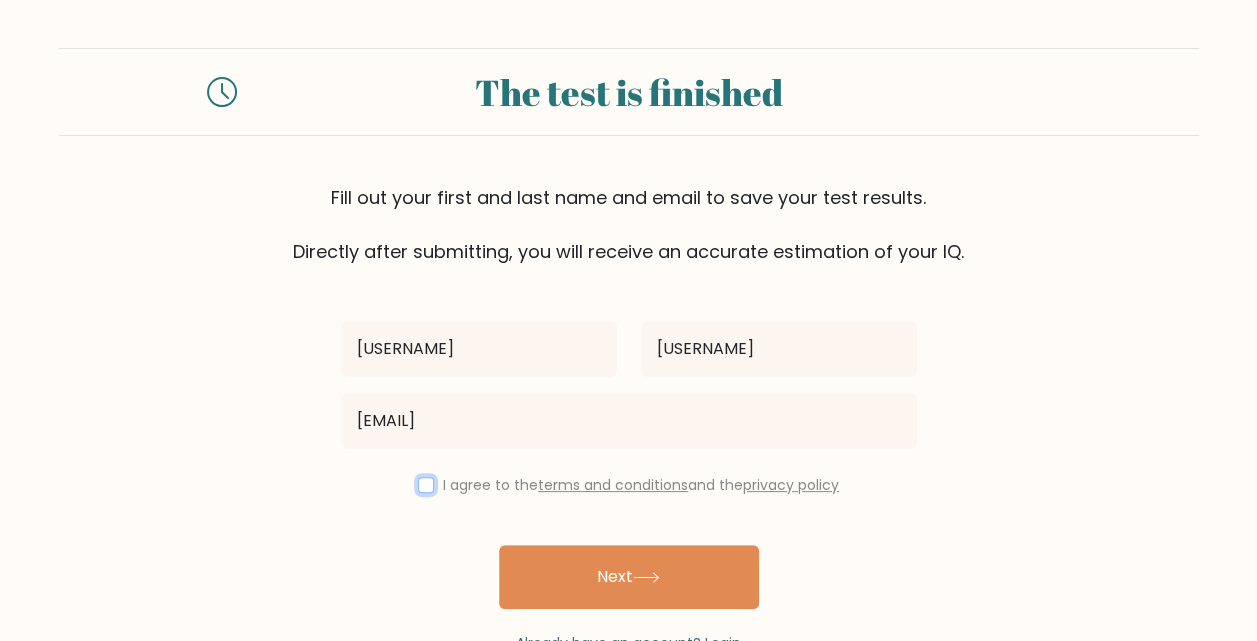 click at bounding box center (426, 485) 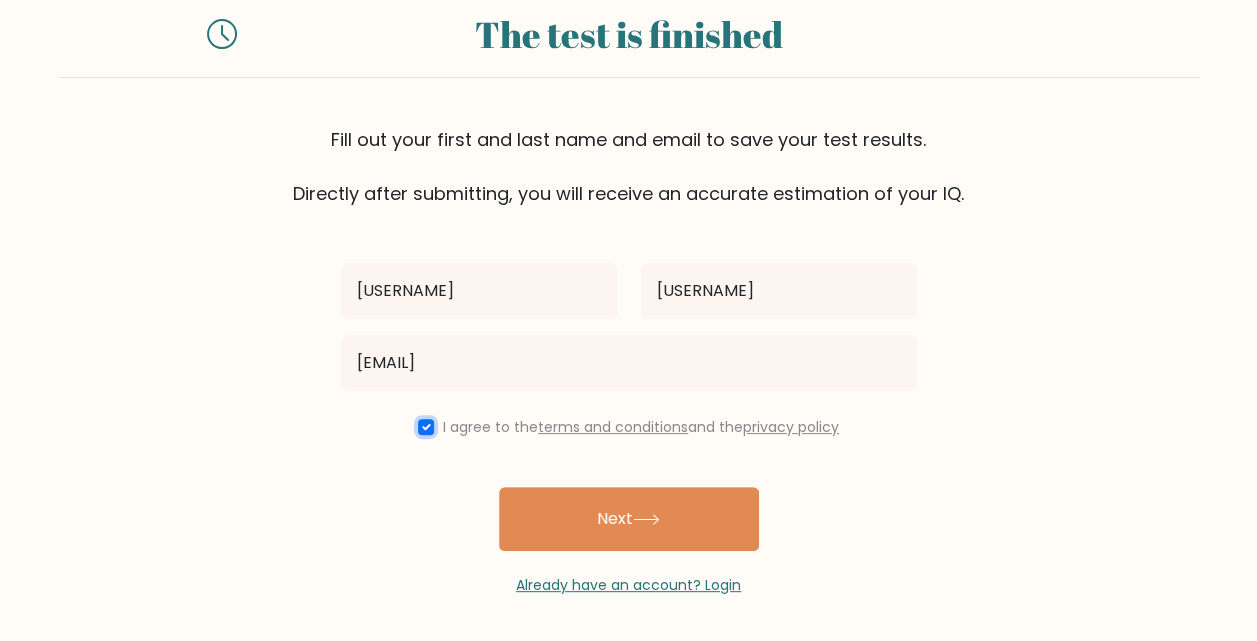 scroll, scrollTop: 59, scrollLeft: 0, axis: vertical 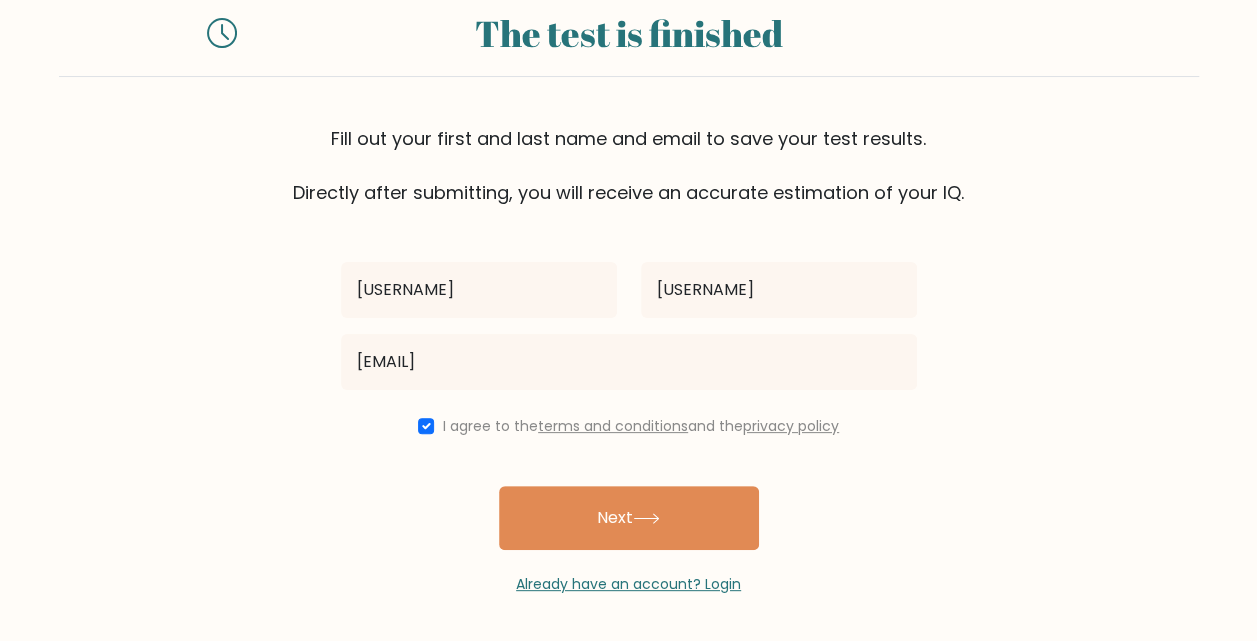 click on "Next" at bounding box center [629, 518] 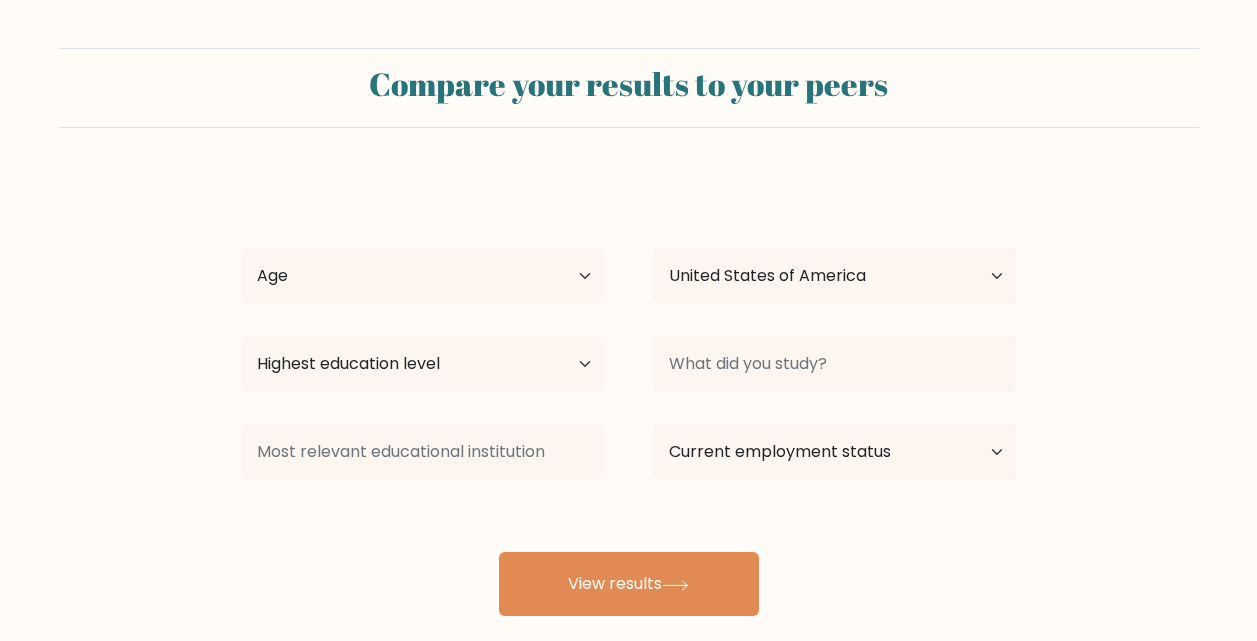 select on "US" 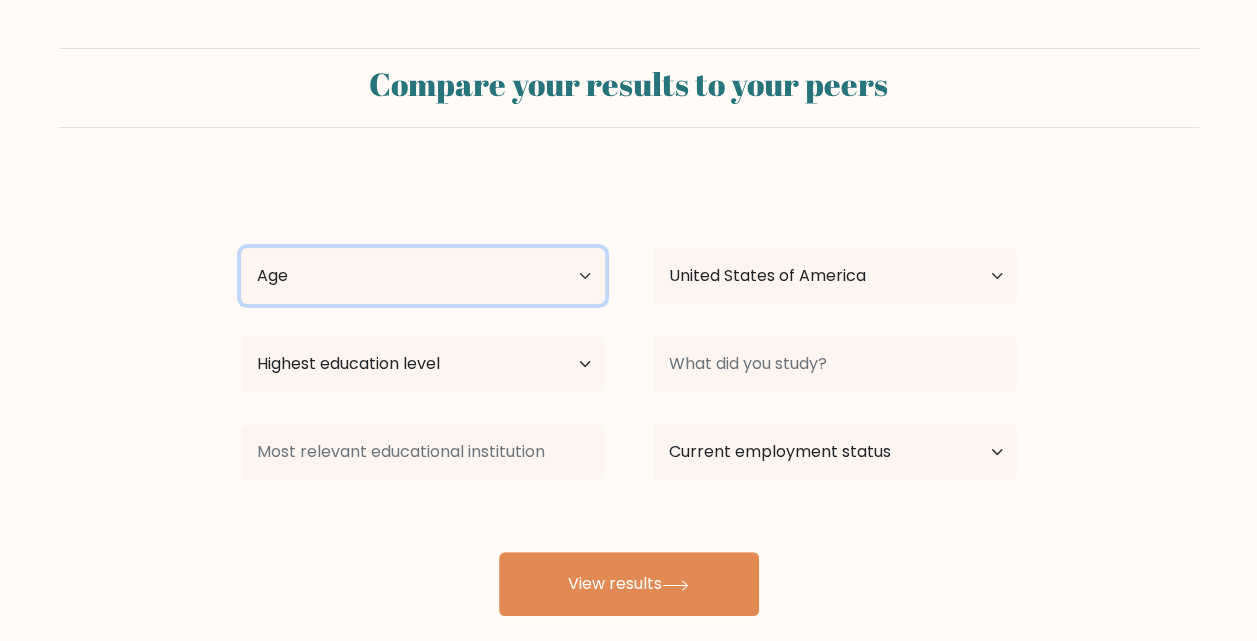 click on "Age
Under 18 years old
18-24 years old
25-34 years old
35-44 years old
45-54 years old
55-64 years old
65 years old and above" at bounding box center [423, 276] 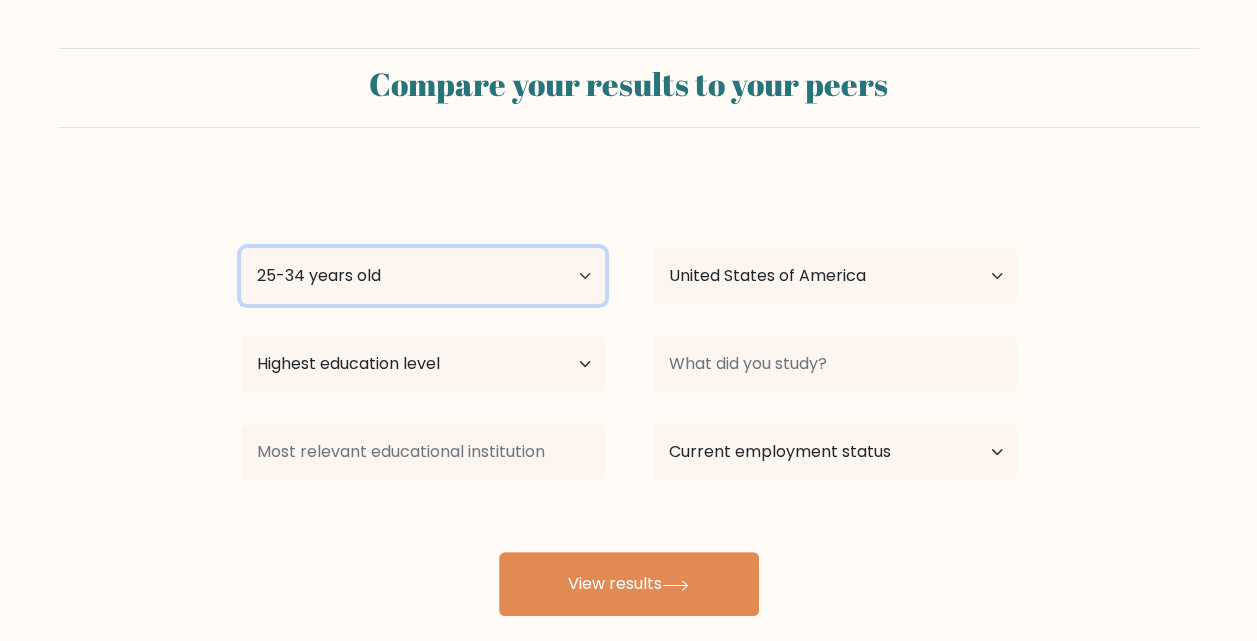click on "Age
Under 18 years old
18-24 years old
25-34 years old
35-44 years old
45-54 years old
55-64 years old
65 years old and above" at bounding box center (423, 276) 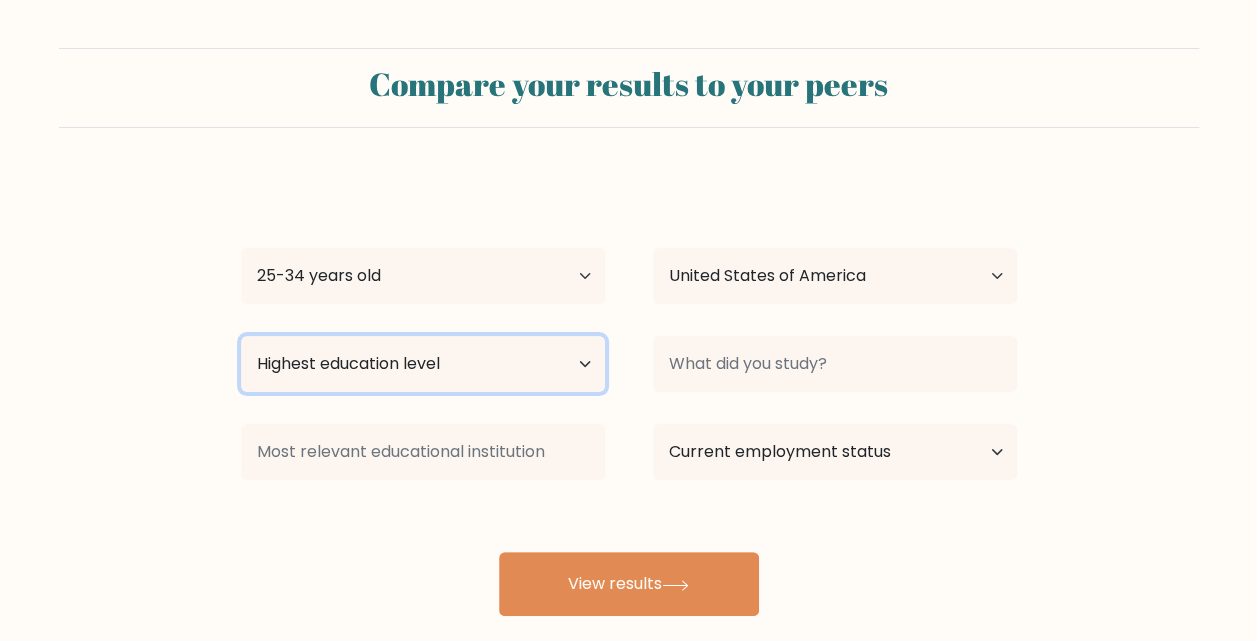 click on "Highest education level
No schooling
Primary
Lower Secondary
Upper Secondary
Occupation Specific
Bachelor's degree
Master's degree
Doctoral degree" at bounding box center [423, 364] 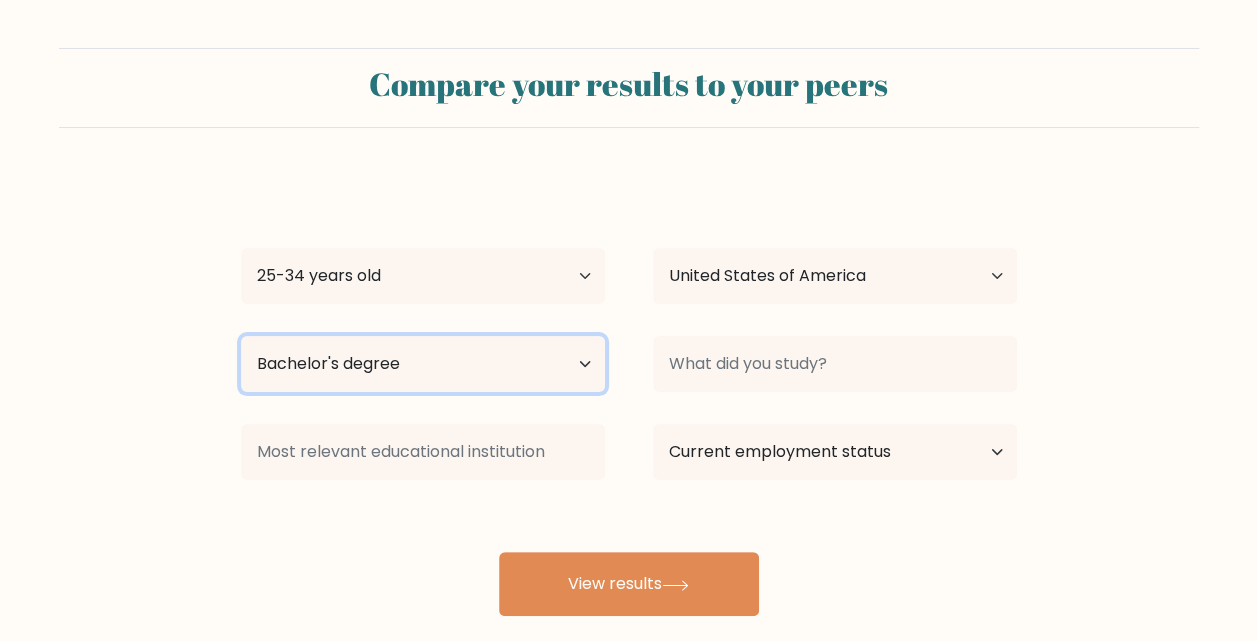 click on "Highest education level
No schooling
Primary
Lower Secondary
Upper Secondary
Occupation Specific
Bachelor's degree
Master's degree
Doctoral degree" at bounding box center (423, 364) 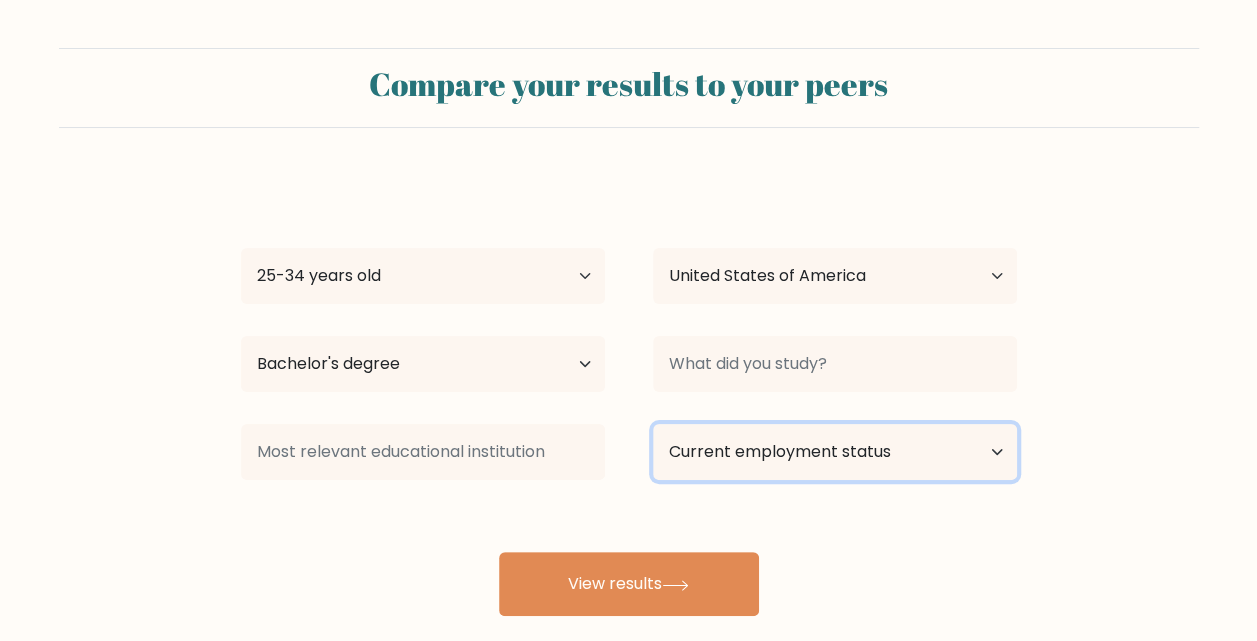 click on "Current employment status
Employed
Student
Retired
Other / prefer not to answer" at bounding box center [835, 452] 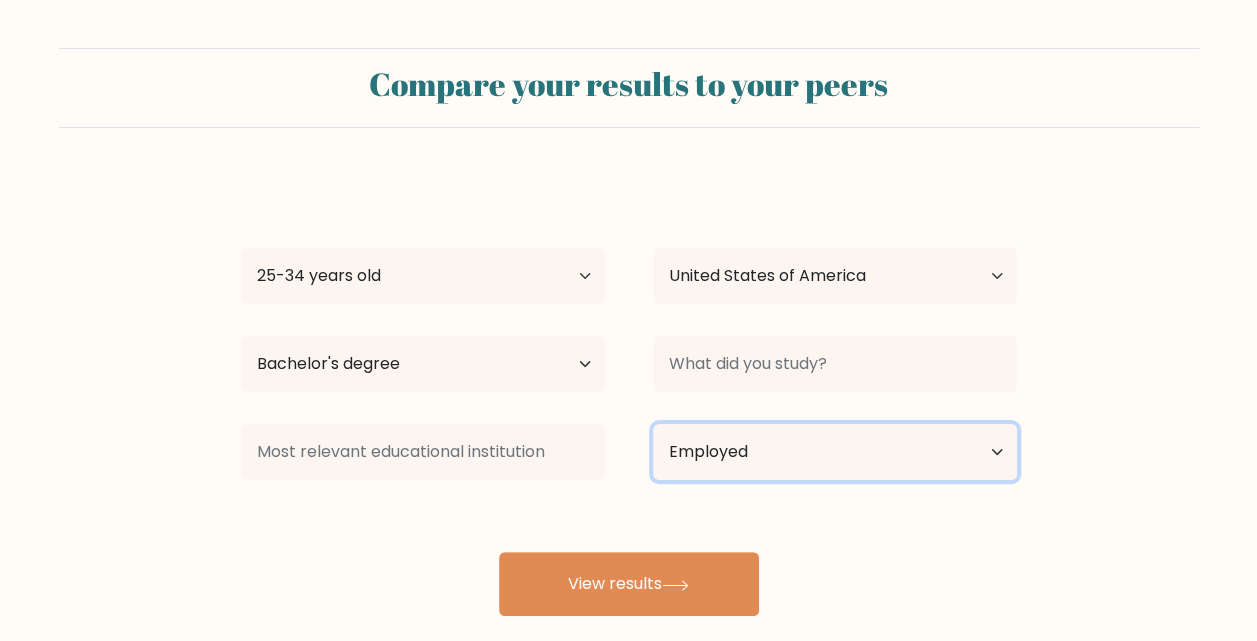 click on "Current employment status
Employed
Student
Retired
Other / prefer not to answer" at bounding box center (835, 452) 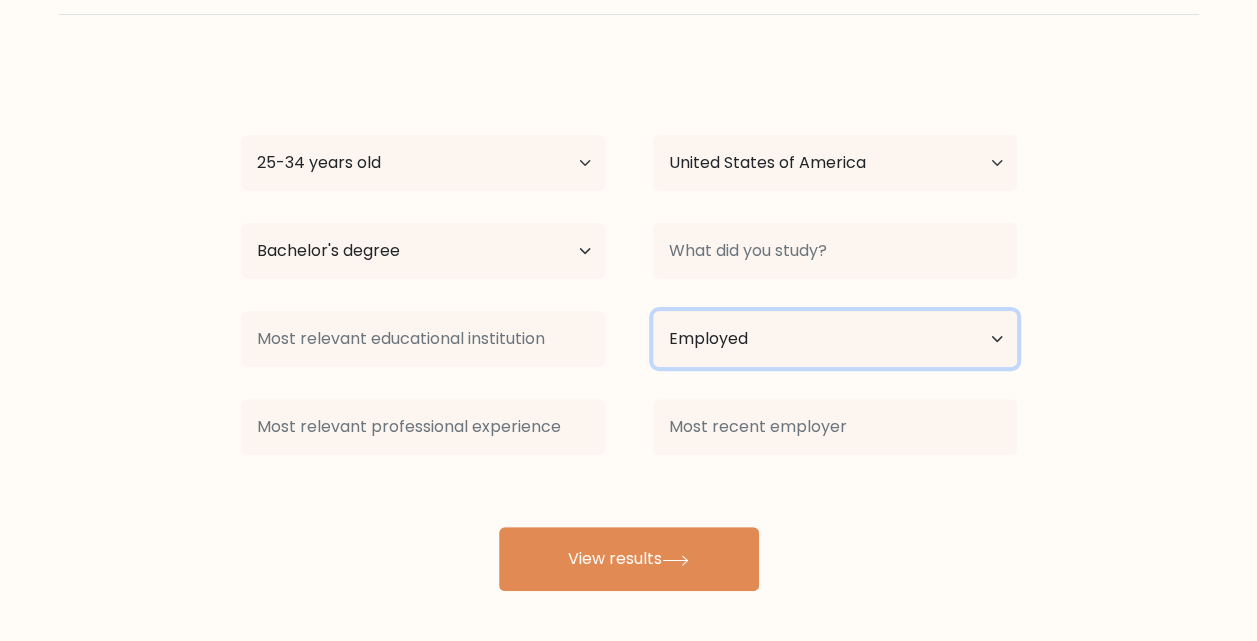 scroll, scrollTop: 116, scrollLeft: 0, axis: vertical 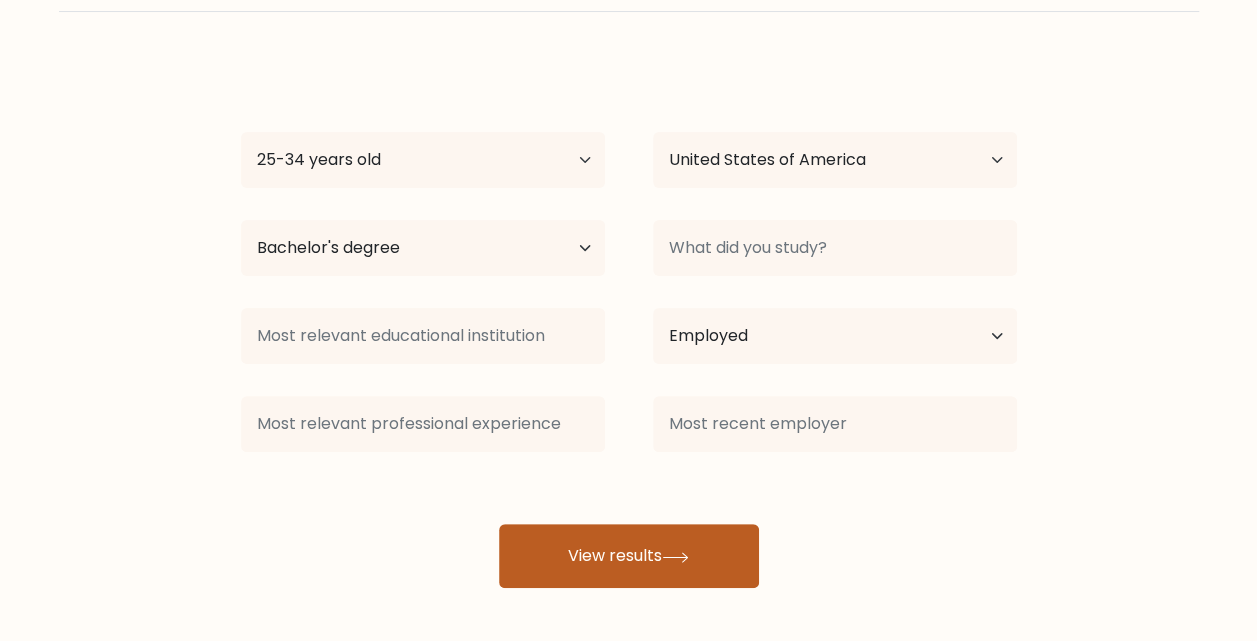 click on "View results" at bounding box center [629, 556] 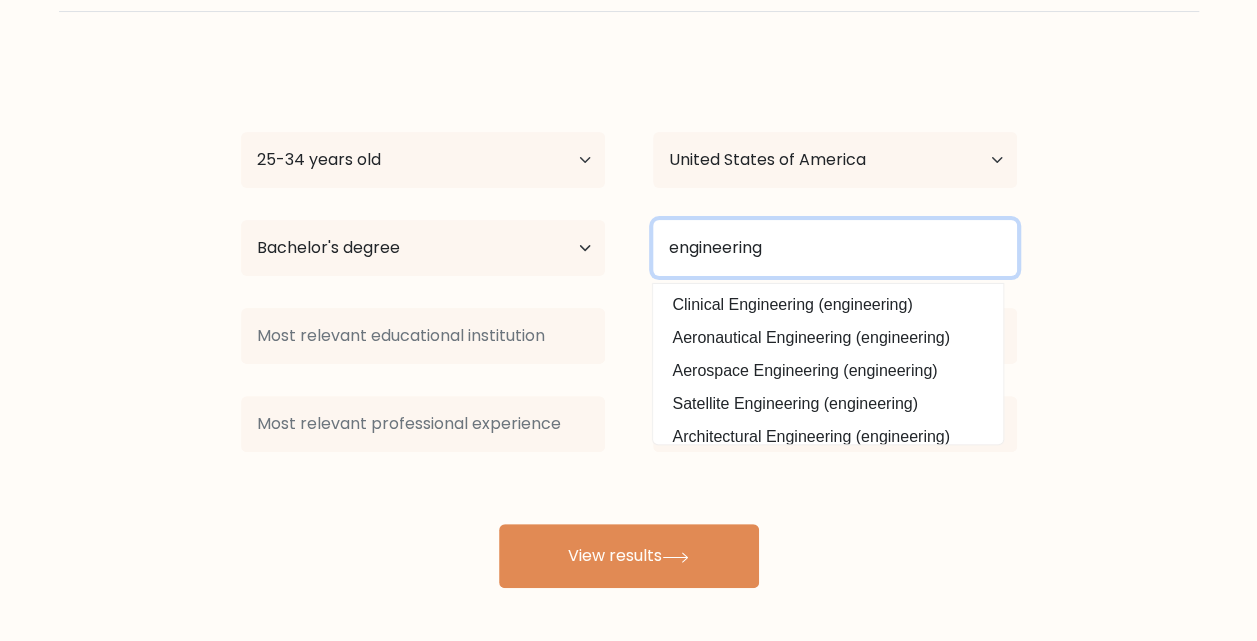 scroll, scrollTop: 180, scrollLeft: 0, axis: vertical 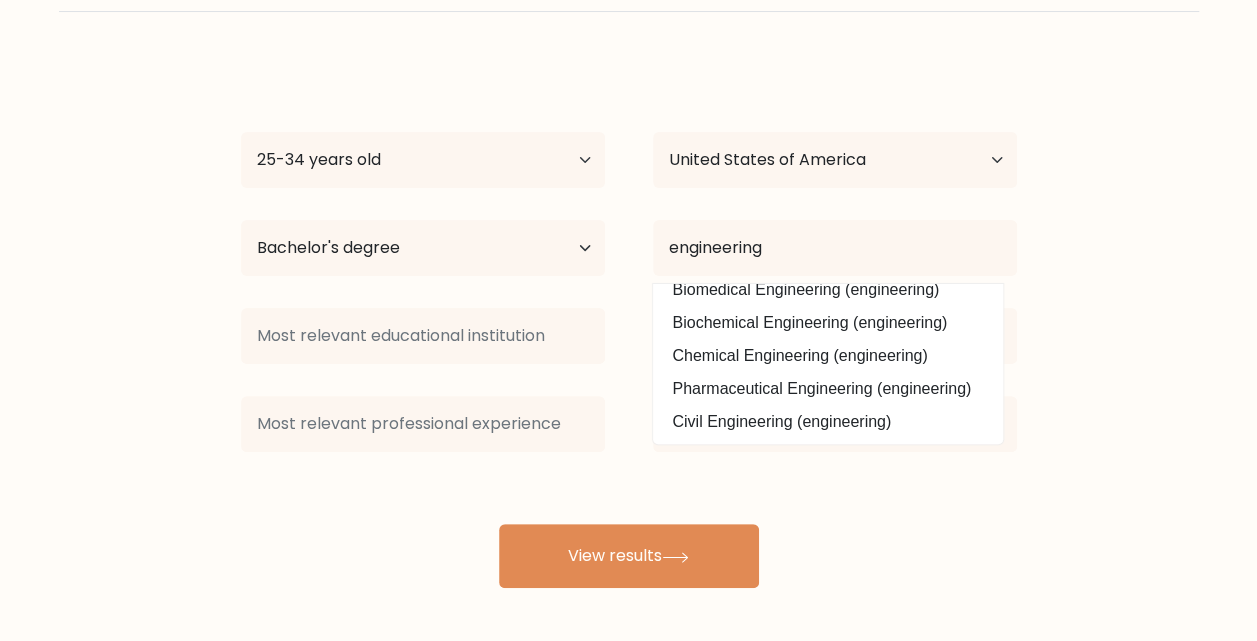 click on "Clinical Engineering (engineering)
Aeronautical Engineering (engineering)
Aerospace Engineering (engineering)
Satellite Engineering (engineering)
Architectural Engineering (engineering)
Biomedical Engineering (engineering)
Biochemical Engineering (engineering)
Chemical Engineering (engineering)
Pharmaceutical Engineering (engineering)
Civil Engineering (engineering)" at bounding box center [828, 364] 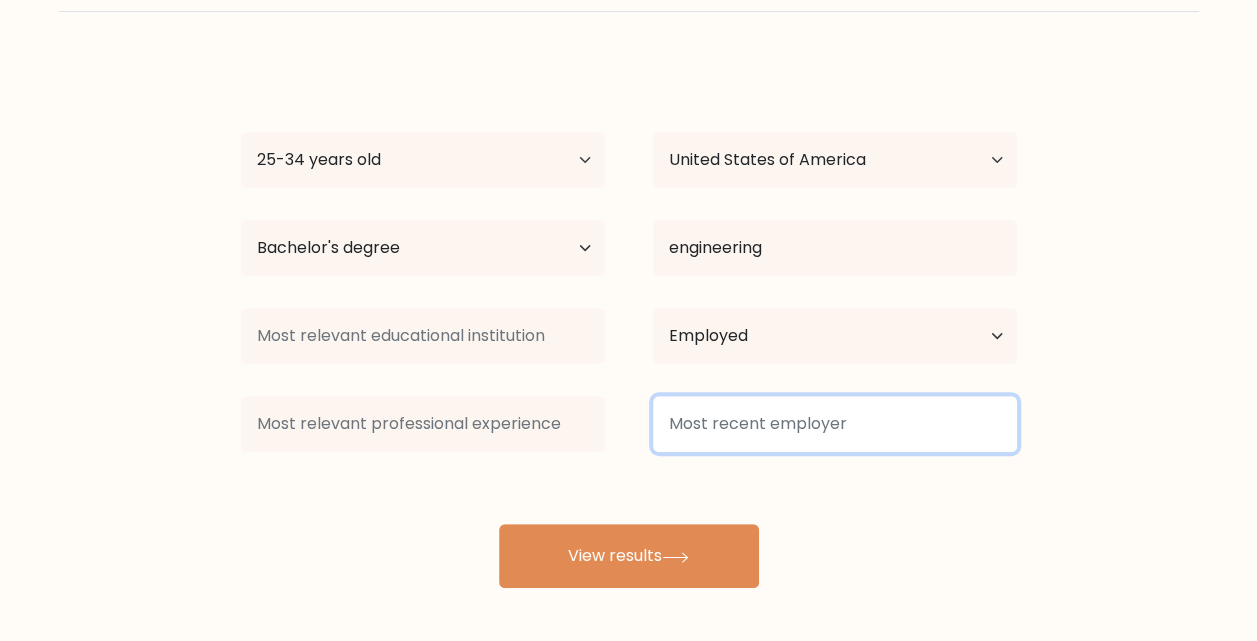 click at bounding box center [835, 424] 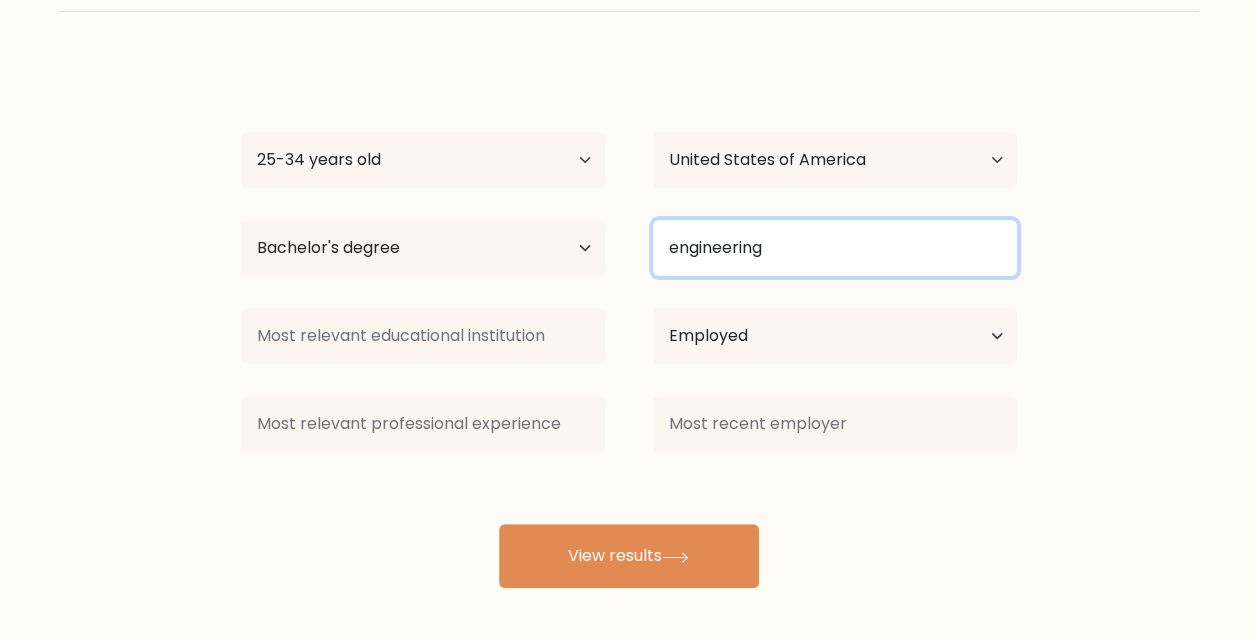 click on "engineering" at bounding box center (835, 248) 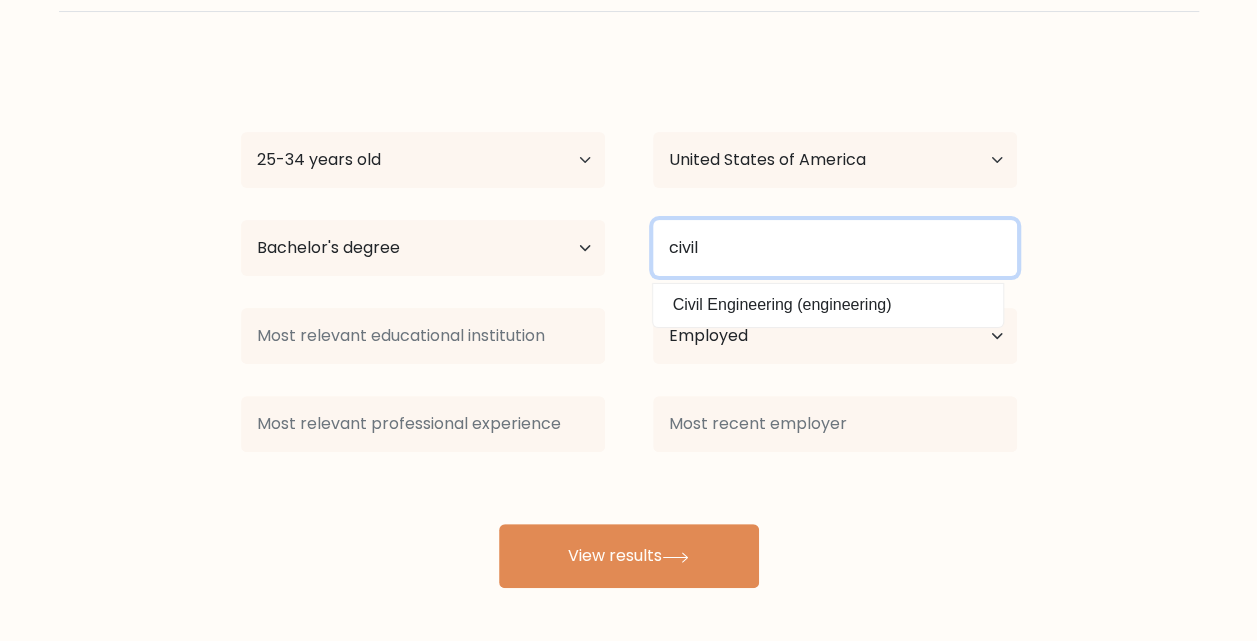 scroll, scrollTop: 0, scrollLeft: 0, axis: both 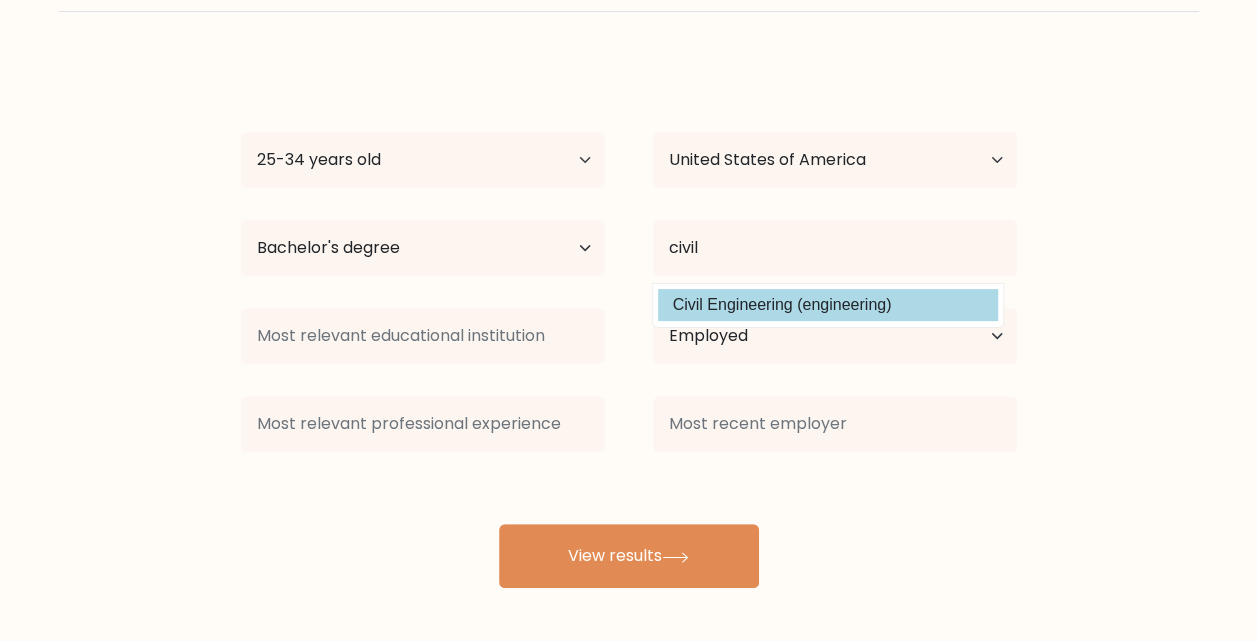 click on "Civil Engineering (engineering)" at bounding box center (828, 305) 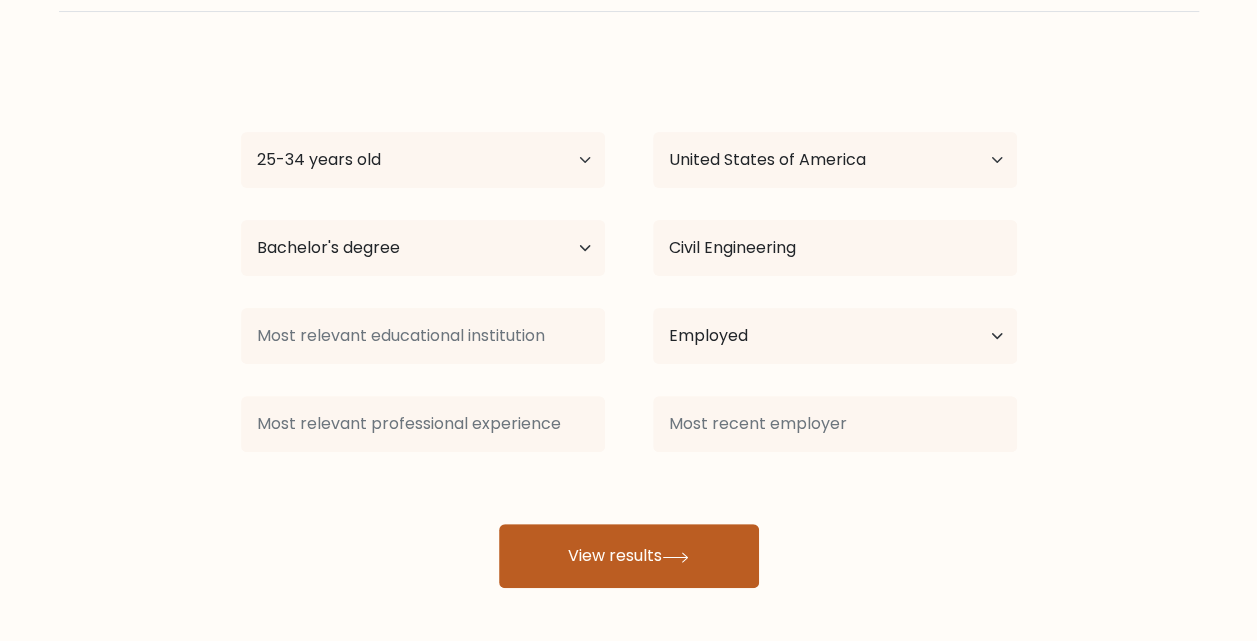 click on "View results" at bounding box center [629, 556] 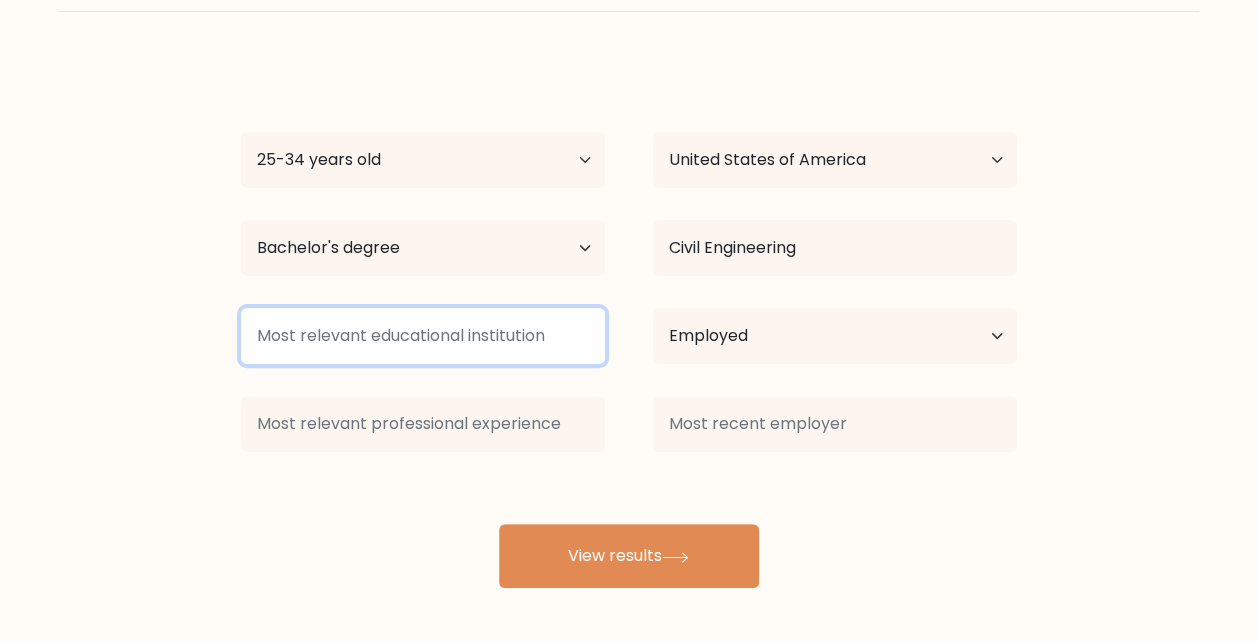 click at bounding box center [423, 336] 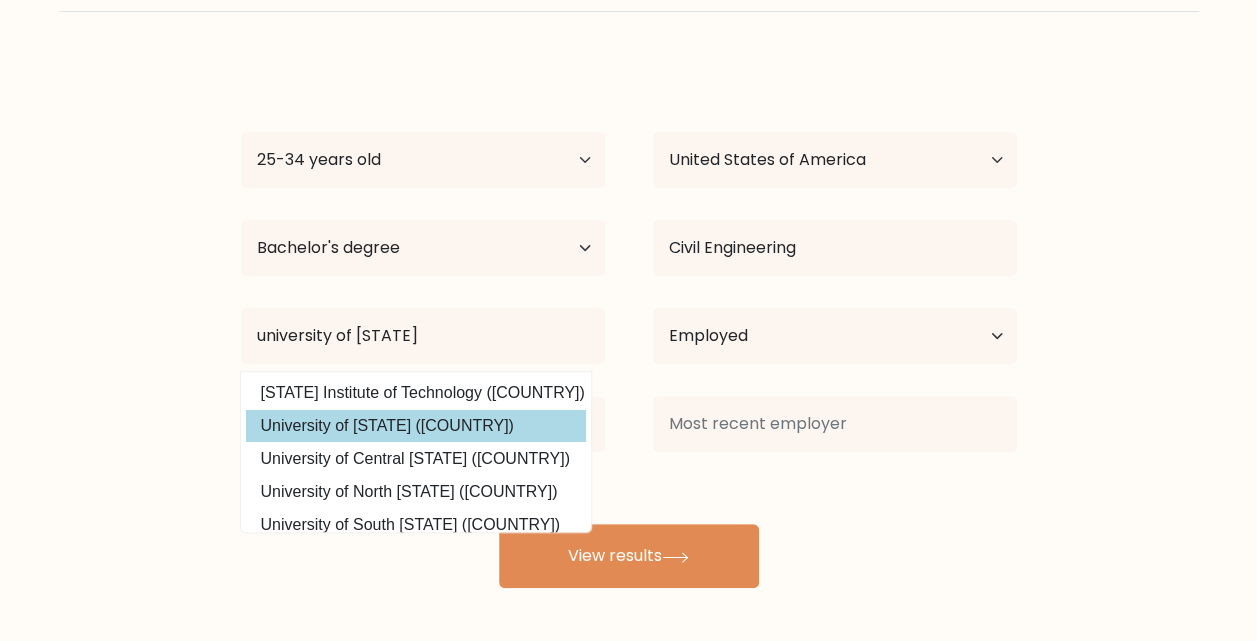 click on "University of Florida (United States)" at bounding box center [416, 426] 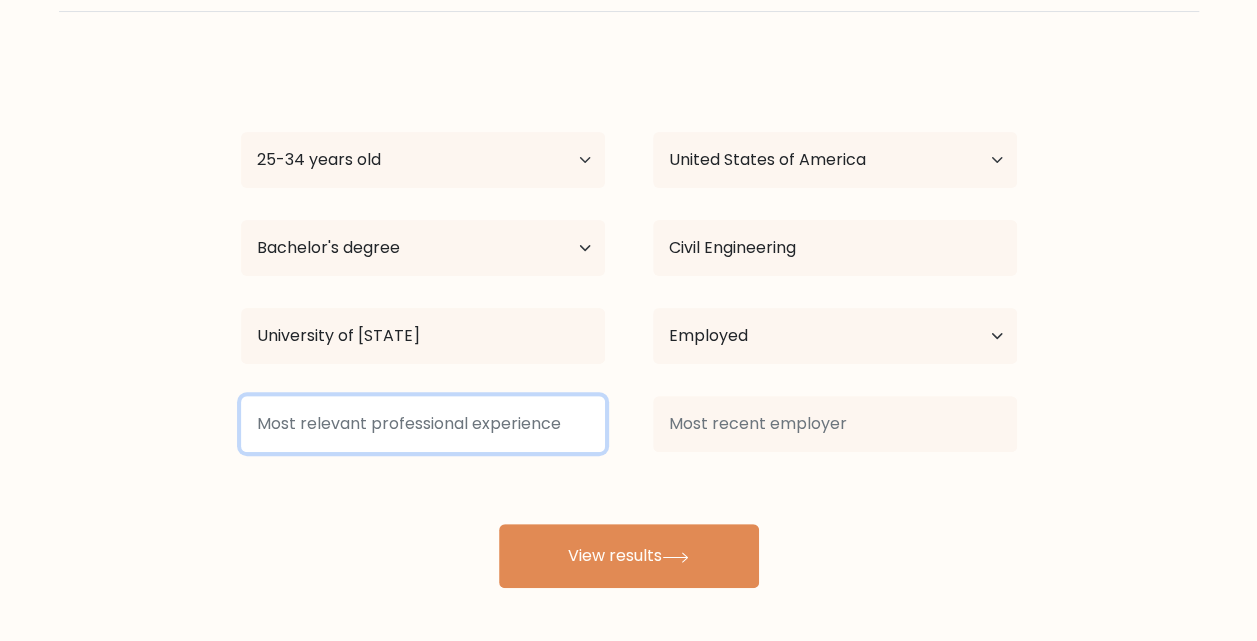 click at bounding box center [423, 424] 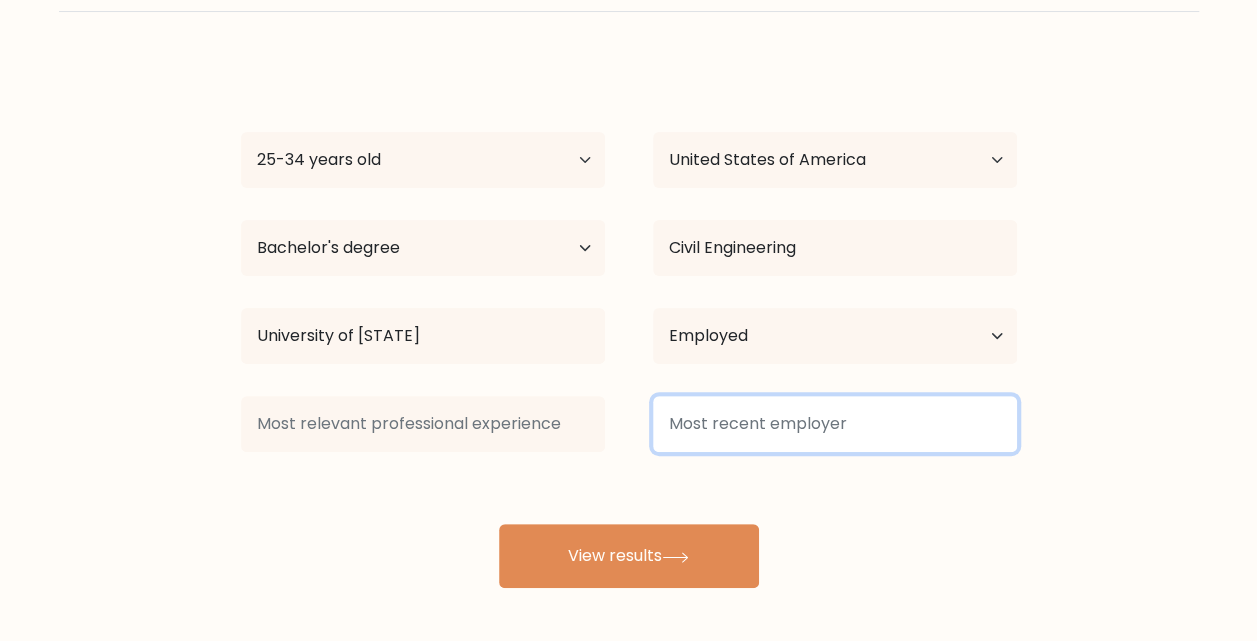 click at bounding box center [835, 424] 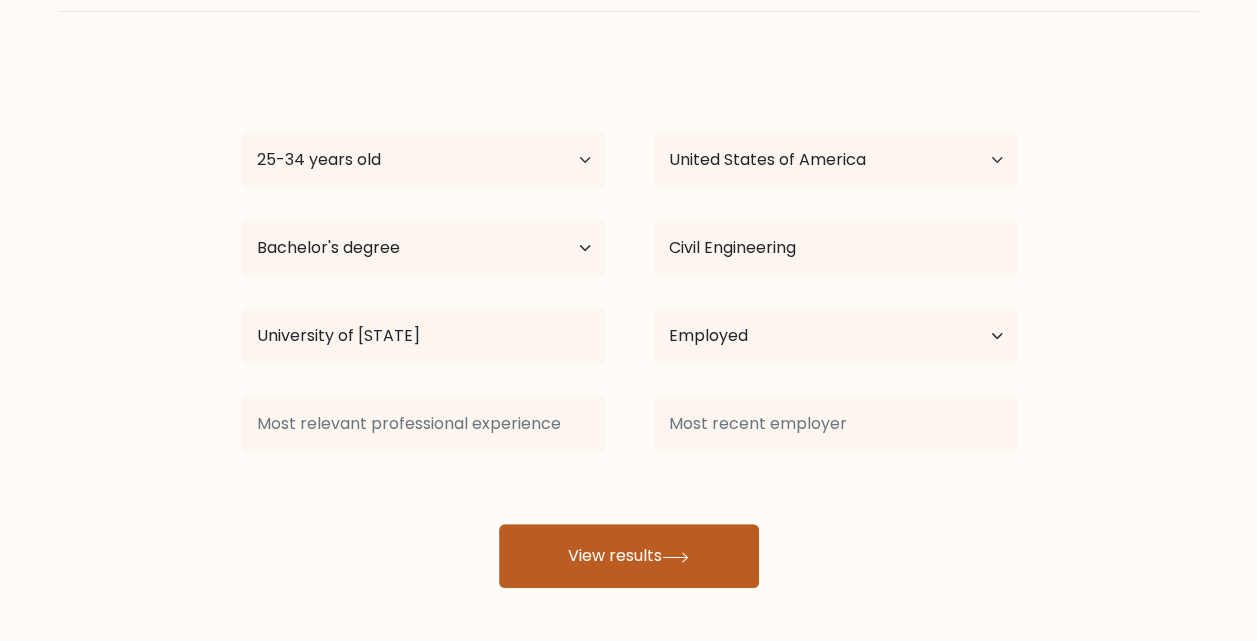 click on "View results" at bounding box center [629, 556] 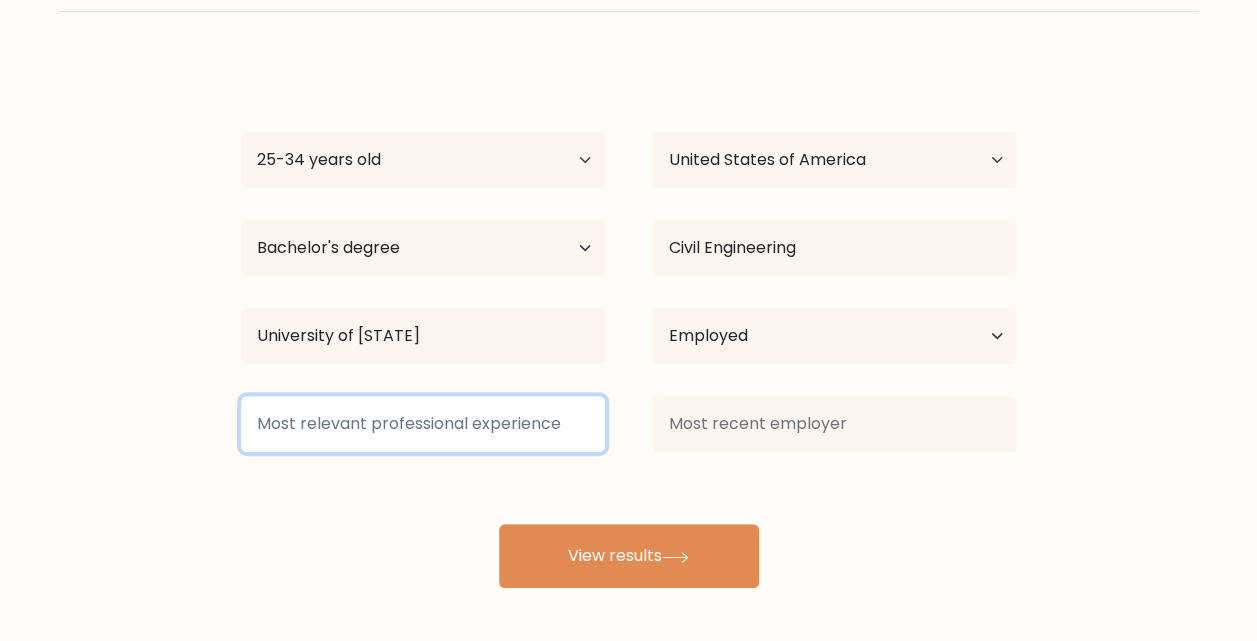 click at bounding box center (423, 424) 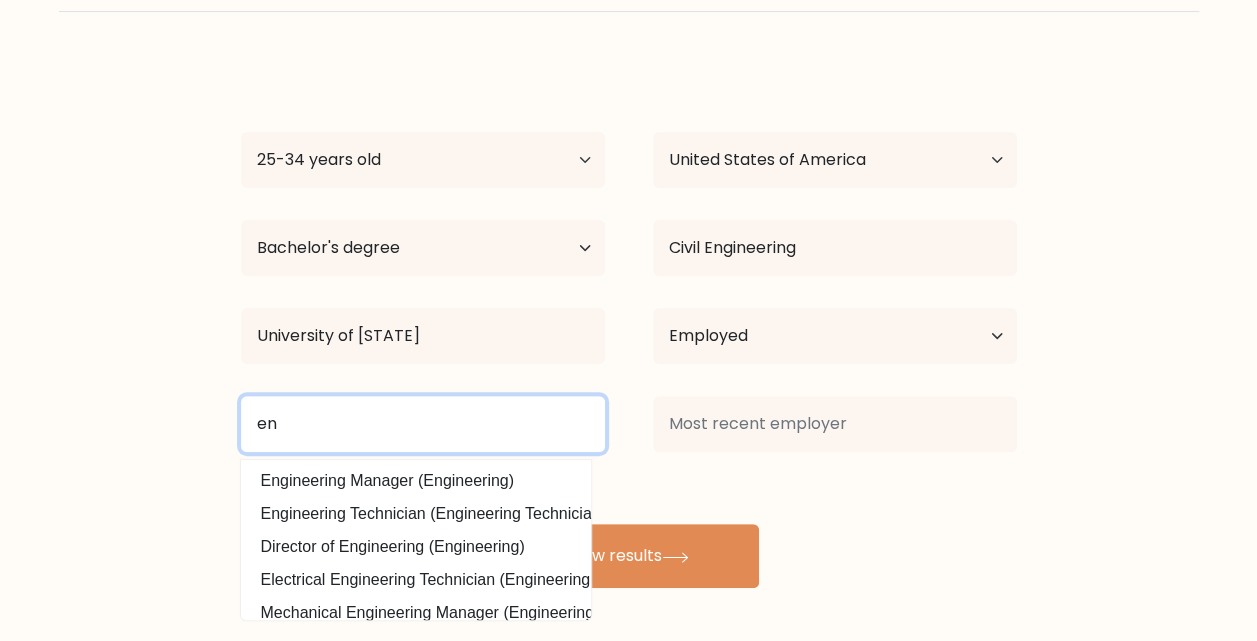 type on "e" 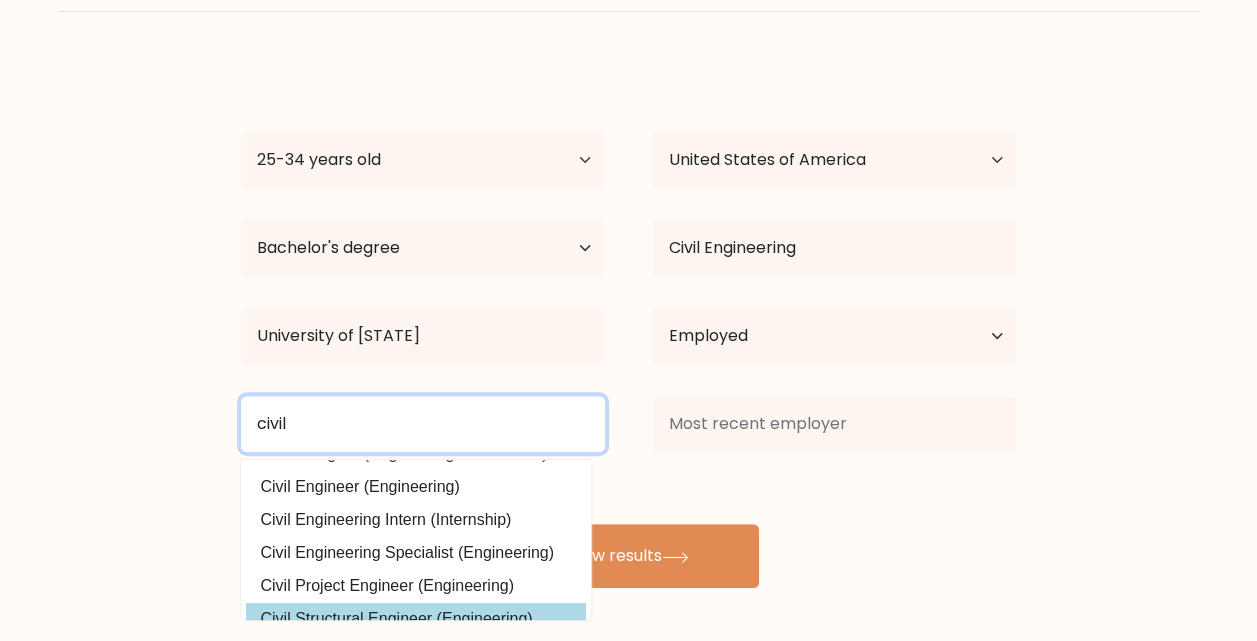 scroll, scrollTop: 95, scrollLeft: 0, axis: vertical 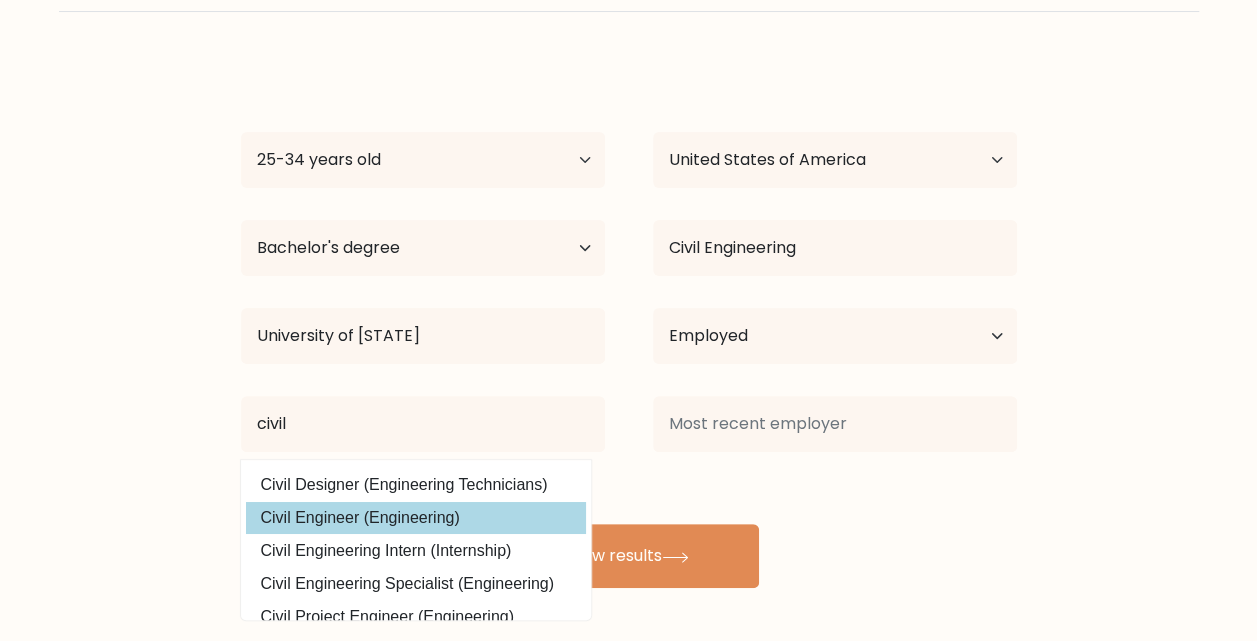 click on "Civil Engineer (Engineering)" at bounding box center [416, 518] 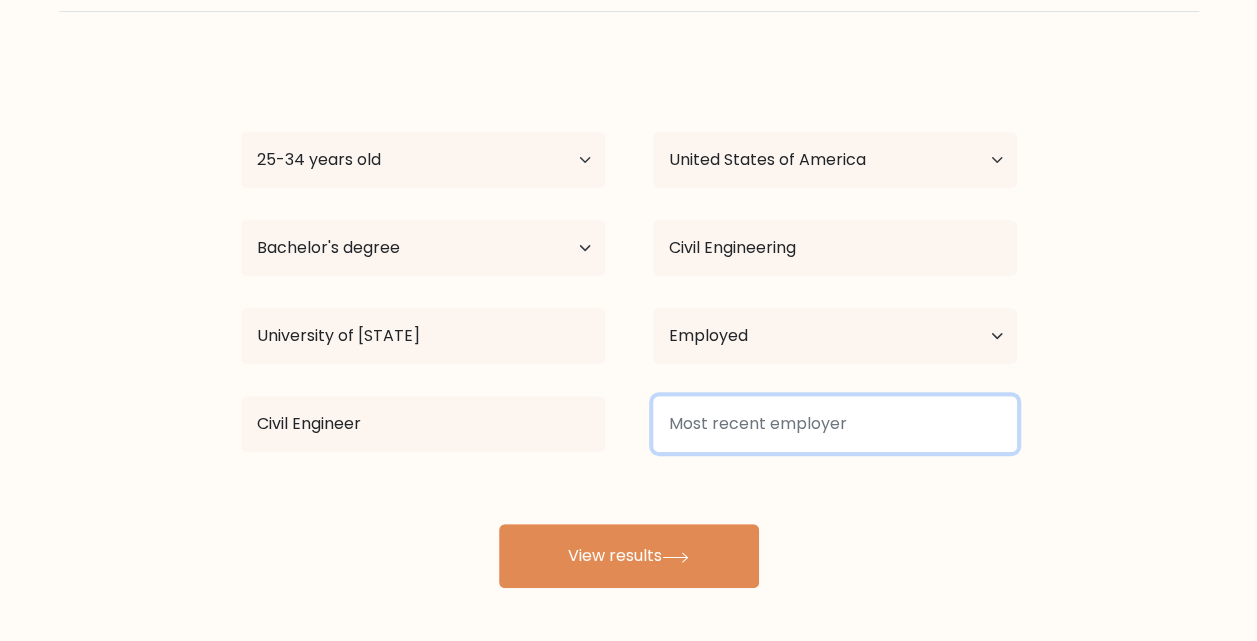 click at bounding box center [835, 424] 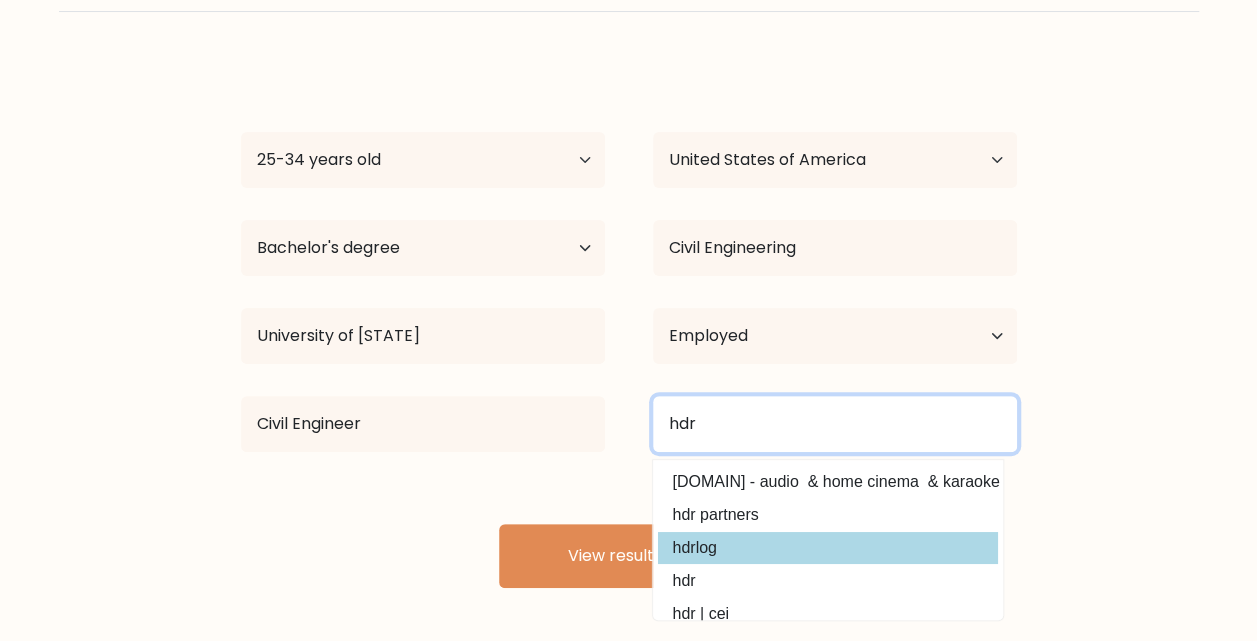 scroll, scrollTop: 195, scrollLeft: 0, axis: vertical 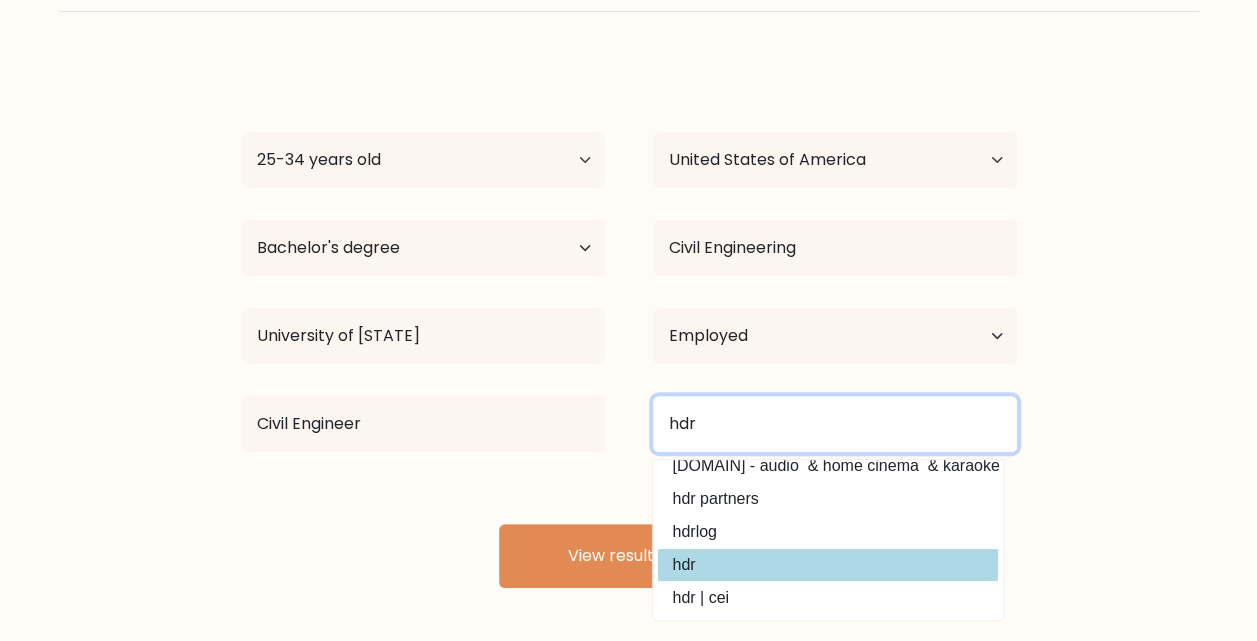 type on "hdr" 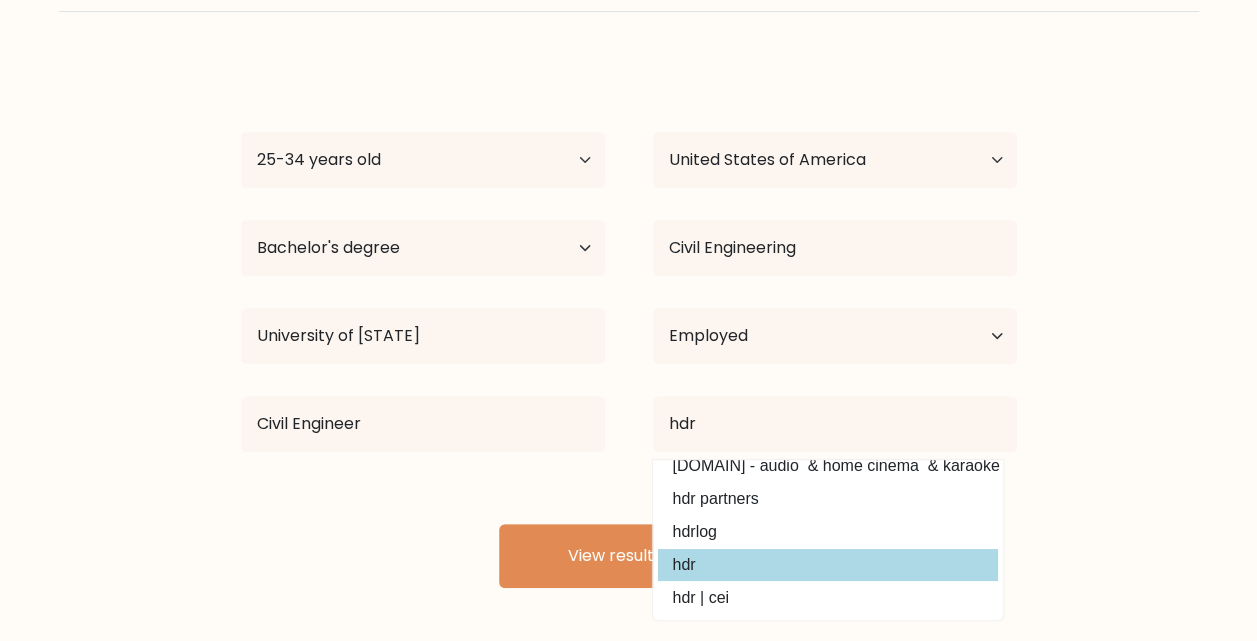 click on "hdr" at bounding box center [828, 565] 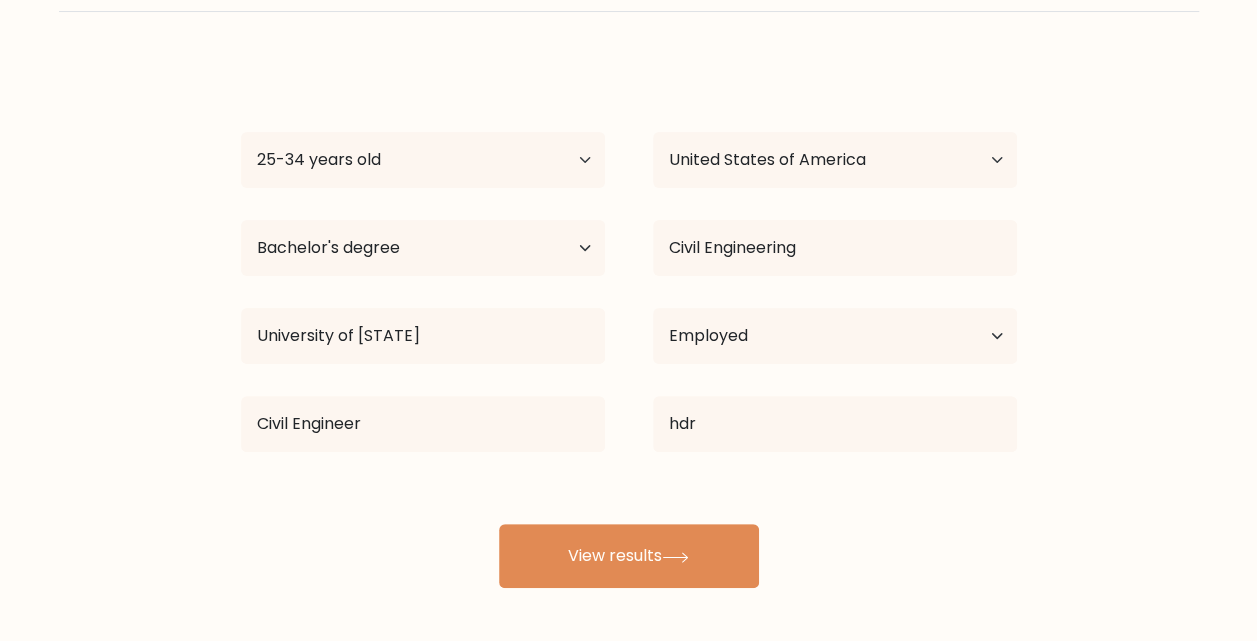 click on "Alejo
Correa
Age
Under 18 years old
18-24 years old
25-34 years old
35-44 years old
45-54 years old
55-64 years old
65 years old and above
Country
Afghanistan
Albania
Algeria
American Samoa
Andorra
Angola
Anguilla
Antarctica
Antigua and Barbuda
Argentina
Armenia
Aruba
Australia
Austria
Azerbaijan
Bahamas
Bahrain
Bangladesh
Barbados
Belarus
Belgium
Belize
Benin
Bermuda
Bhutan
Bolivia
Bonaire, Sint Eustatius and Saba
Bosnia and Herzegovina
Botswana
Bouvet Island
Brazil
Brunei Chad" at bounding box center (629, 324) 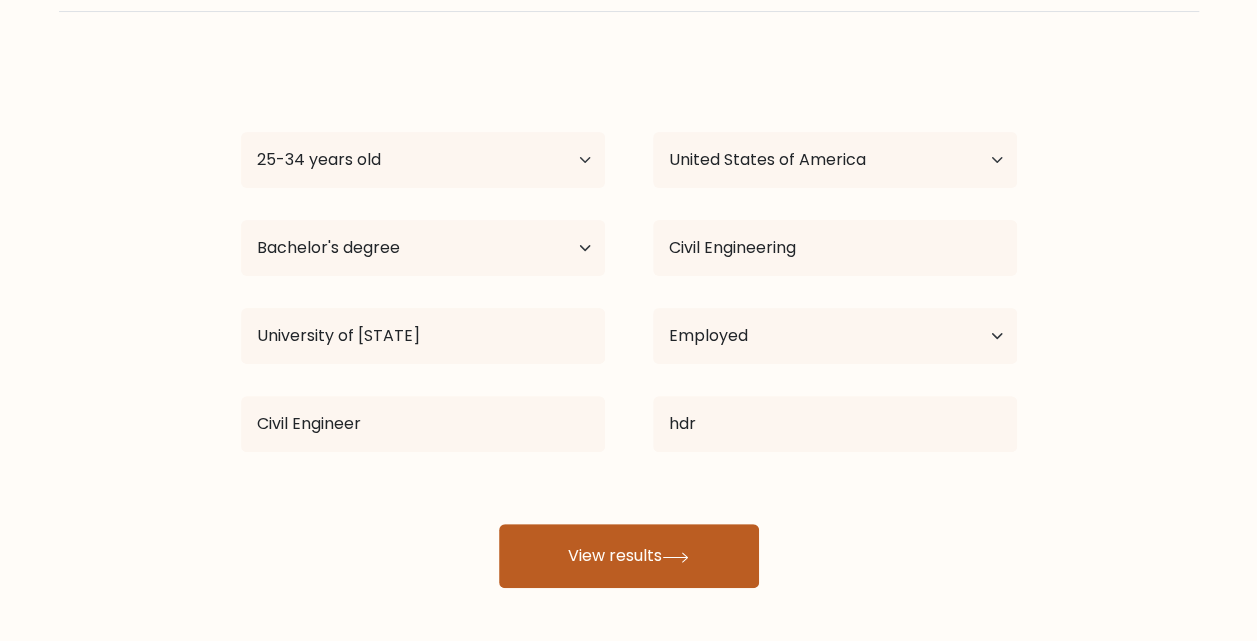 click on "View results" at bounding box center [629, 556] 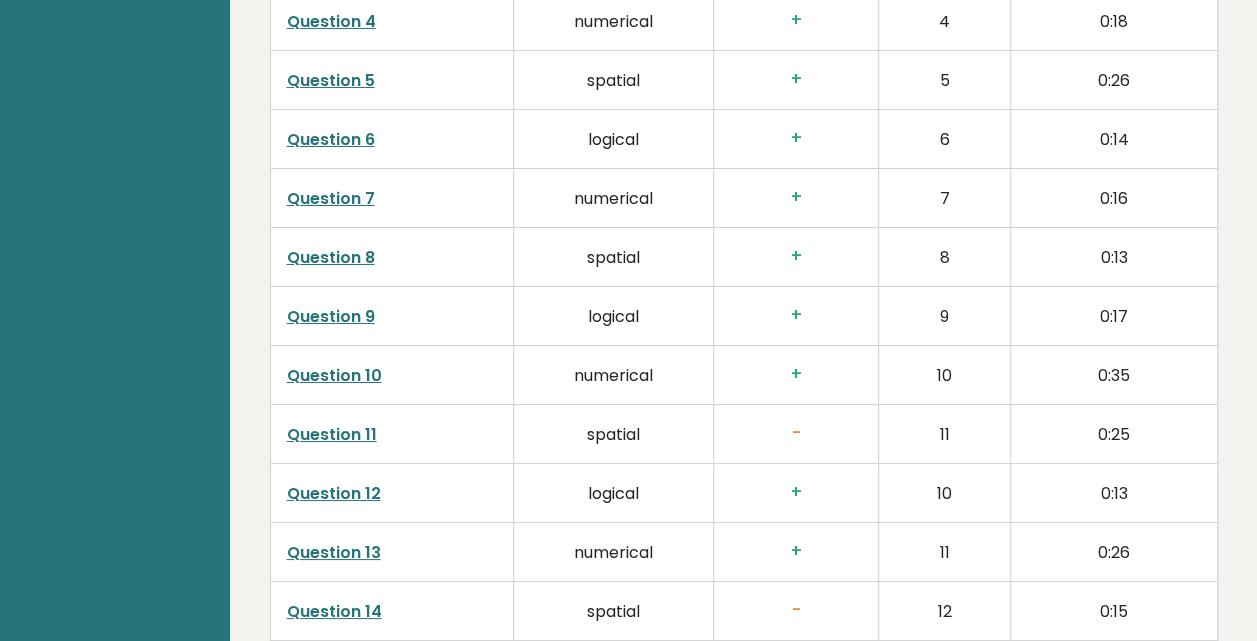 scroll, scrollTop: 3608, scrollLeft: 0, axis: vertical 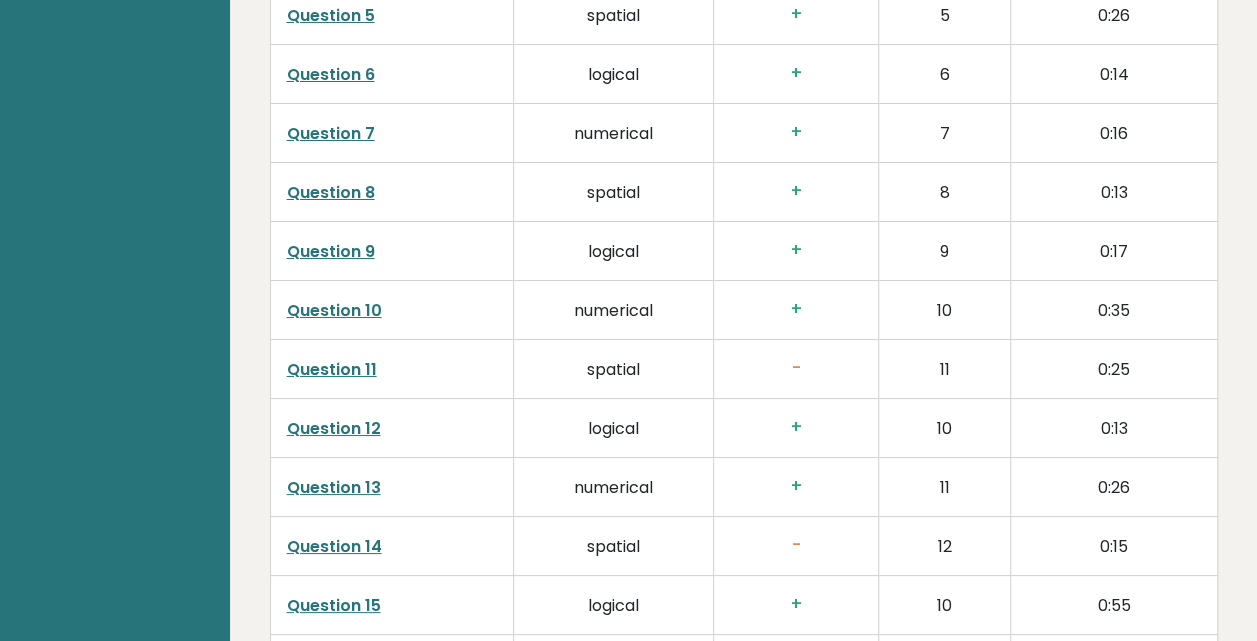 click on "Question
11" at bounding box center (332, 369) 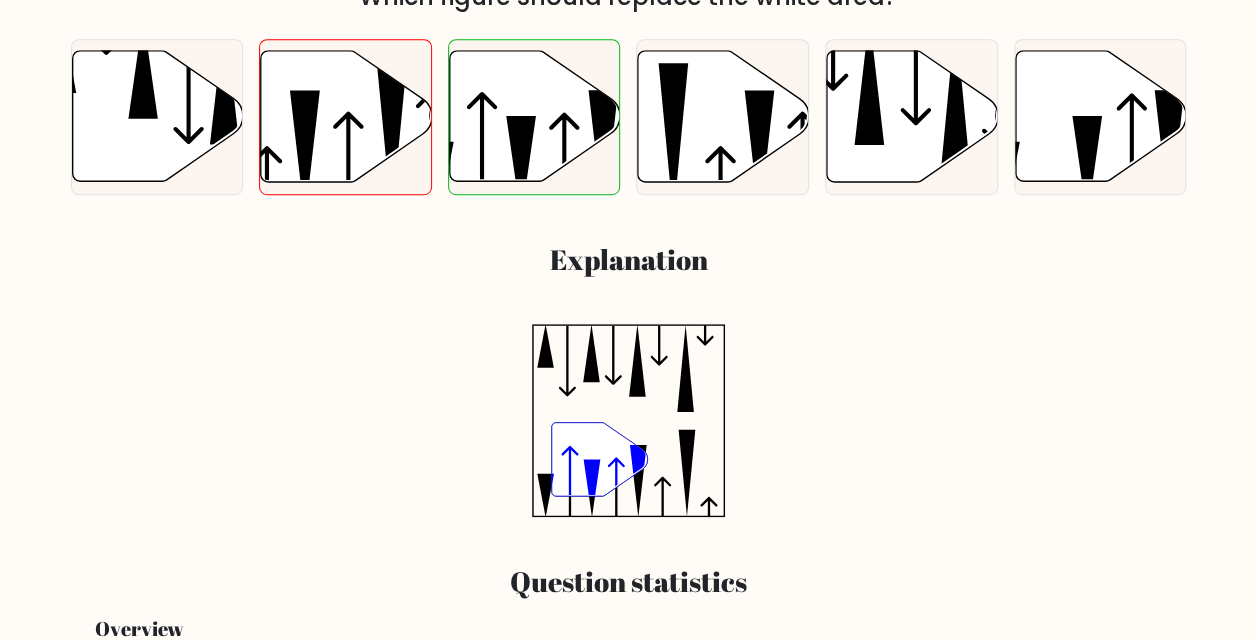 scroll, scrollTop: 600, scrollLeft: 0, axis: vertical 